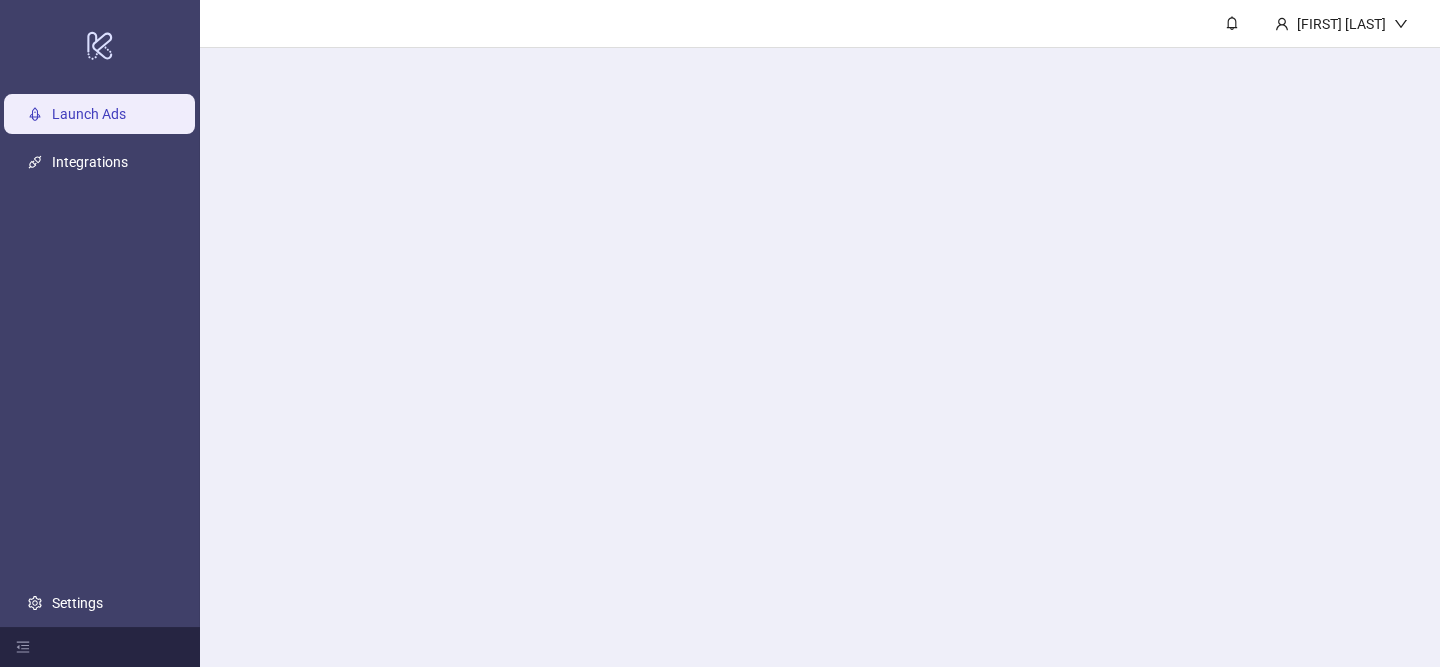 scroll, scrollTop: 0, scrollLeft: 0, axis: both 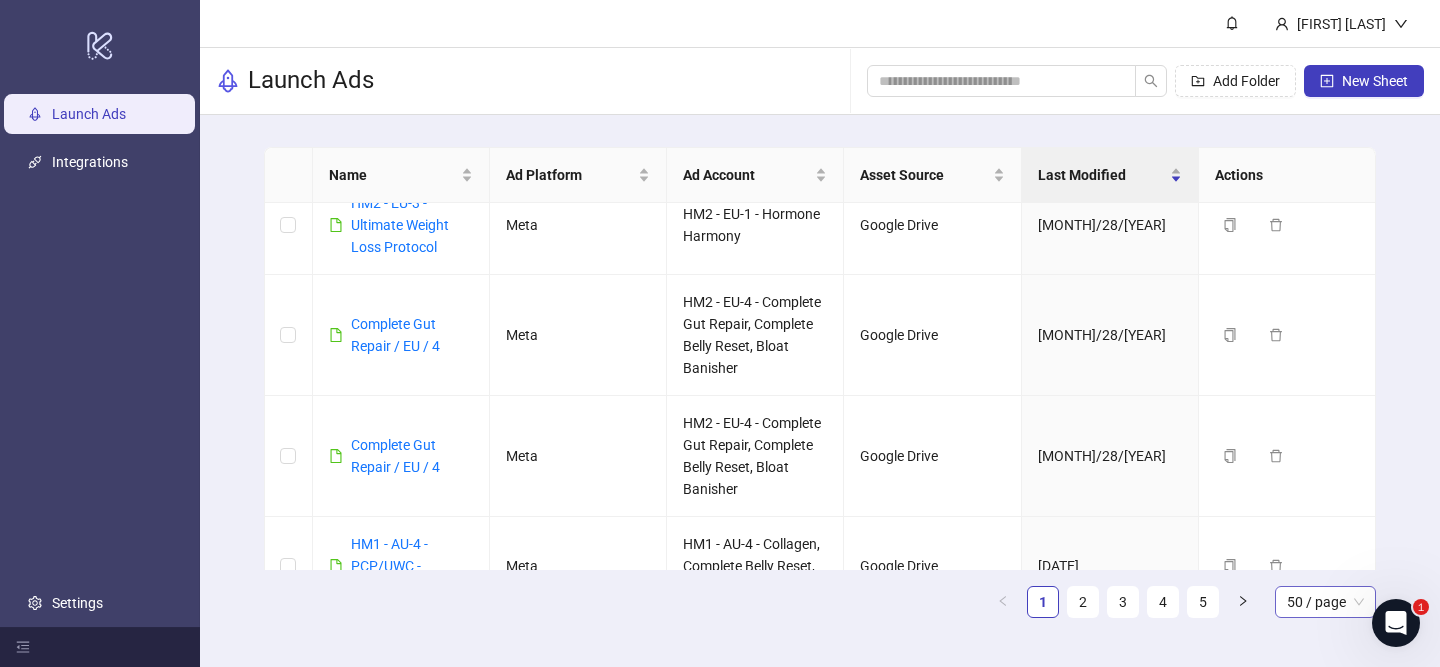 click on "50 / page" at bounding box center (1325, 602) 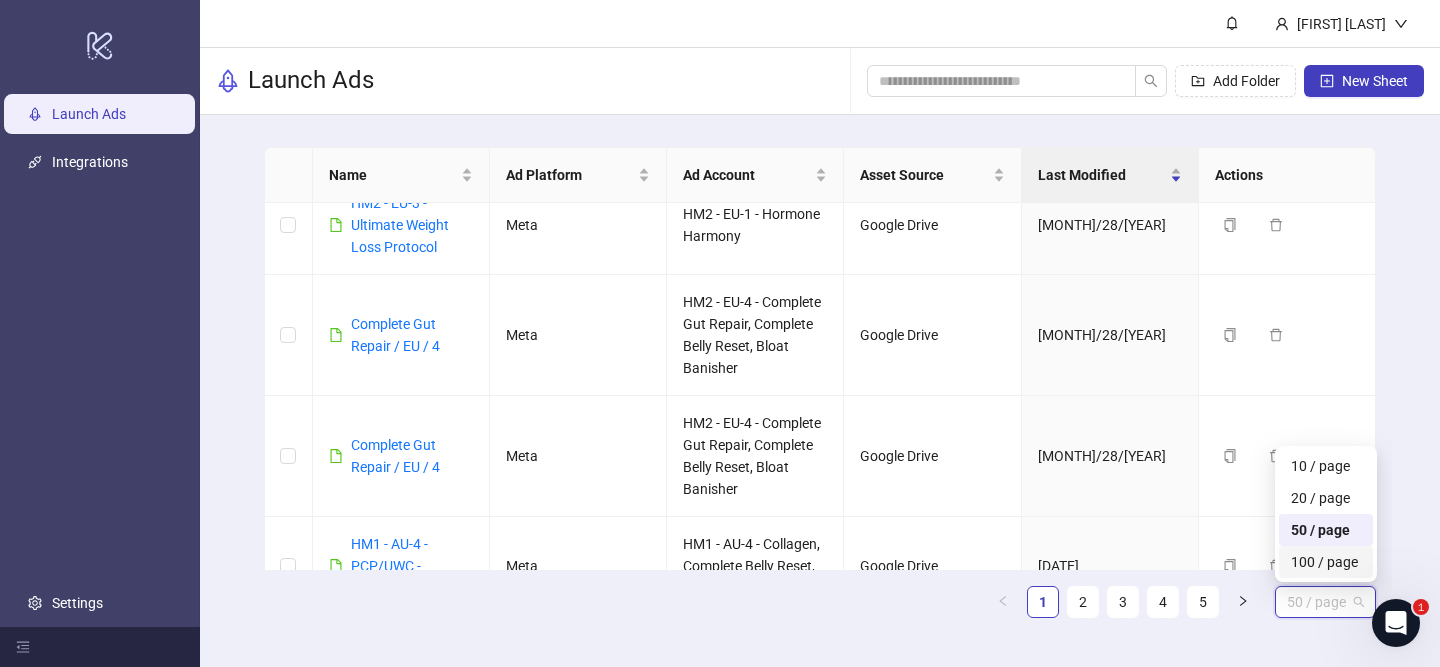 click on "100 / page" at bounding box center [1325, 562] 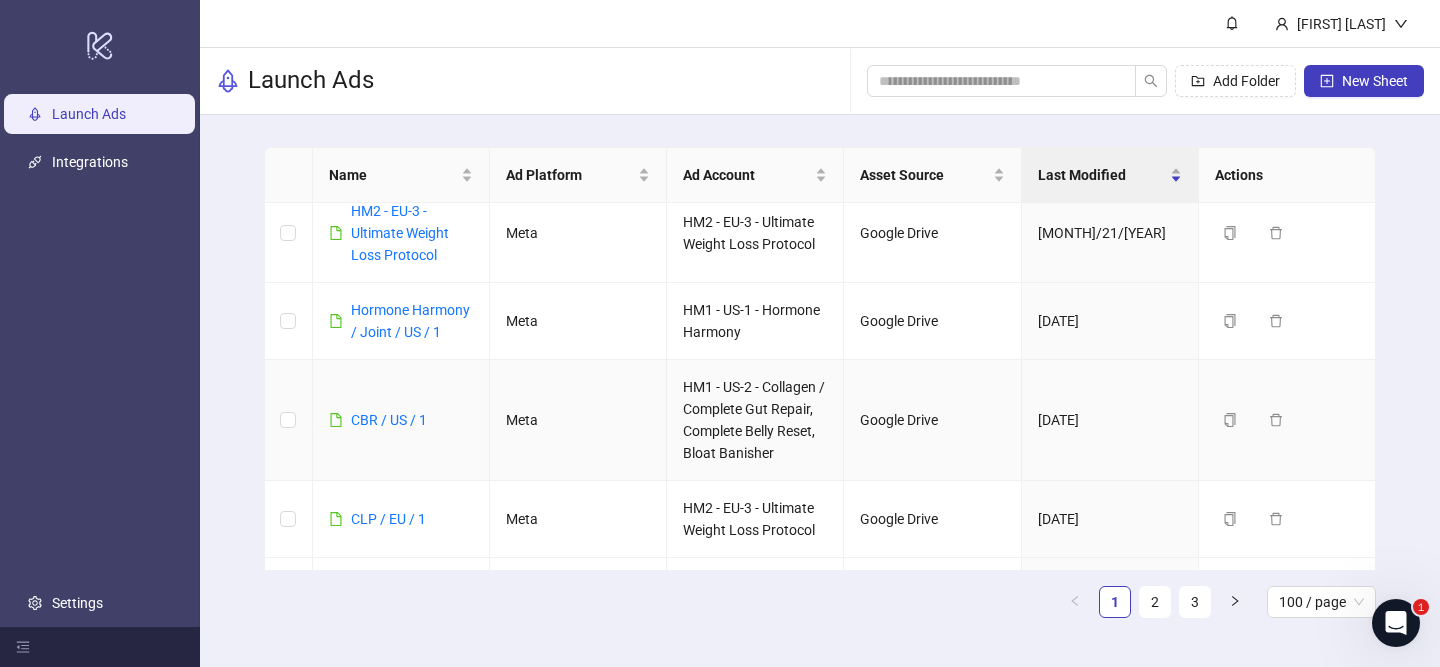 scroll, scrollTop: 1941, scrollLeft: 0, axis: vertical 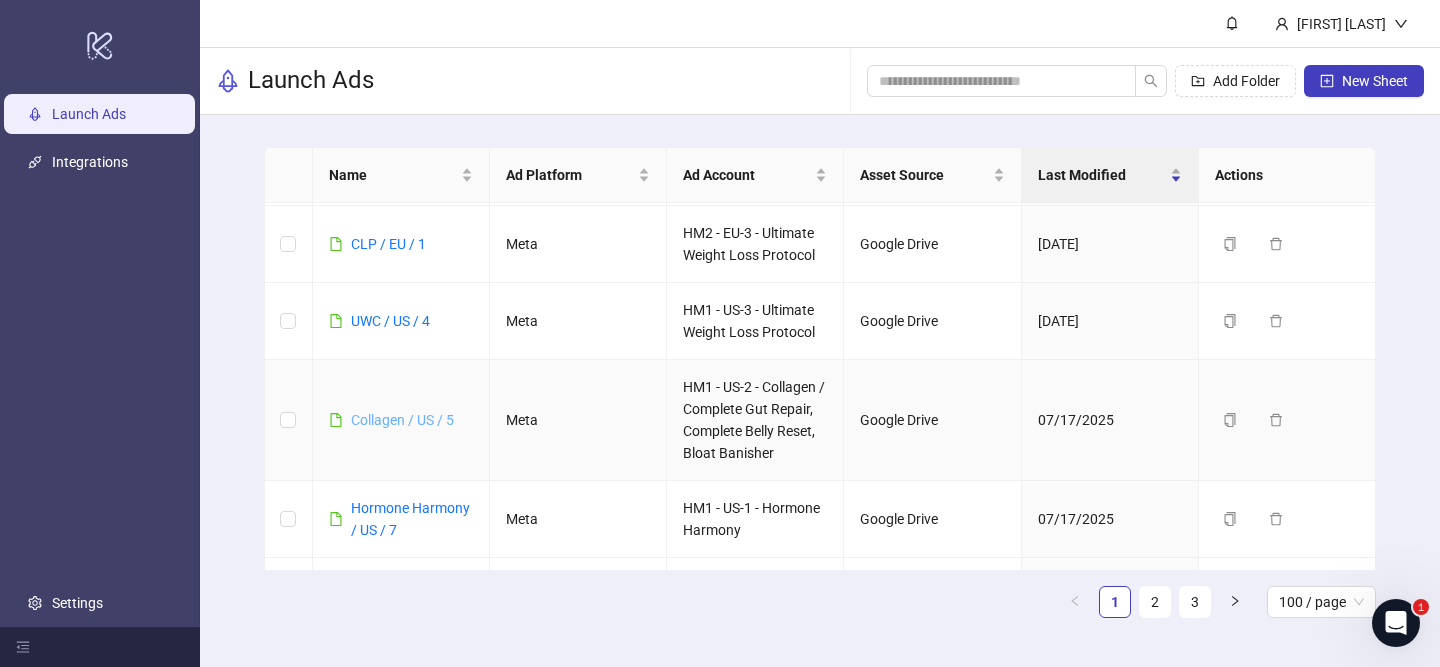 click on "Collagen / US / 5" at bounding box center (402, 420) 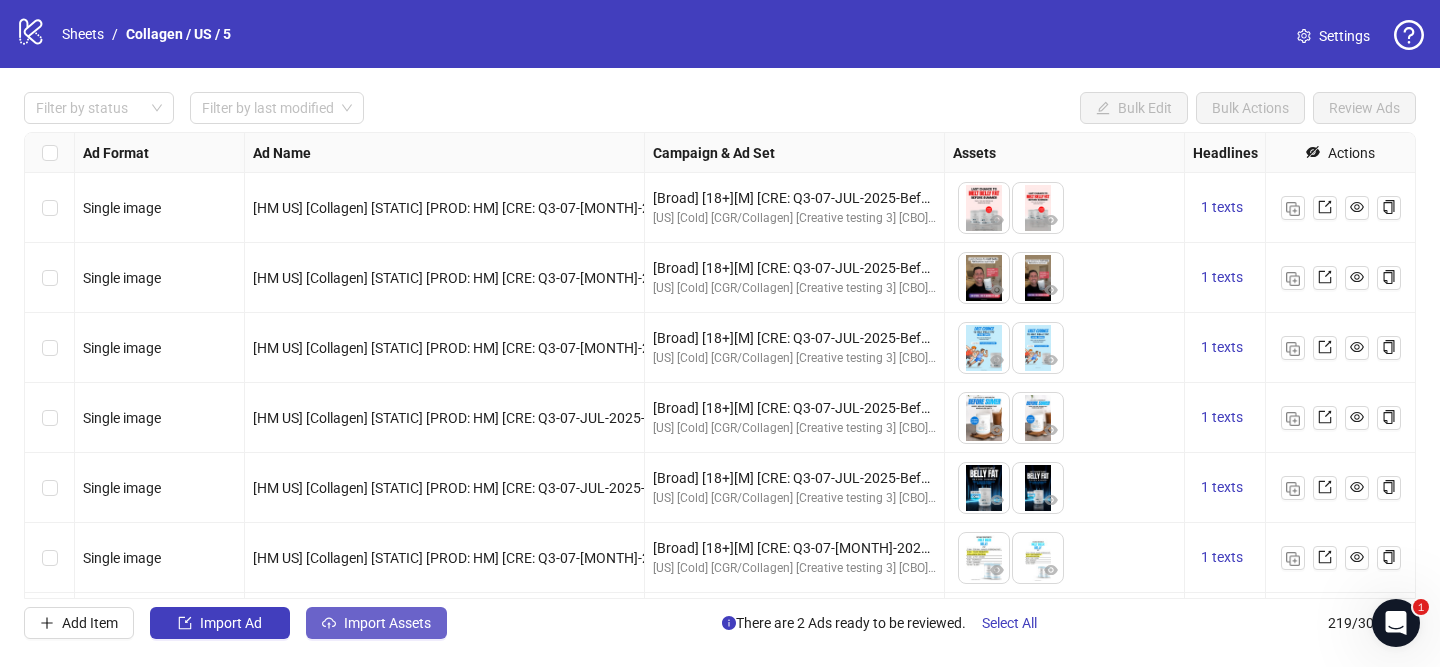 click on "Import Assets" at bounding box center [376, 623] 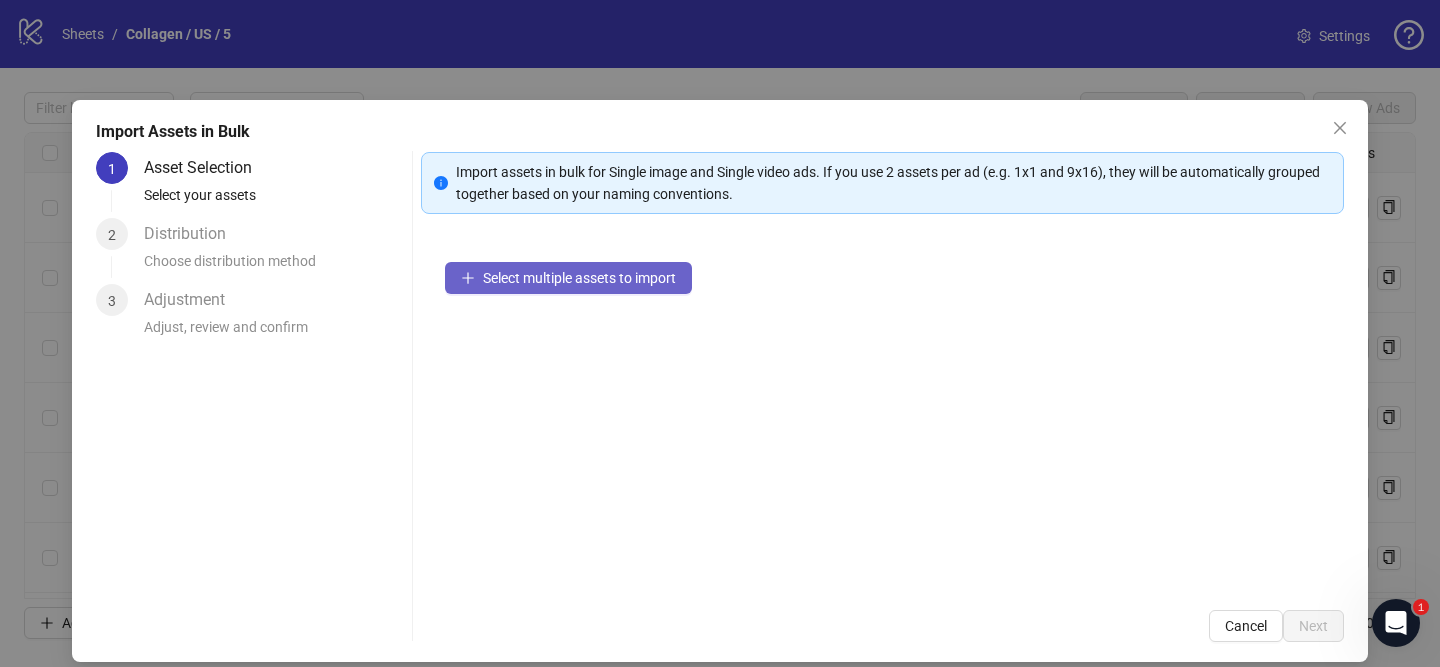 click on "Select multiple assets to import" at bounding box center (579, 278) 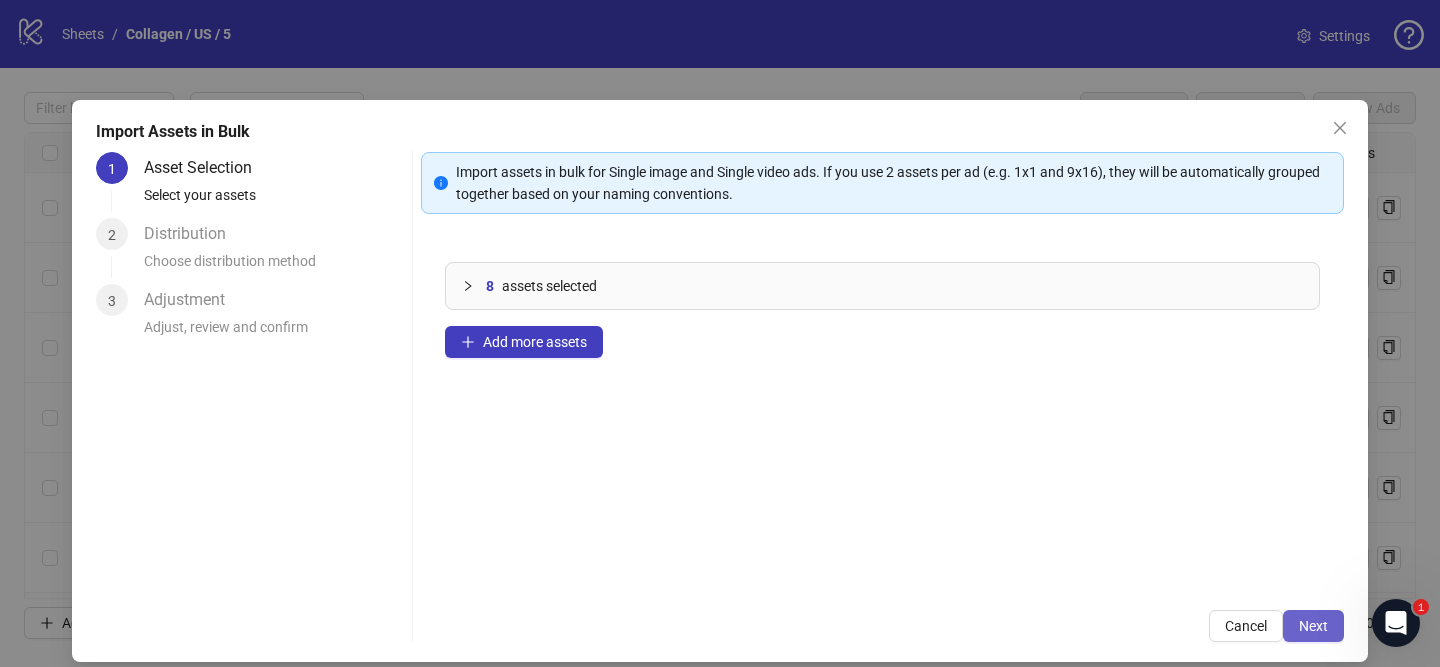click on "Next" at bounding box center [1313, 626] 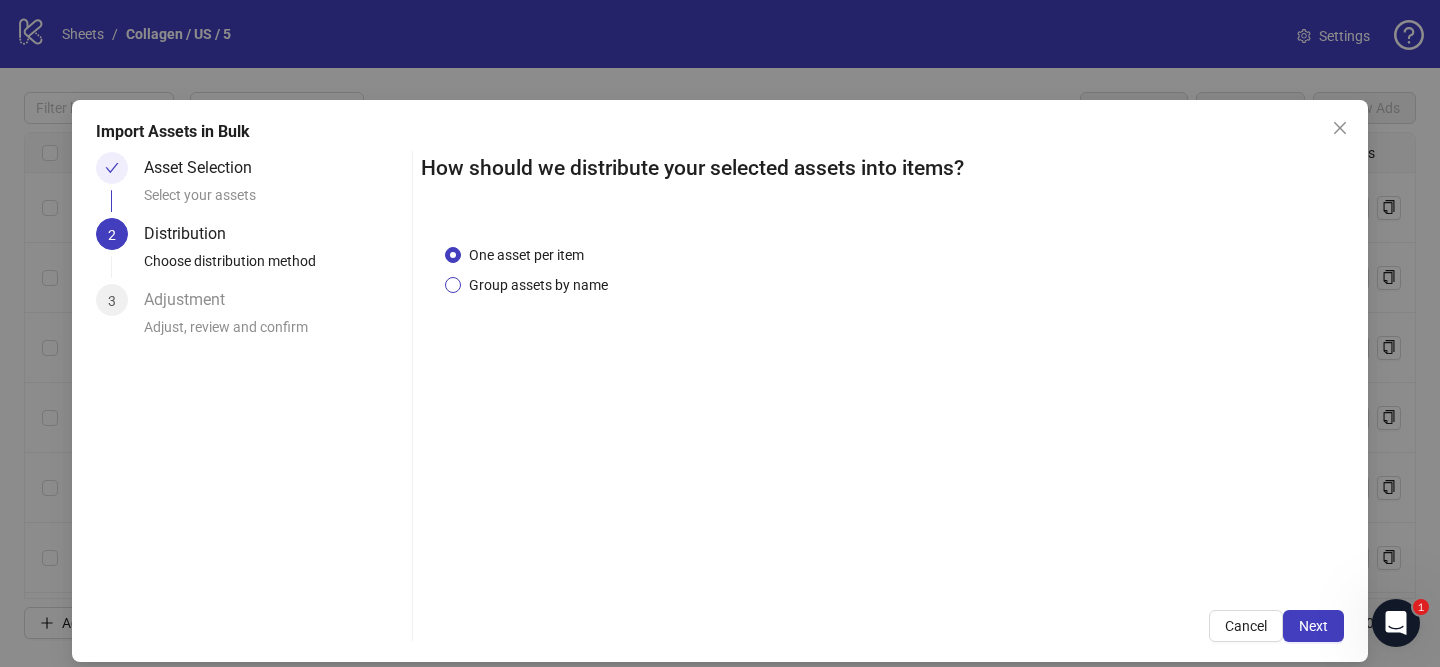 click on "Group assets by name" at bounding box center [538, 285] 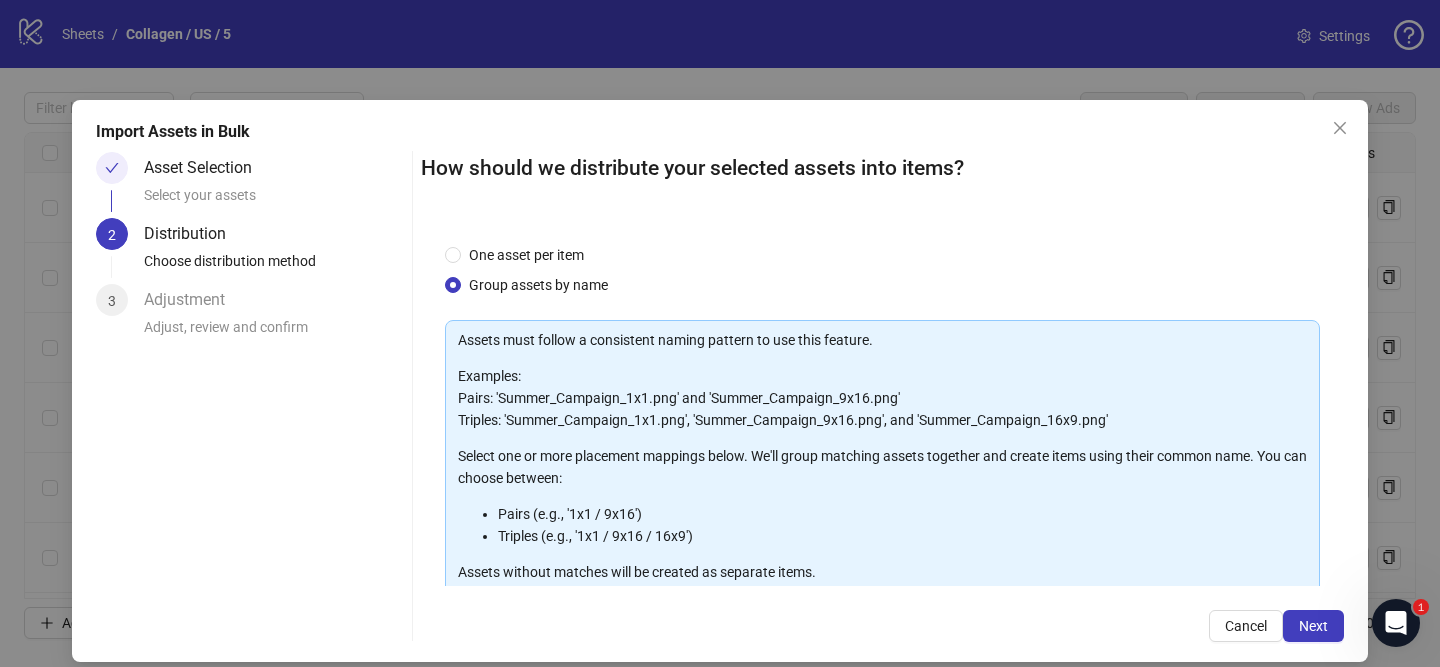 scroll, scrollTop: 219, scrollLeft: 0, axis: vertical 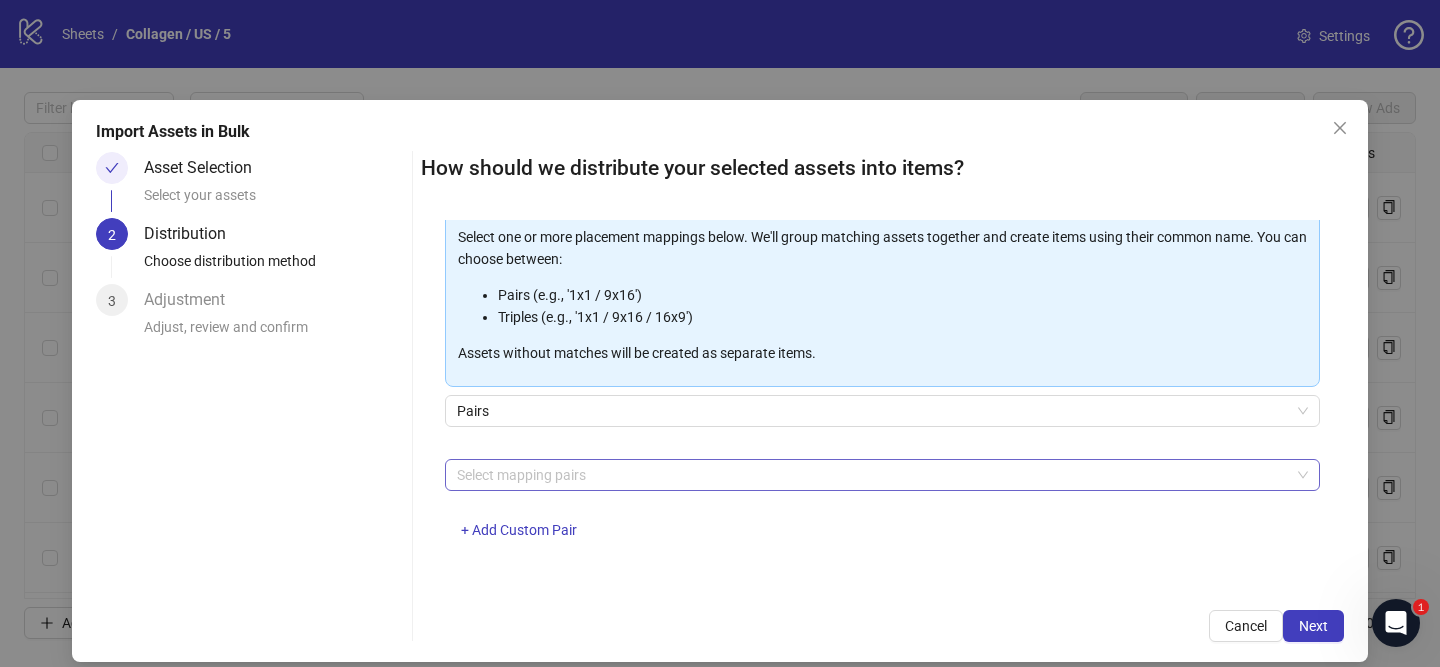 click at bounding box center (872, 475) 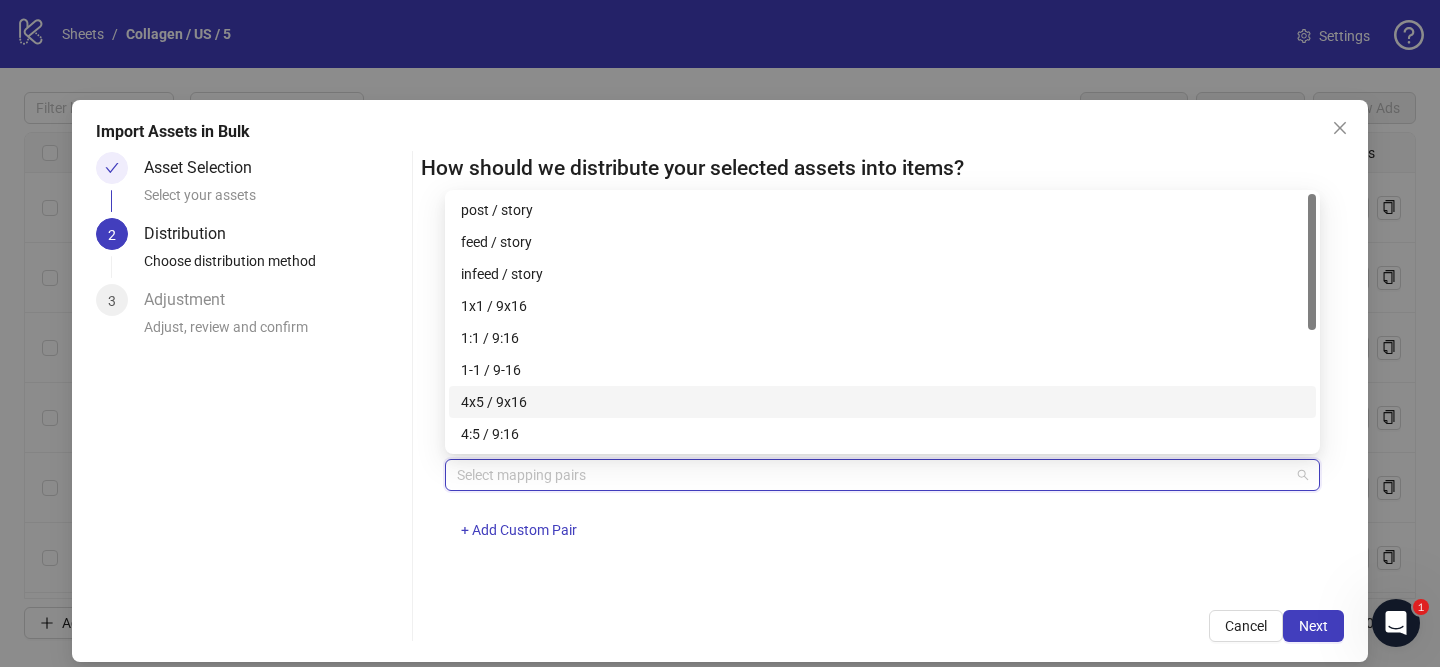 click on "4x5 / 9x16" at bounding box center [882, 402] 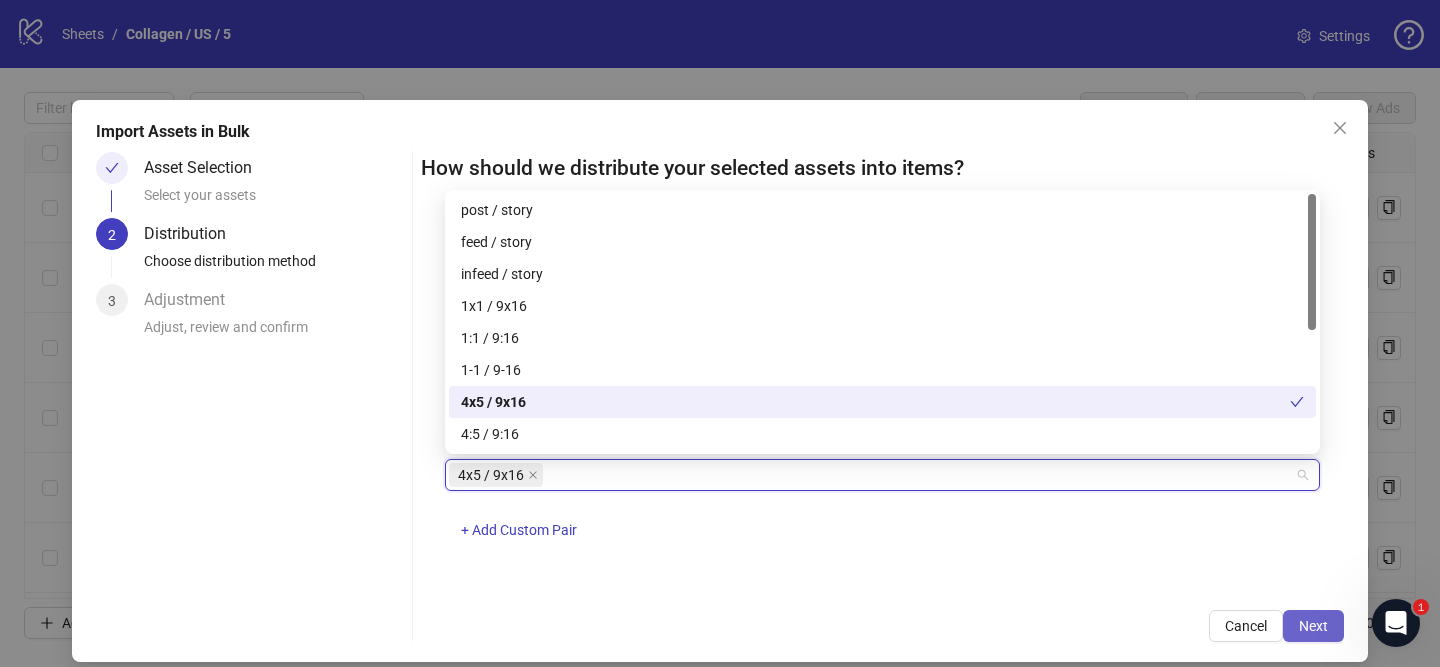 click on "Next" at bounding box center [1313, 626] 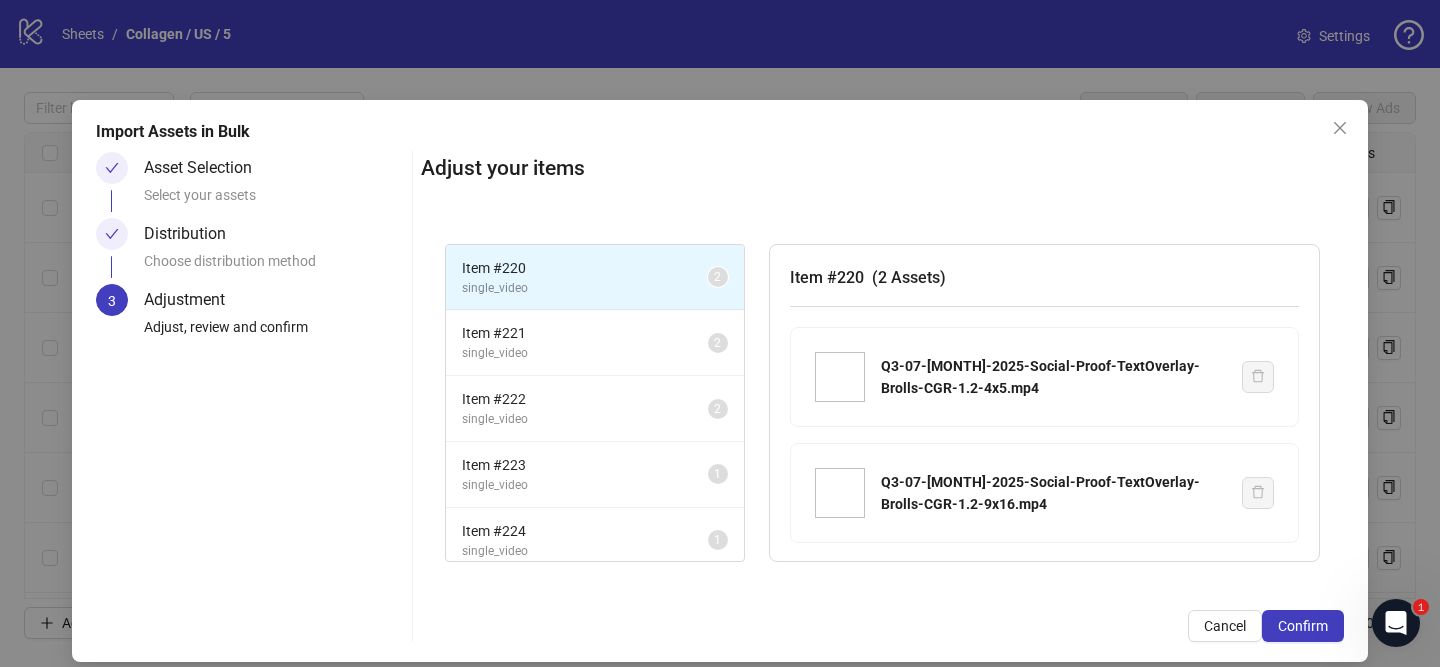 click on "Confirm" at bounding box center [1303, 626] 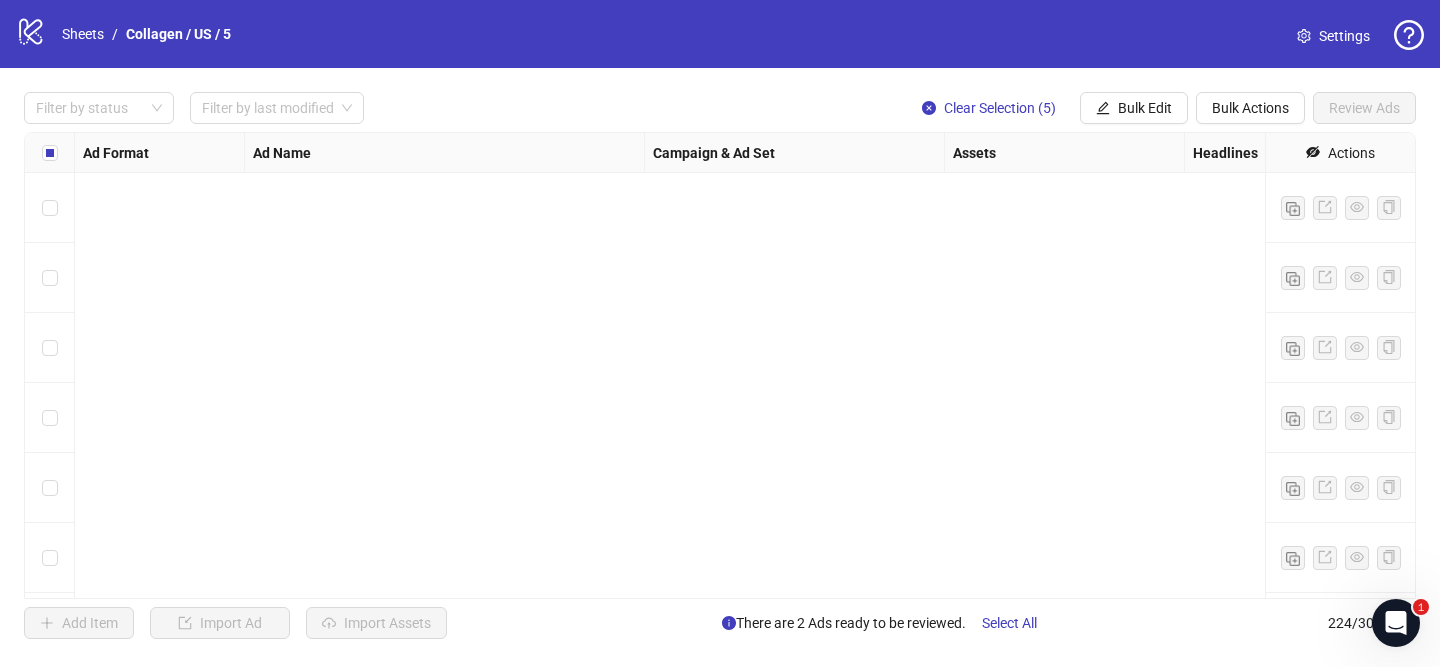 scroll, scrollTop: 15255, scrollLeft: 0, axis: vertical 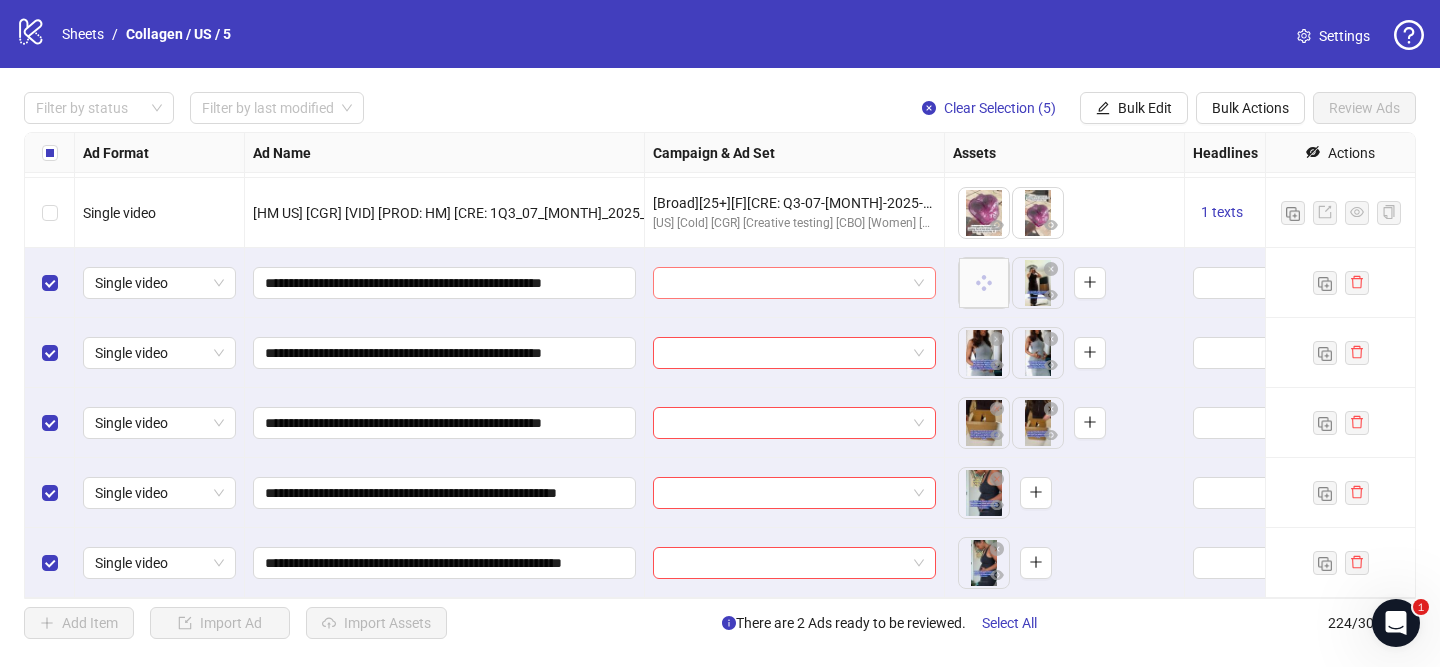 click at bounding box center (785, 283) 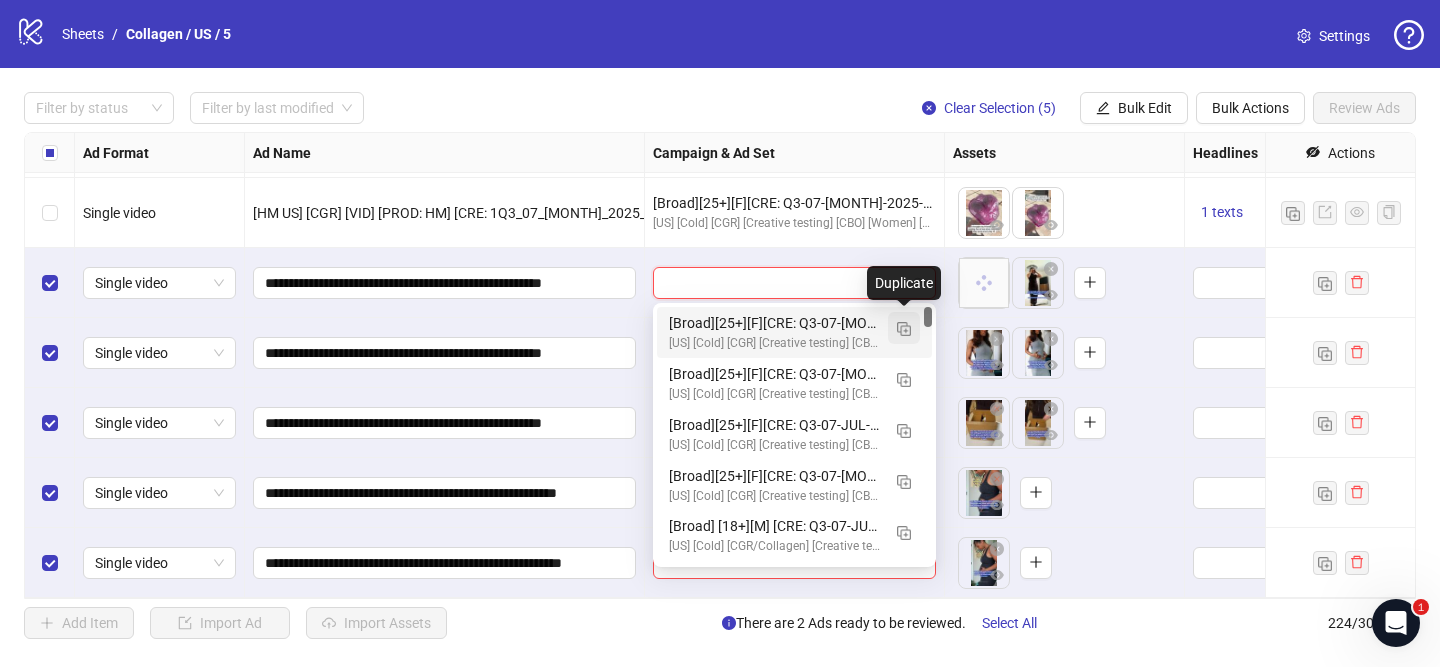 click at bounding box center [904, 329] 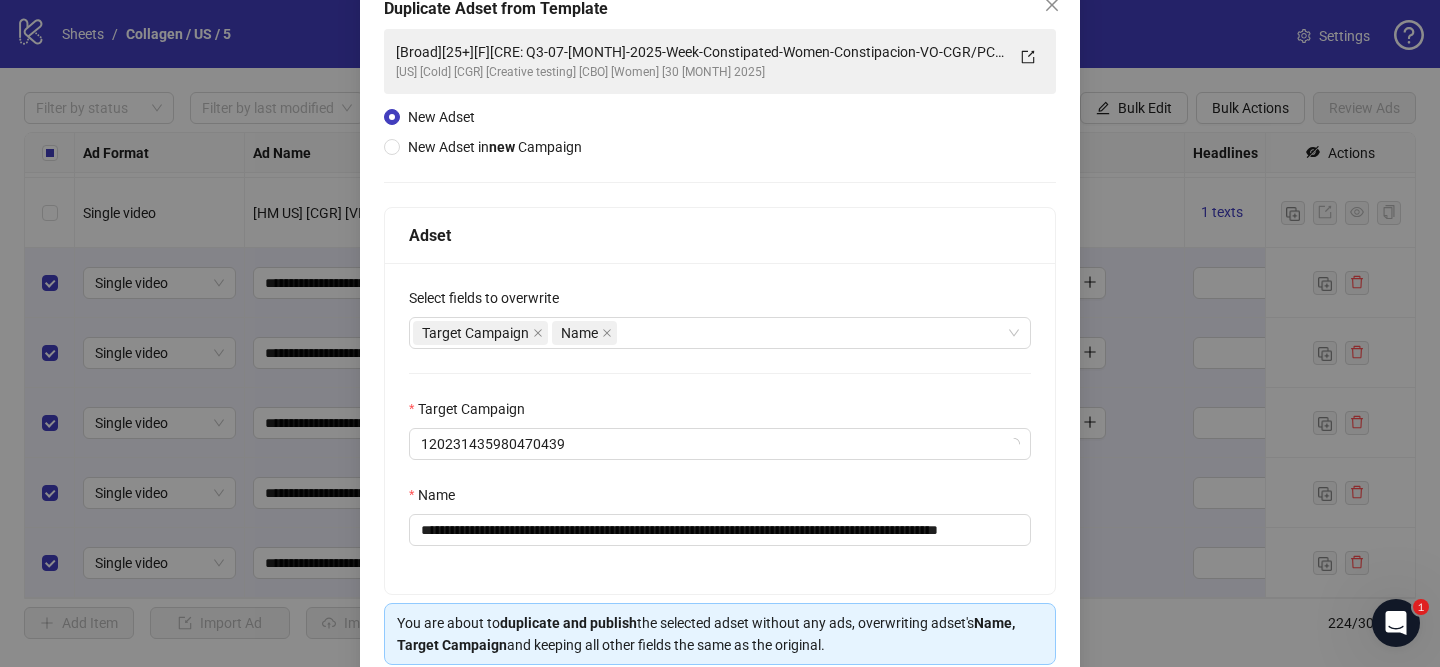 scroll, scrollTop: 122, scrollLeft: 0, axis: vertical 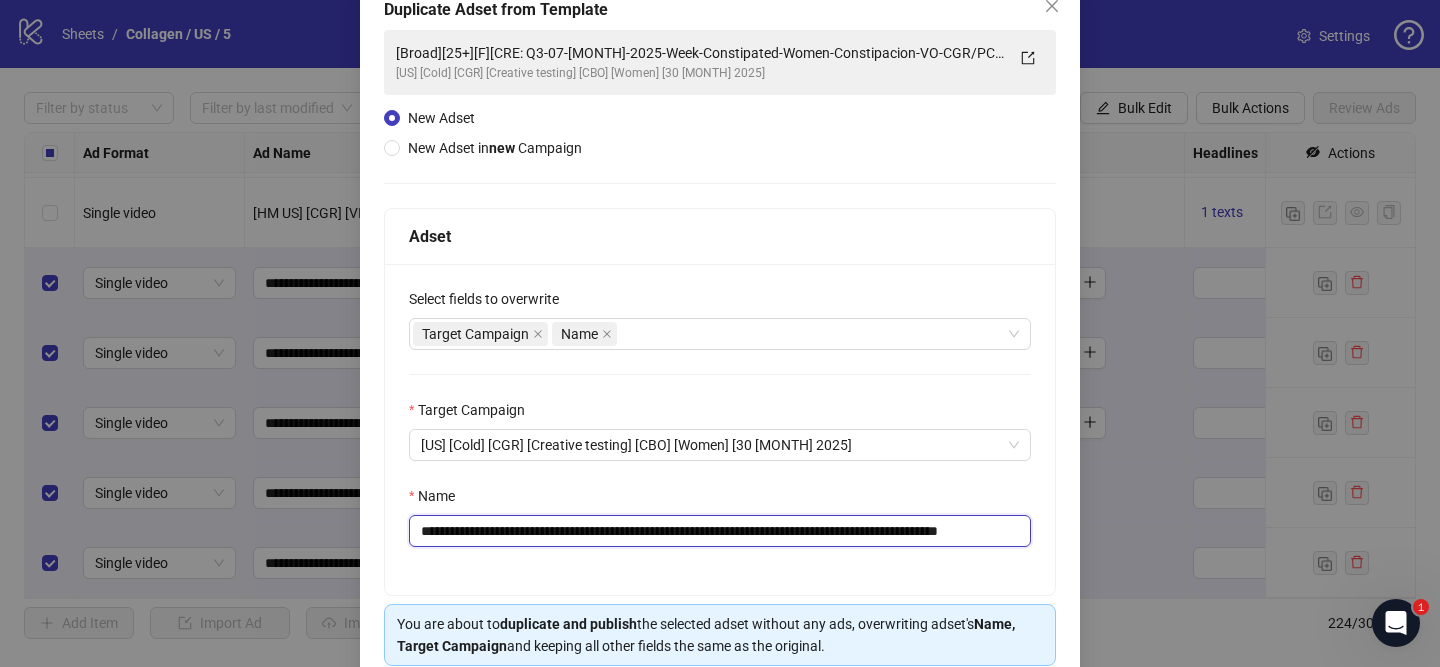 drag, startPoint x: 547, startPoint y: 532, endPoint x: 987, endPoint y: 527, distance: 440.0284 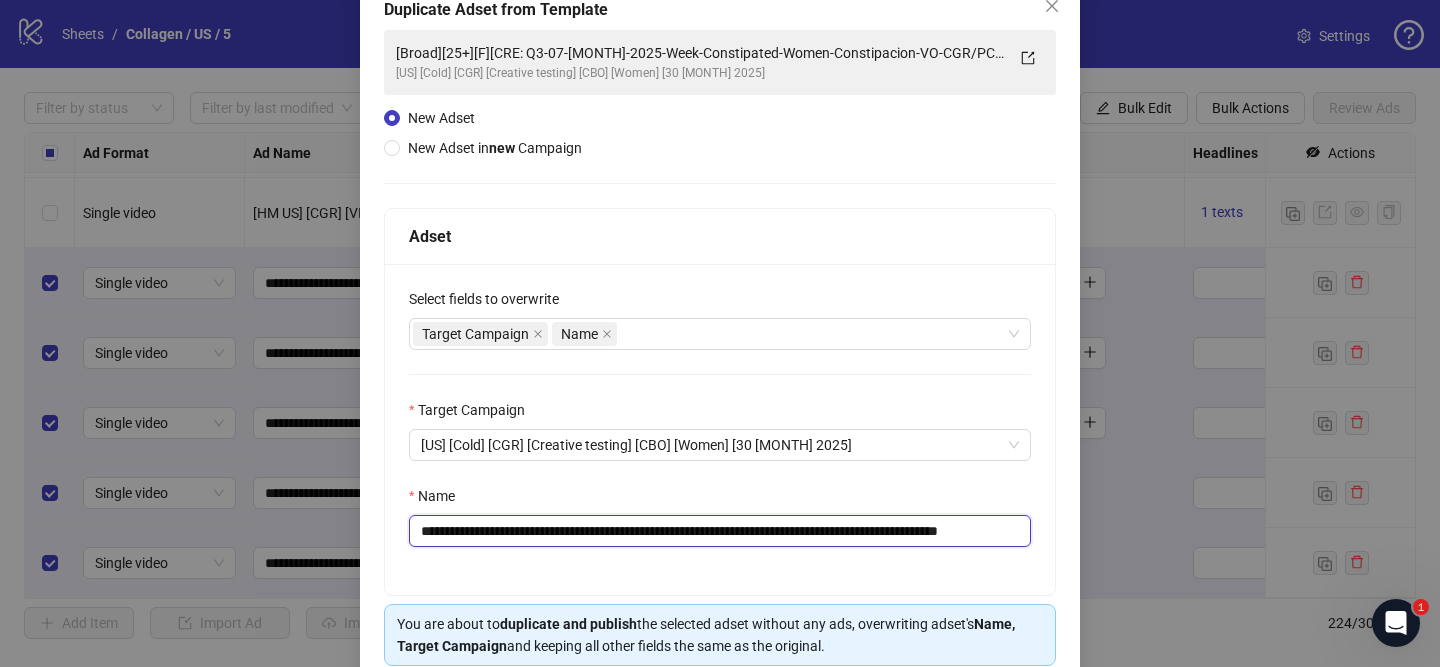 click on "**********" at bounding box center (720, 531) 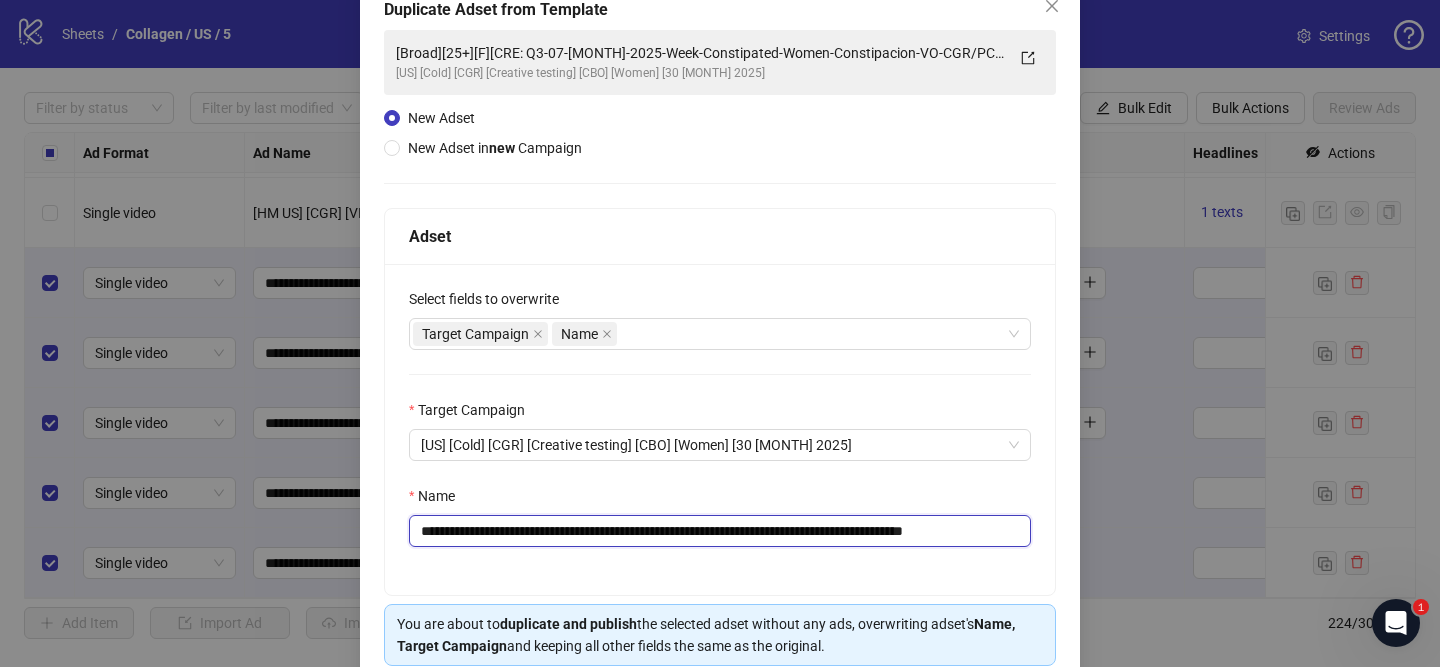 scroll, scrollTop: 0, scrollLeft: 16, axis: horizontal 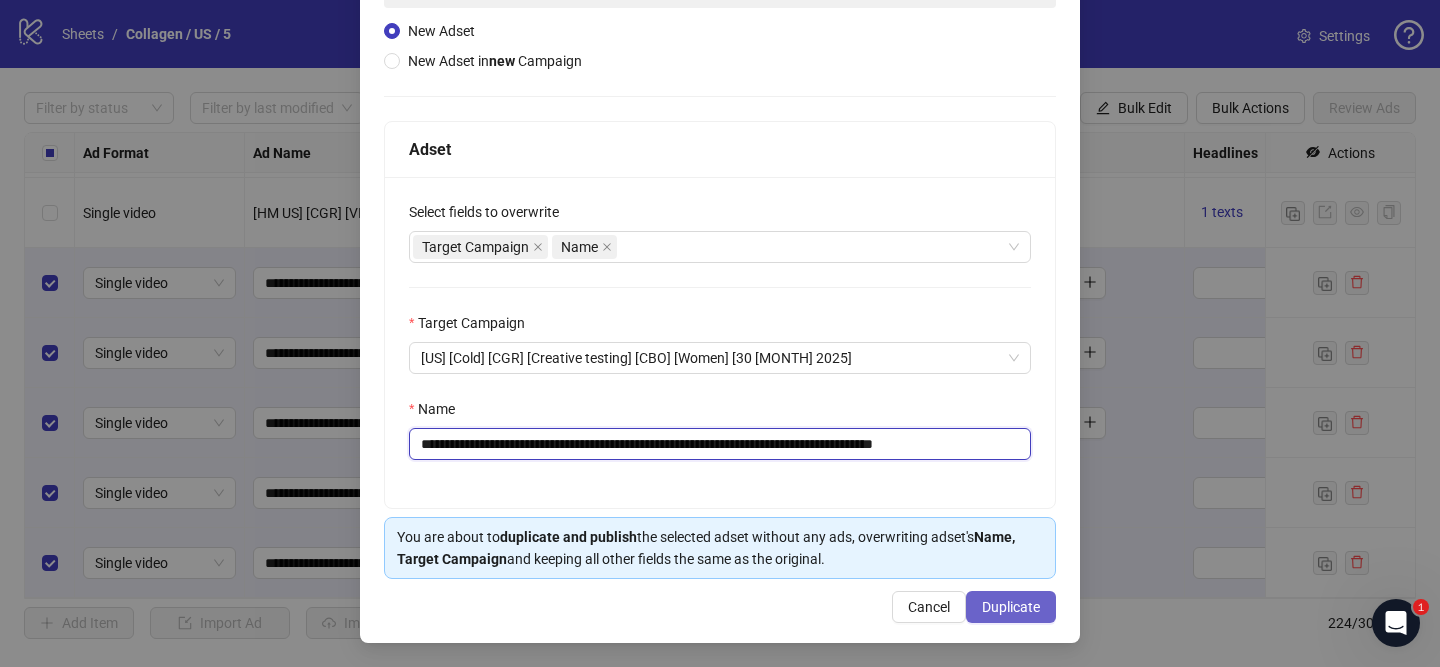 type on "**********" 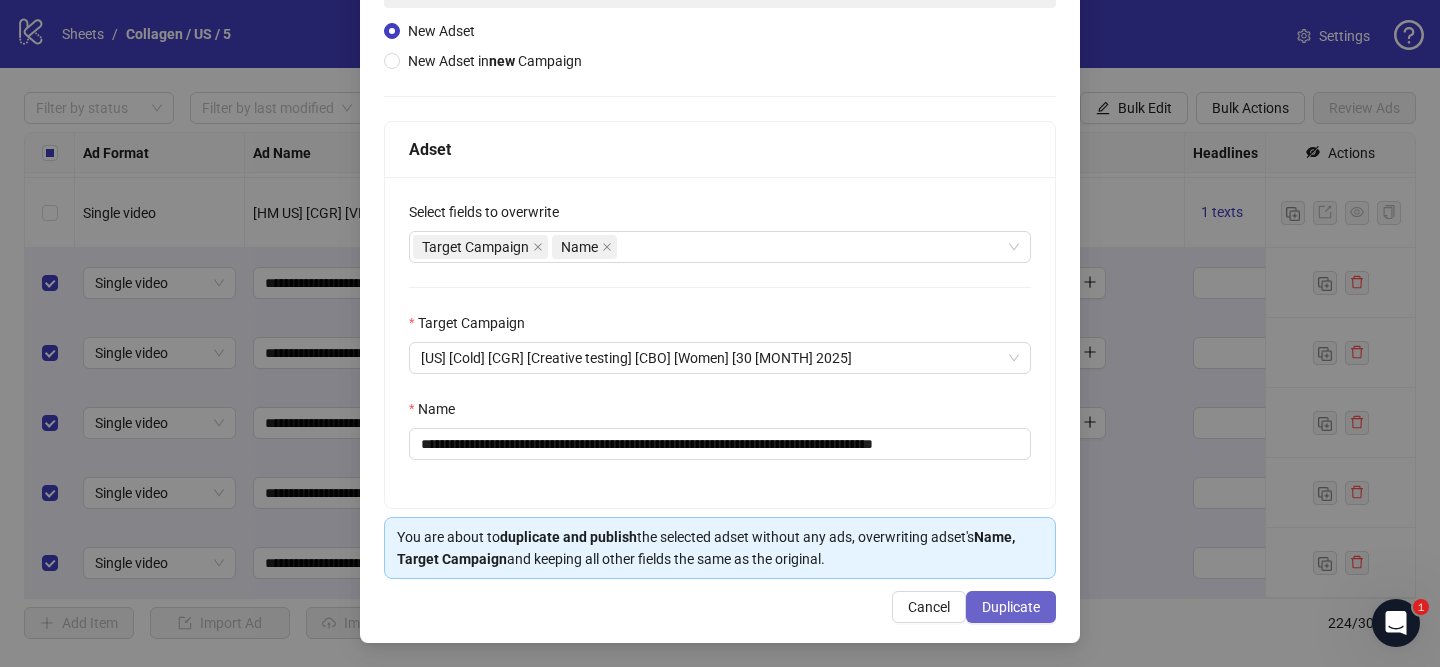 click on "Duplicate" at bounding box center [1011, 607] 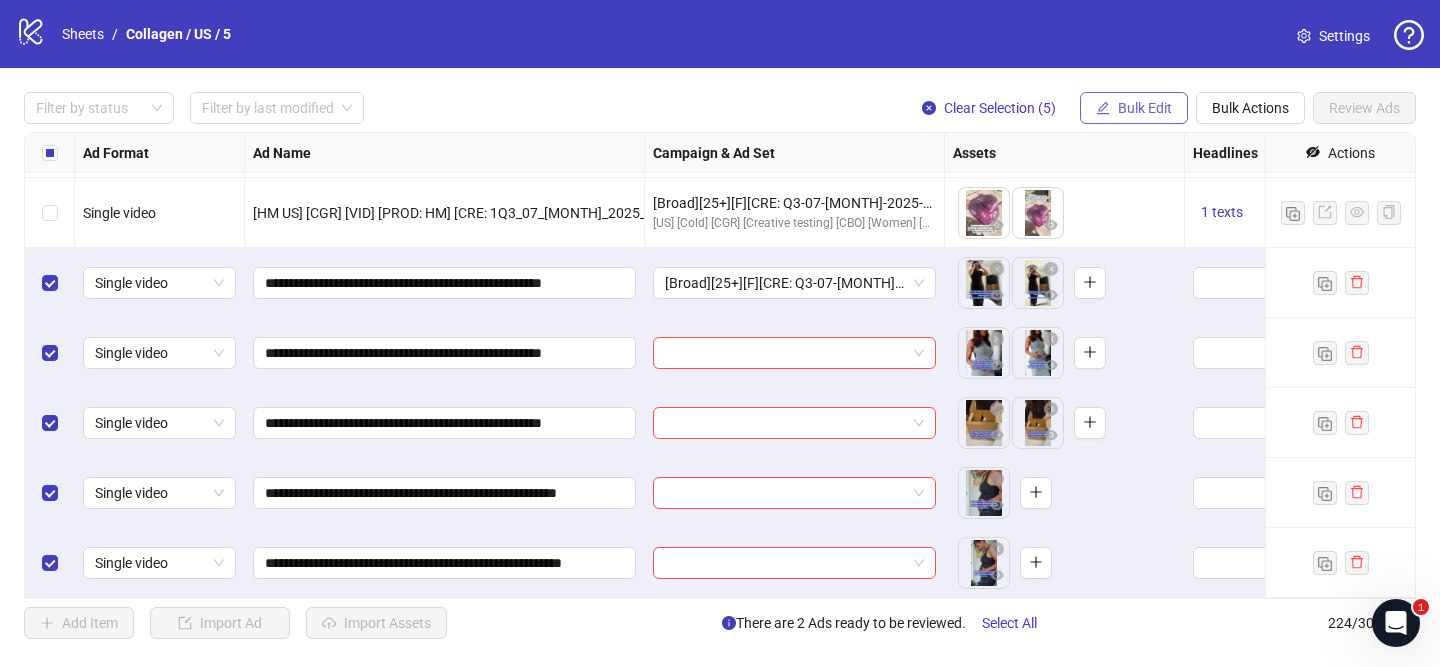 click on "Bulk Edit" at bounding box center [1145, 108] 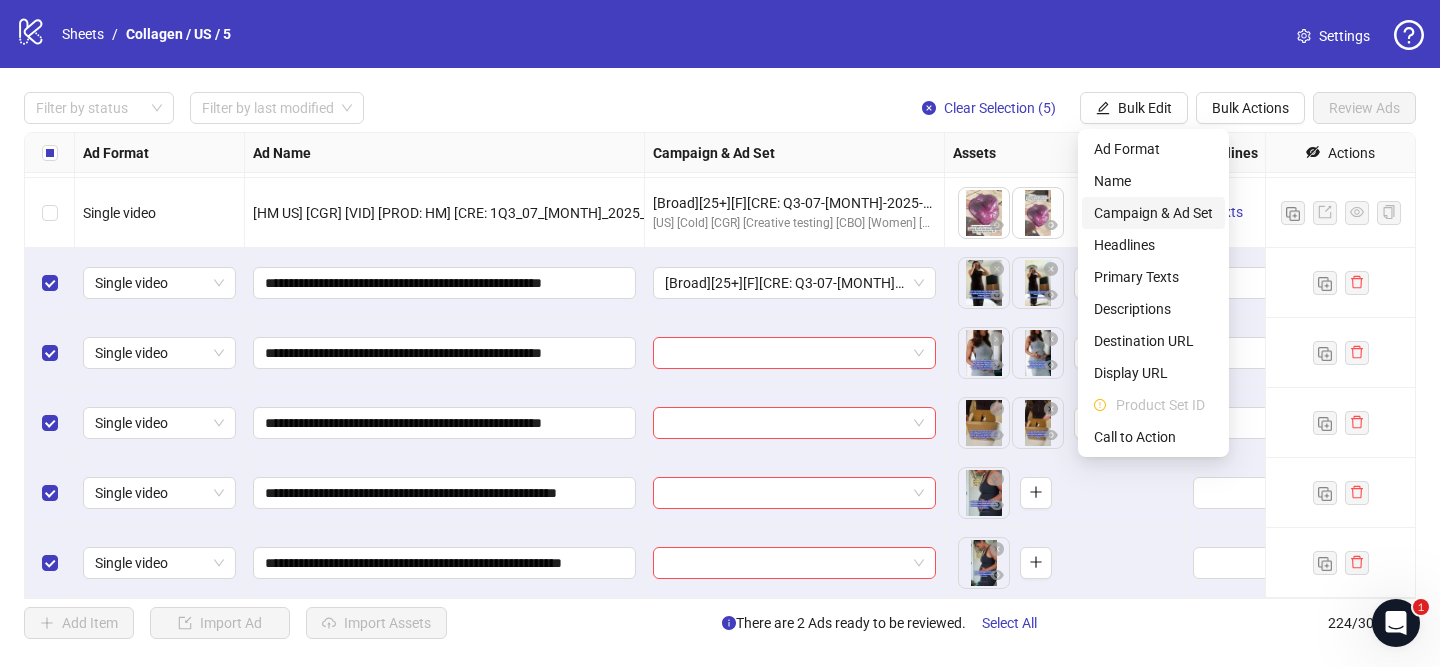 click on "Campaign & Ad Set" at bounding box center (1153, 213) 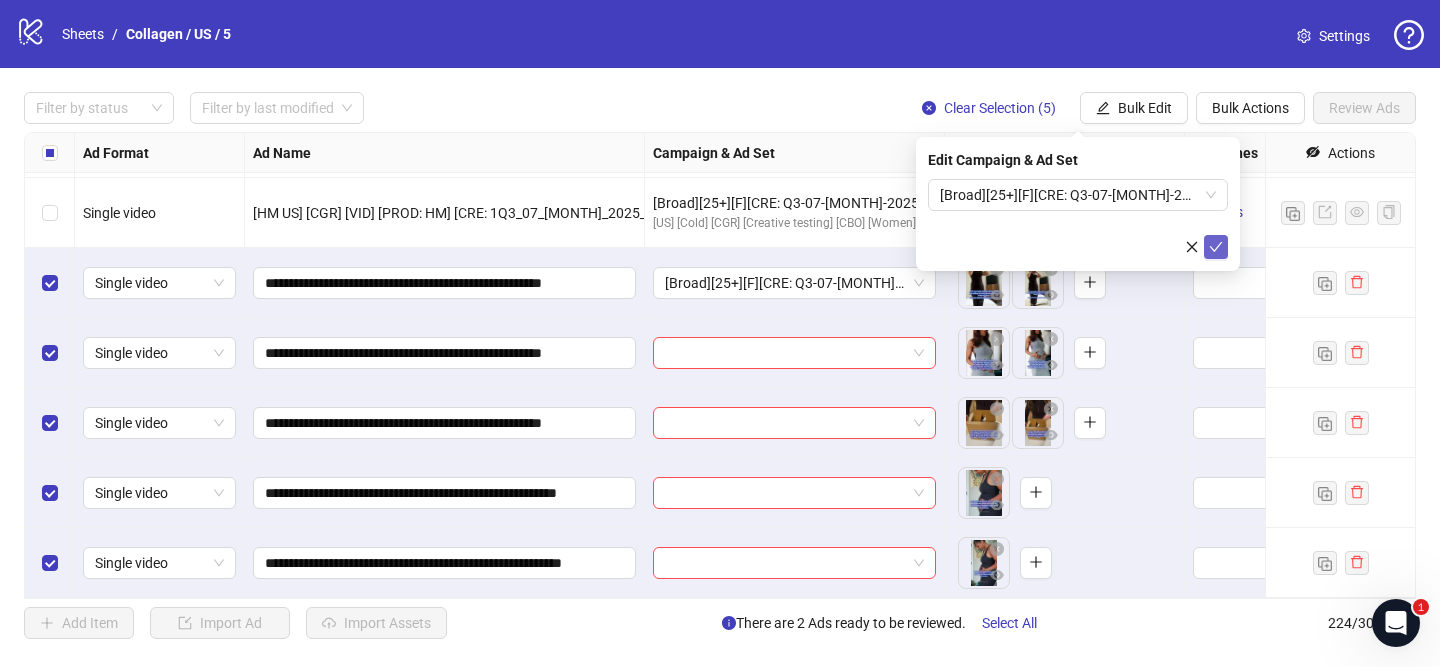 click at bounding box center [1216, 247] 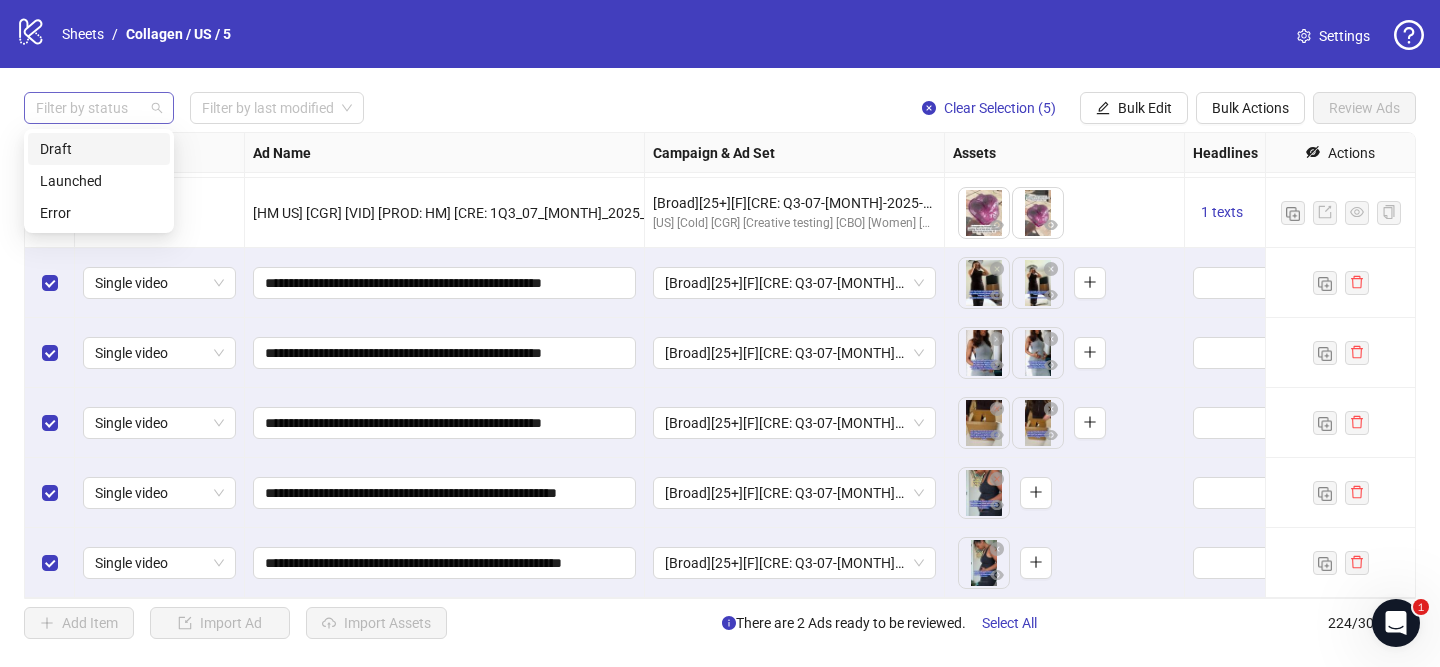 click at bounding box center [88, 108] 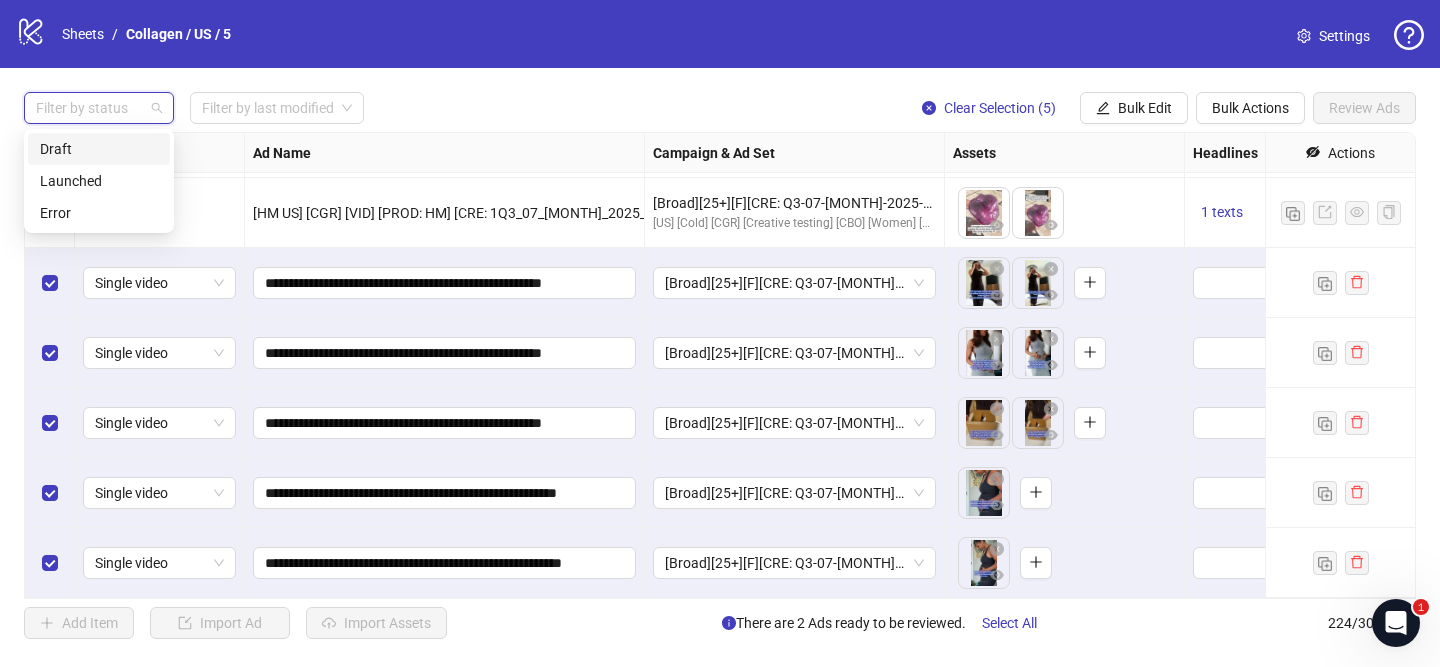 click on "Draft" at bounding box center (99, 149) 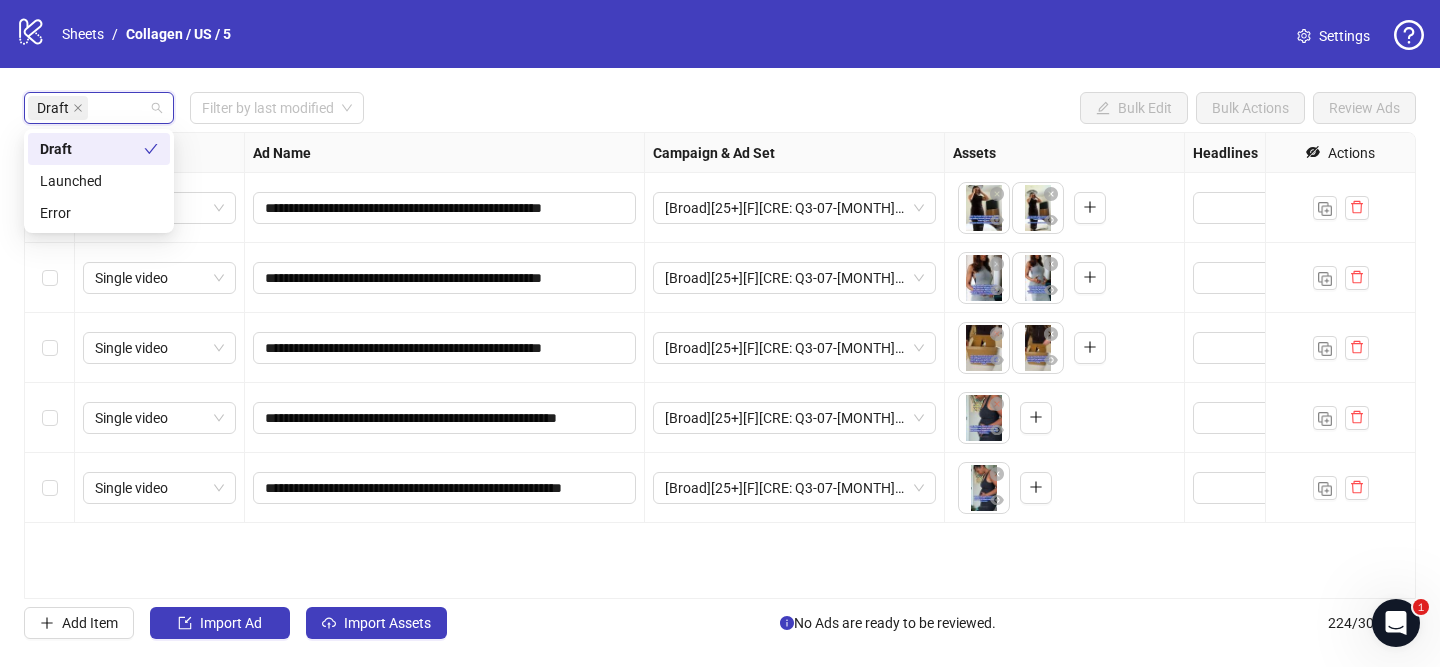 scroll, scrollTop: 0, scrollLeft: 0, axis: both 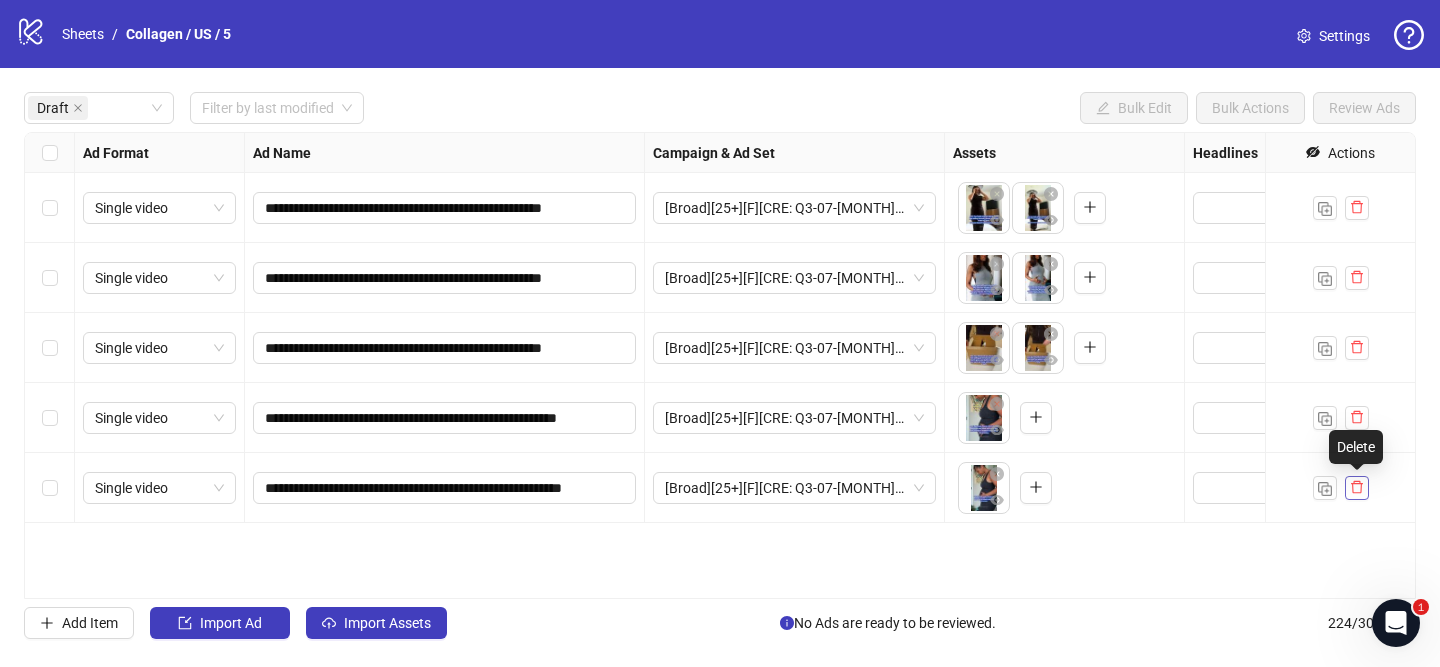 click 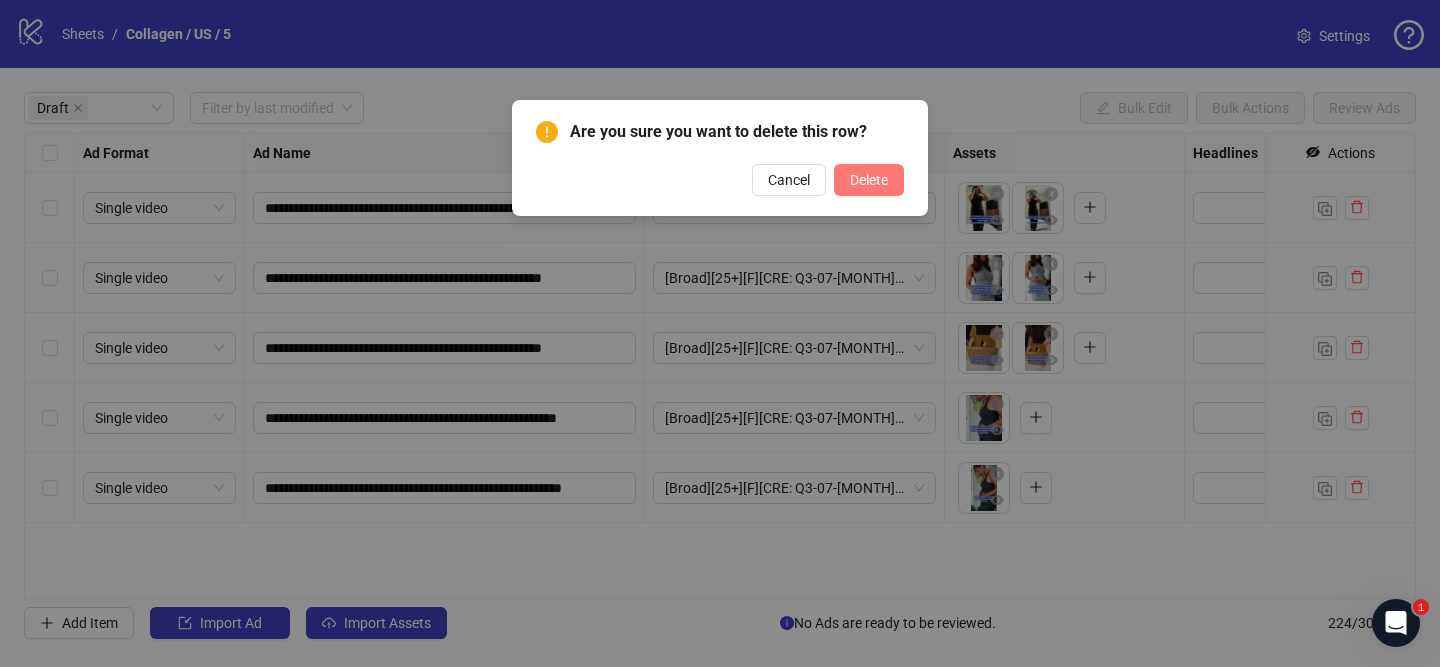 click on "Delete" at bounding box center (869, 180) 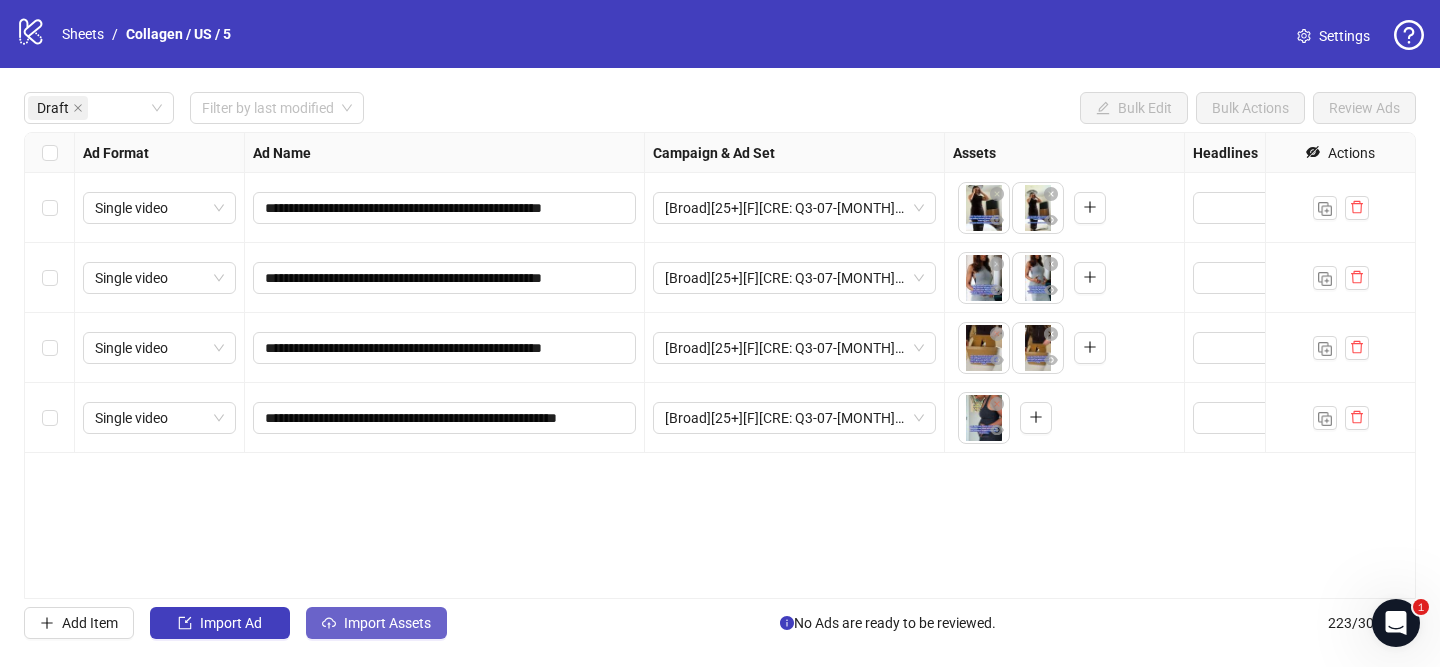 click on "Import Assets" at bounding box center [387, 623] 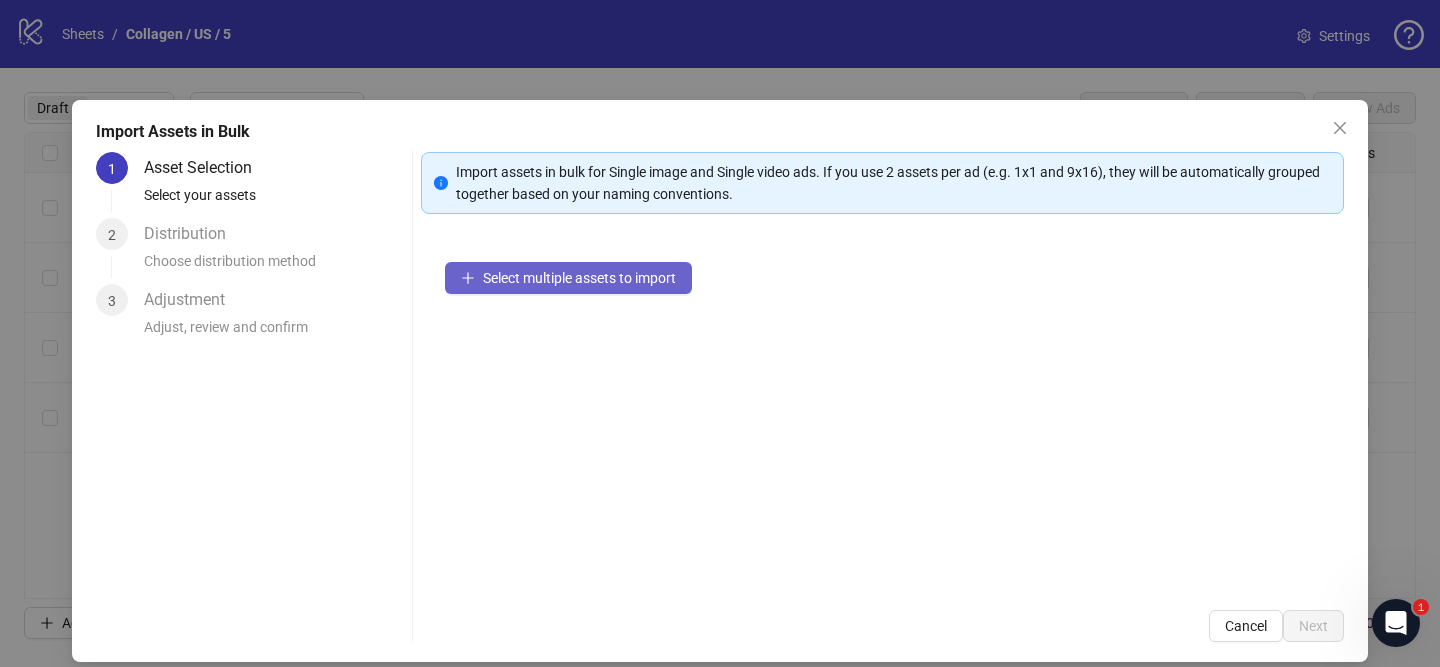 click on "Select multiple assets to import" at bounding box center [579, 278] 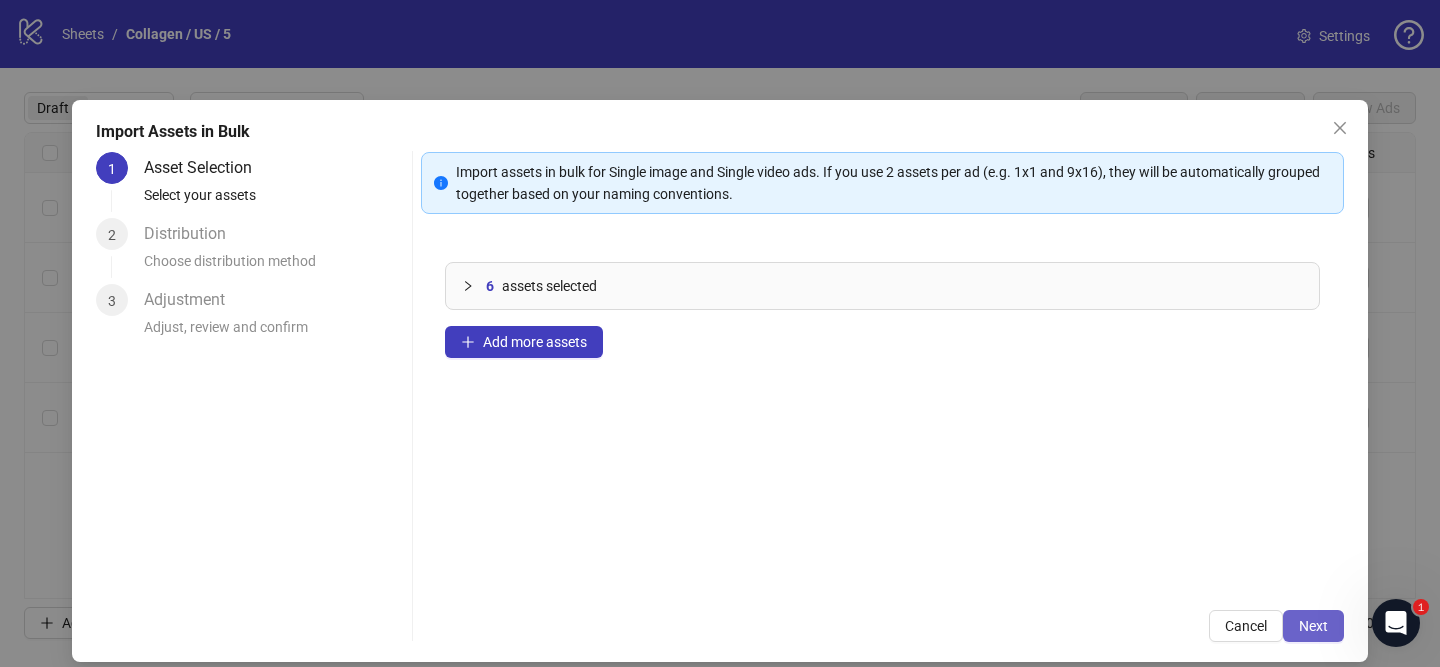 click on "Next" at bounding box center (1313, 626) 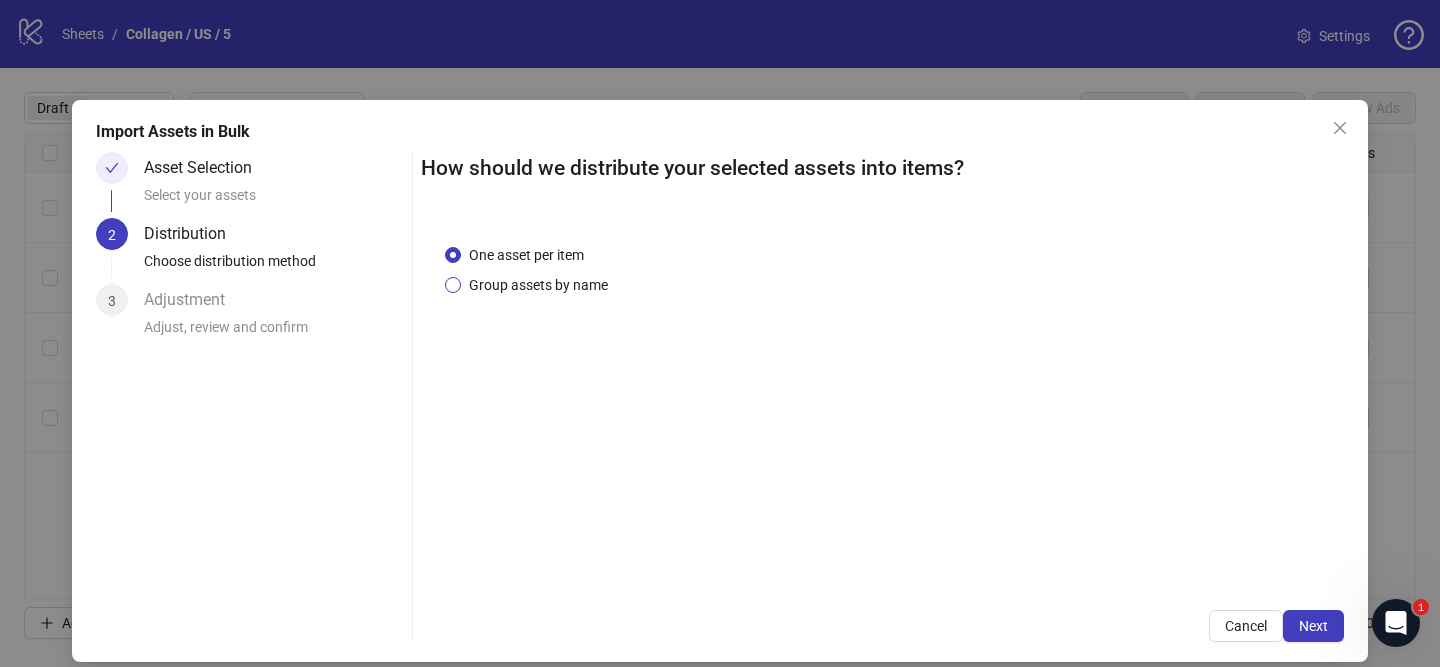 click on "Group assets by name" at bounding box center (538, 285) 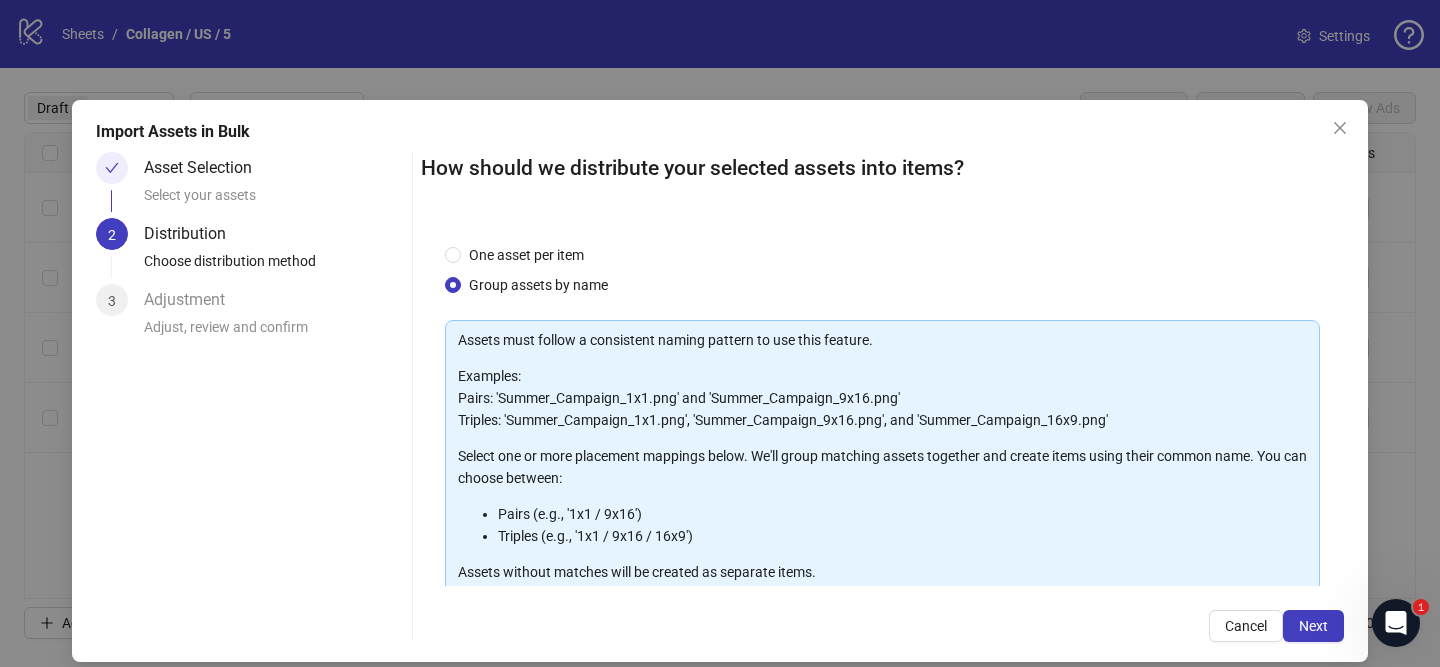scroll, scrollTop: 219, scrollLeft: 0, axis: vertical 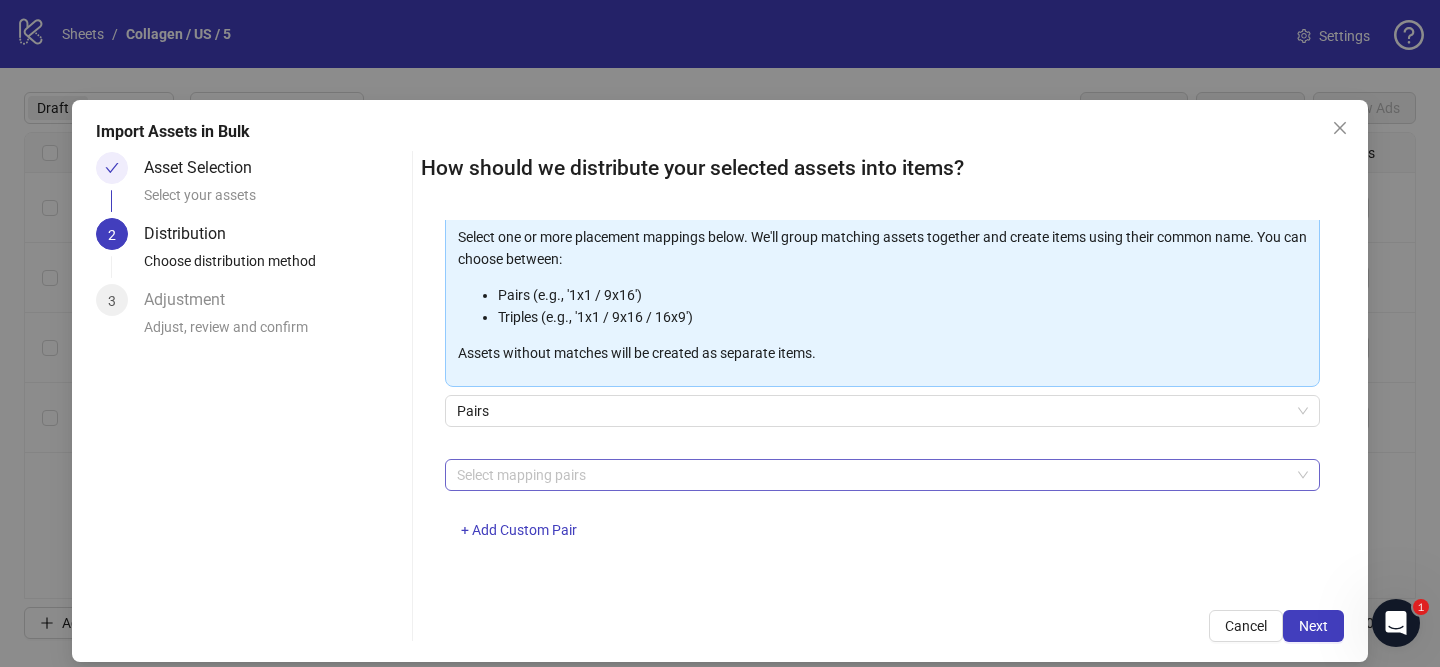 click at bounding box center [872, 475] 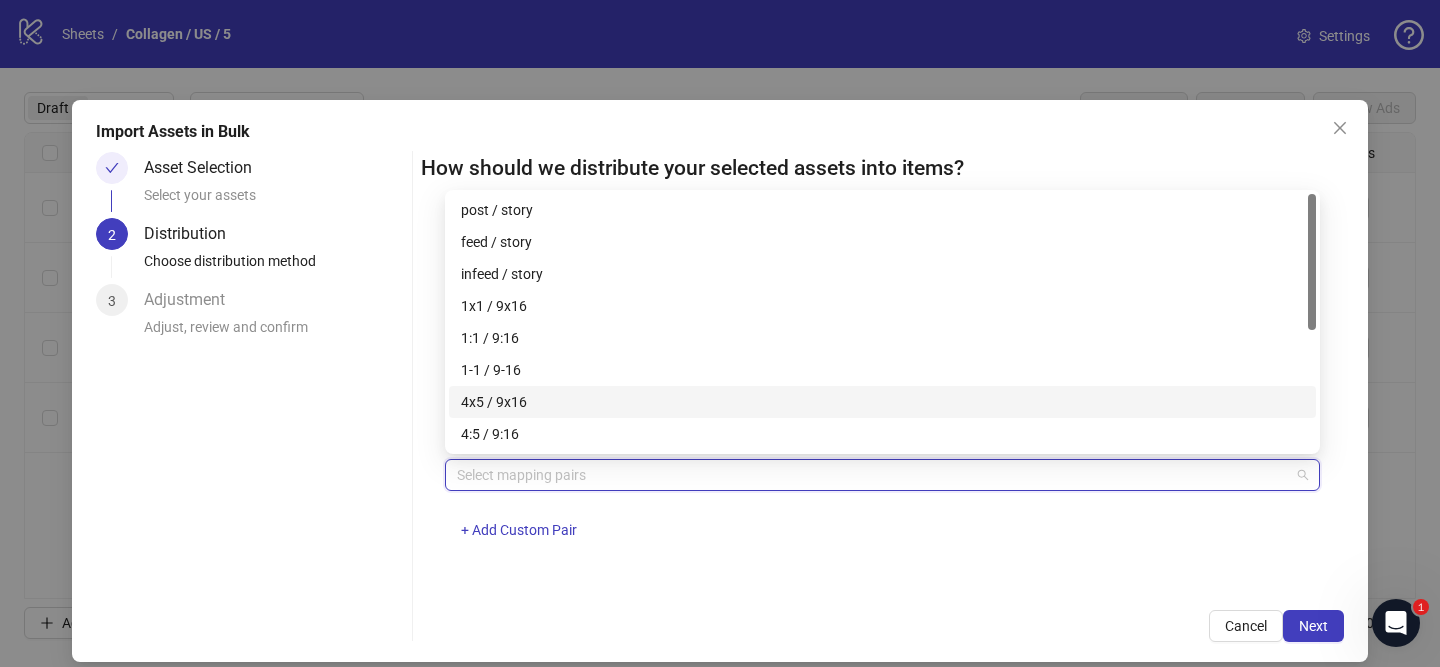 click on "4x5 / 9x16" at bounding box center (882, 402) 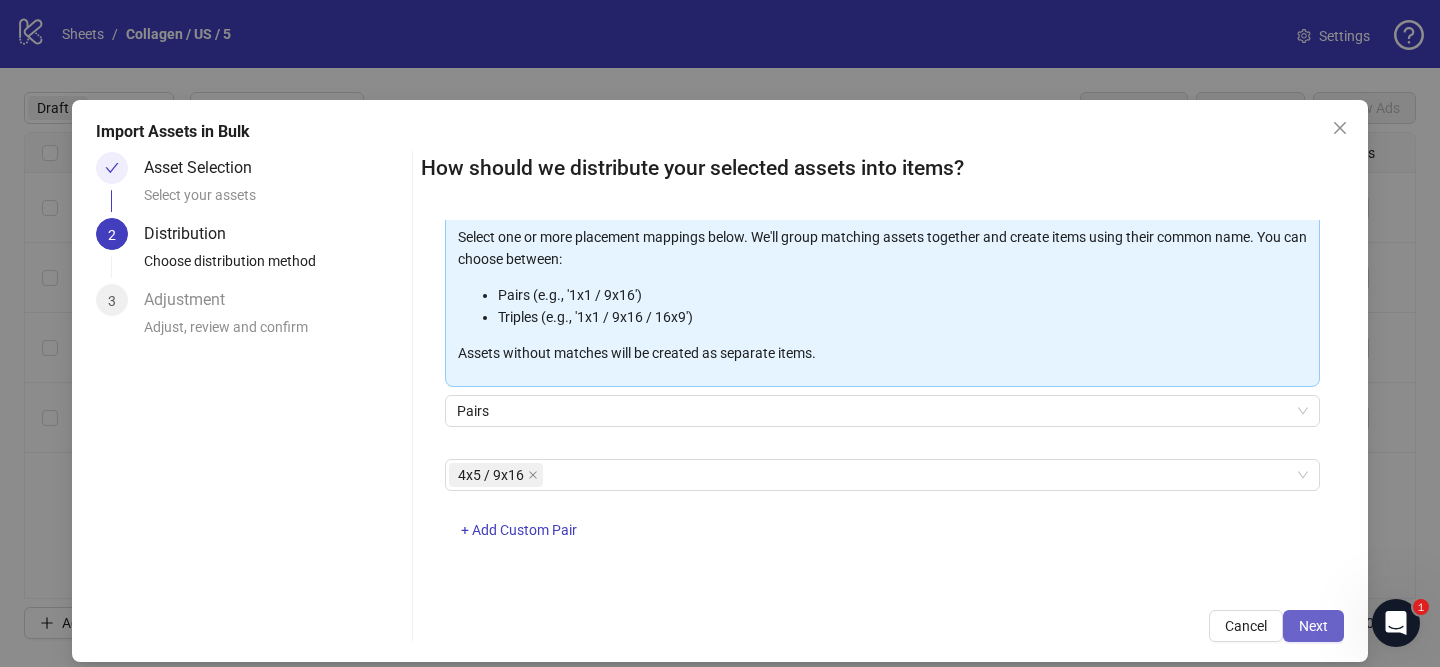 click on "Next" at bounding box center (1313, 626) 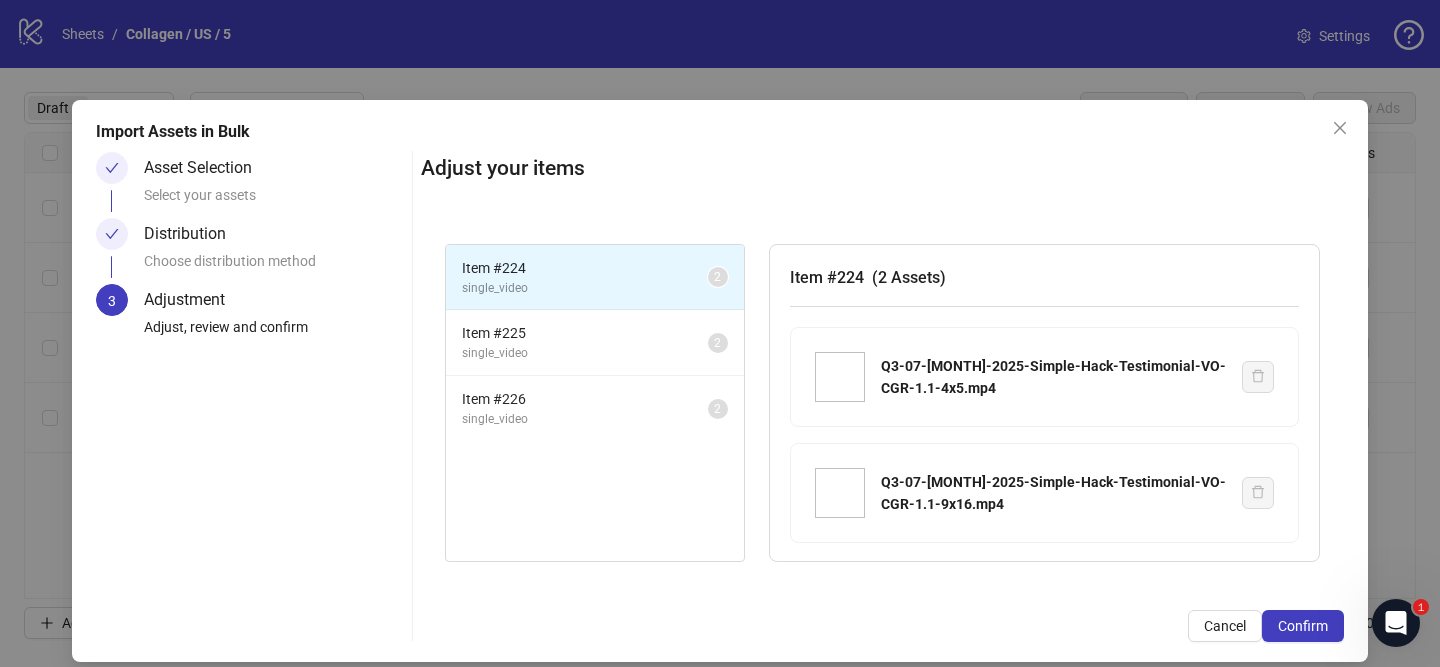 click on "Confirm" at bounding box center (1303, 626) 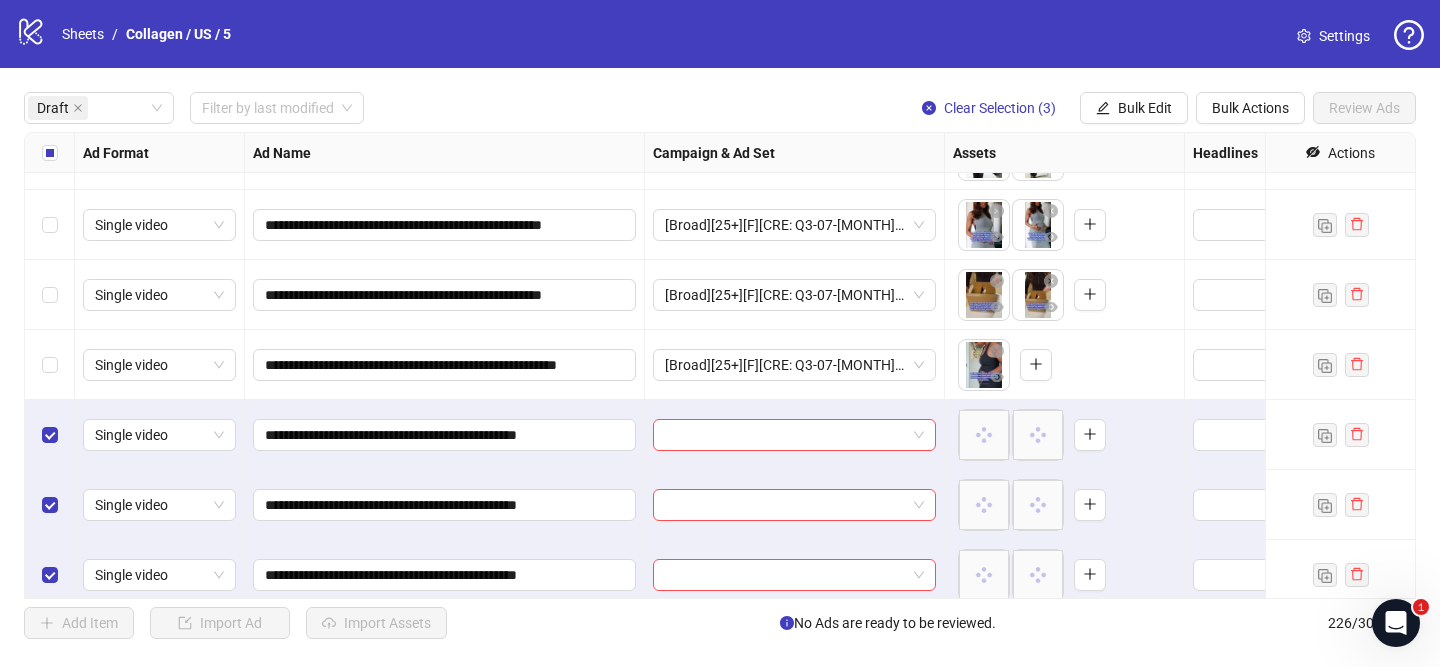 scroll, scrollTop: 65, scrollLeft: 0, axis: vertical 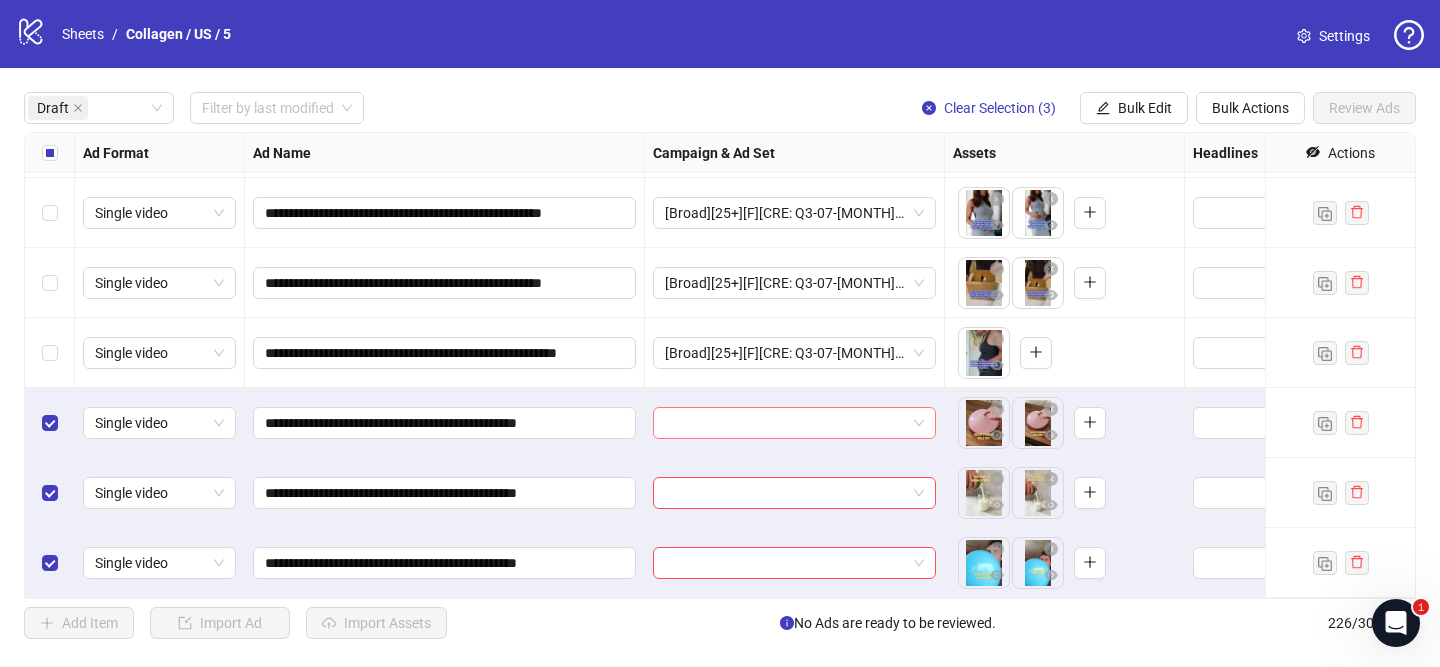 click at bounding box center (785, 423) 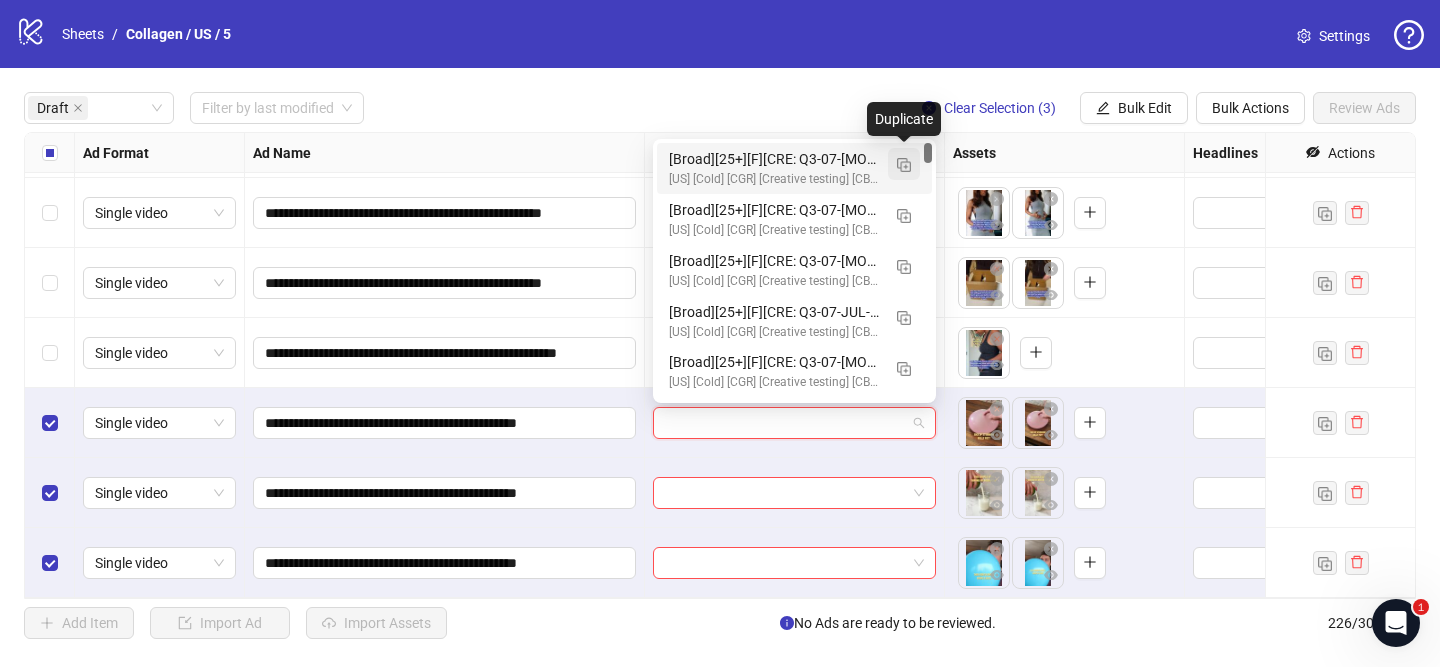 click at bounding box center [904, 165] 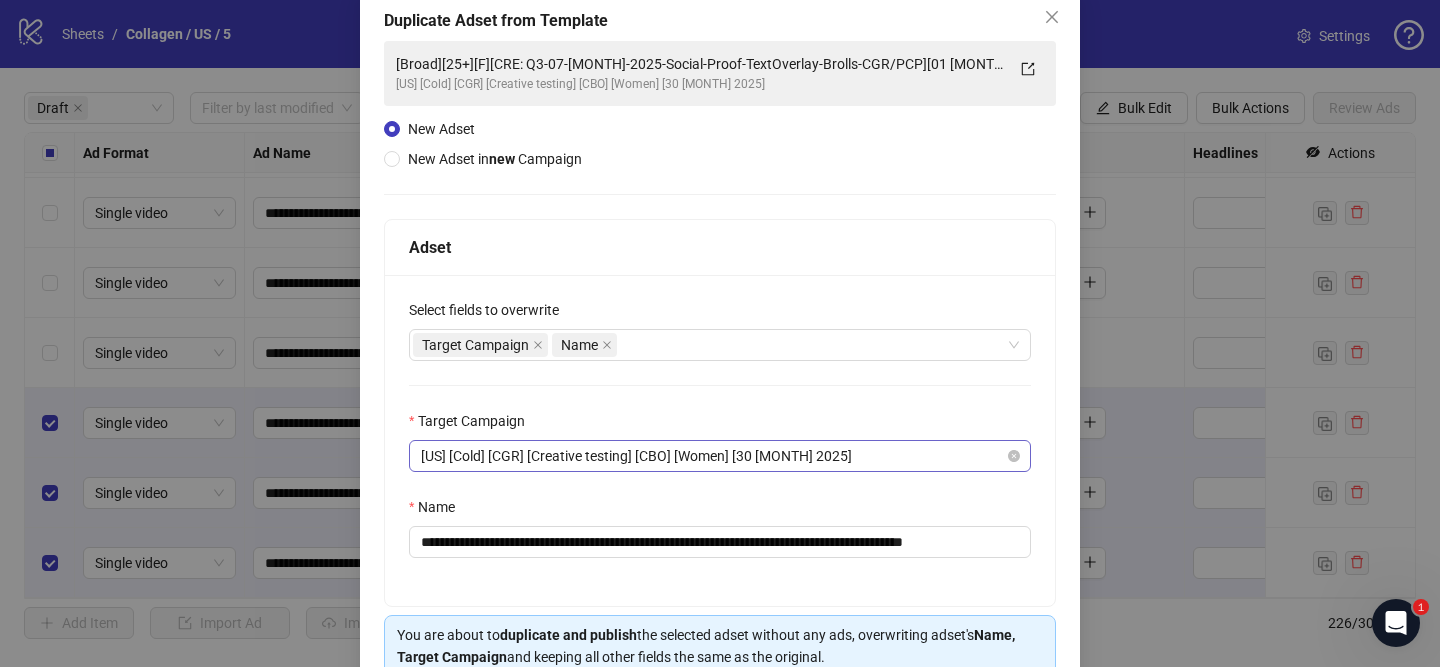 scroll, scrollTop: 131, scrollLeft: 0, axis: vertical 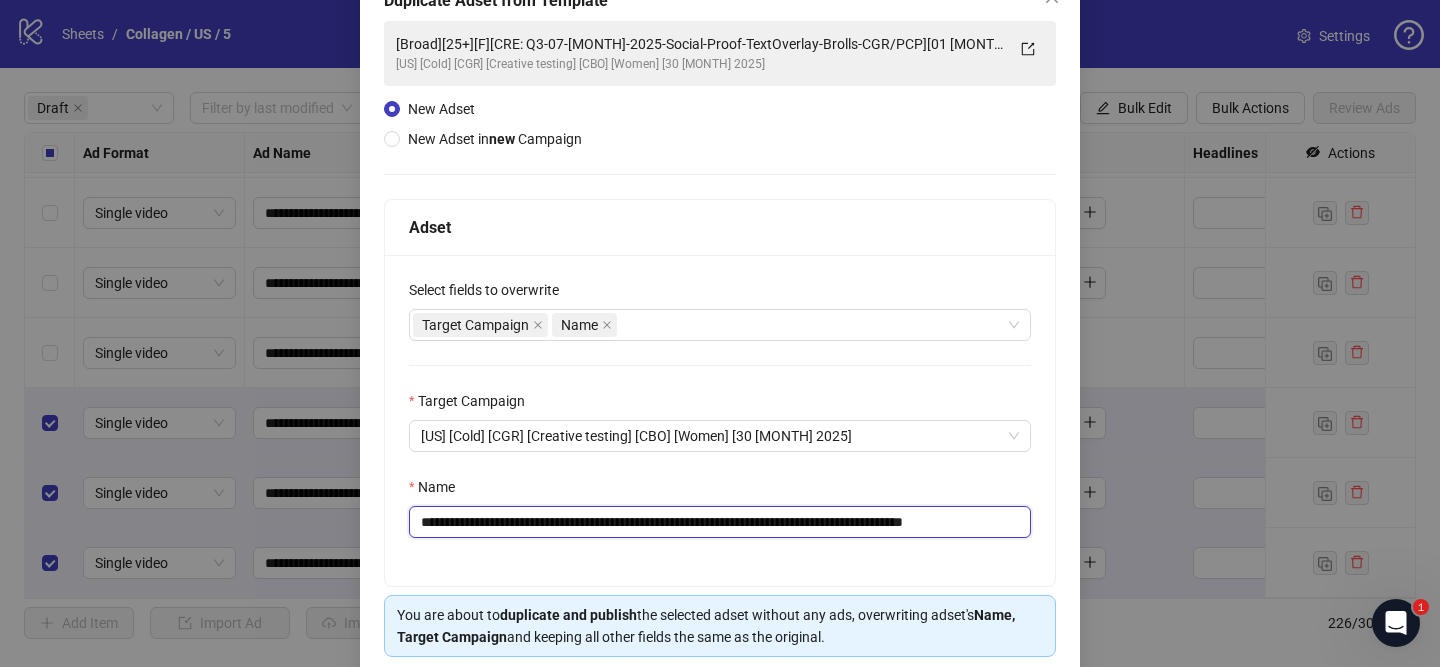 drag, startPoint x: 550, startPoint y: 523, endPoint x: 905, endPoint y: 524, distance: 355.0014 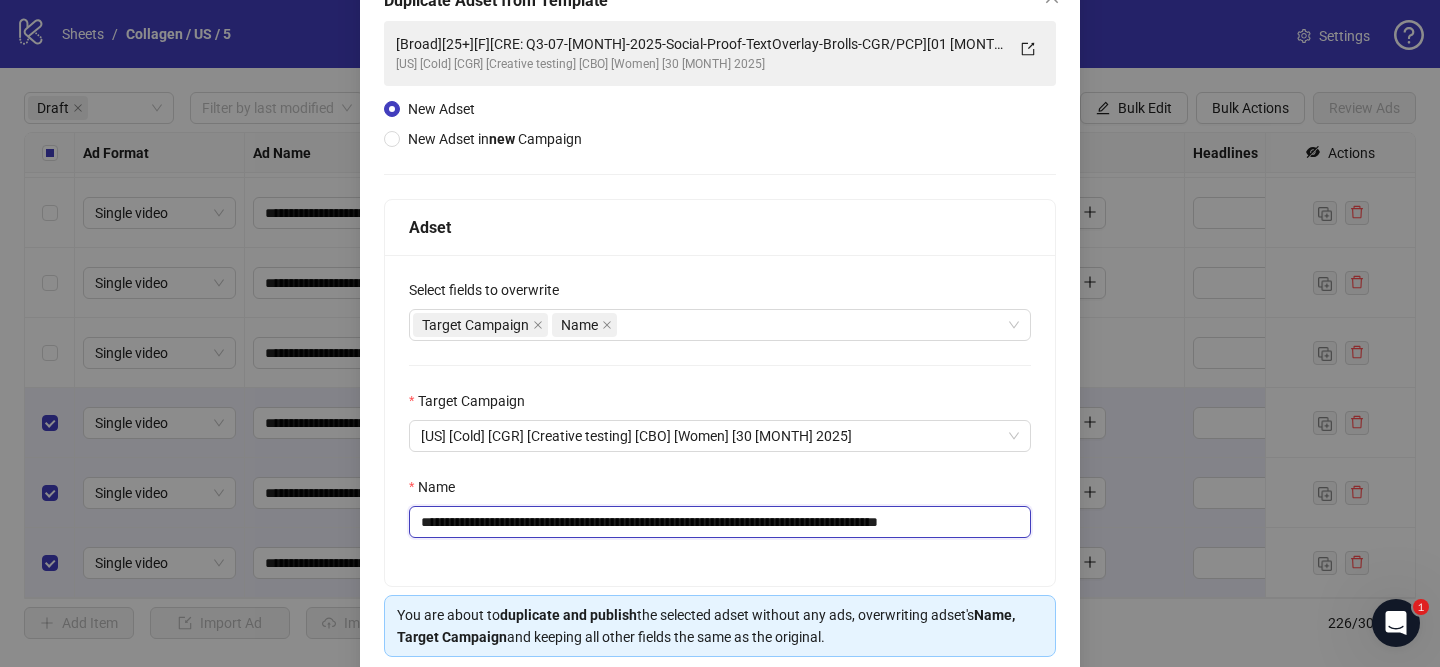 scroll, scrollTop: 0, scrollLeft: 7, axis: horizontal 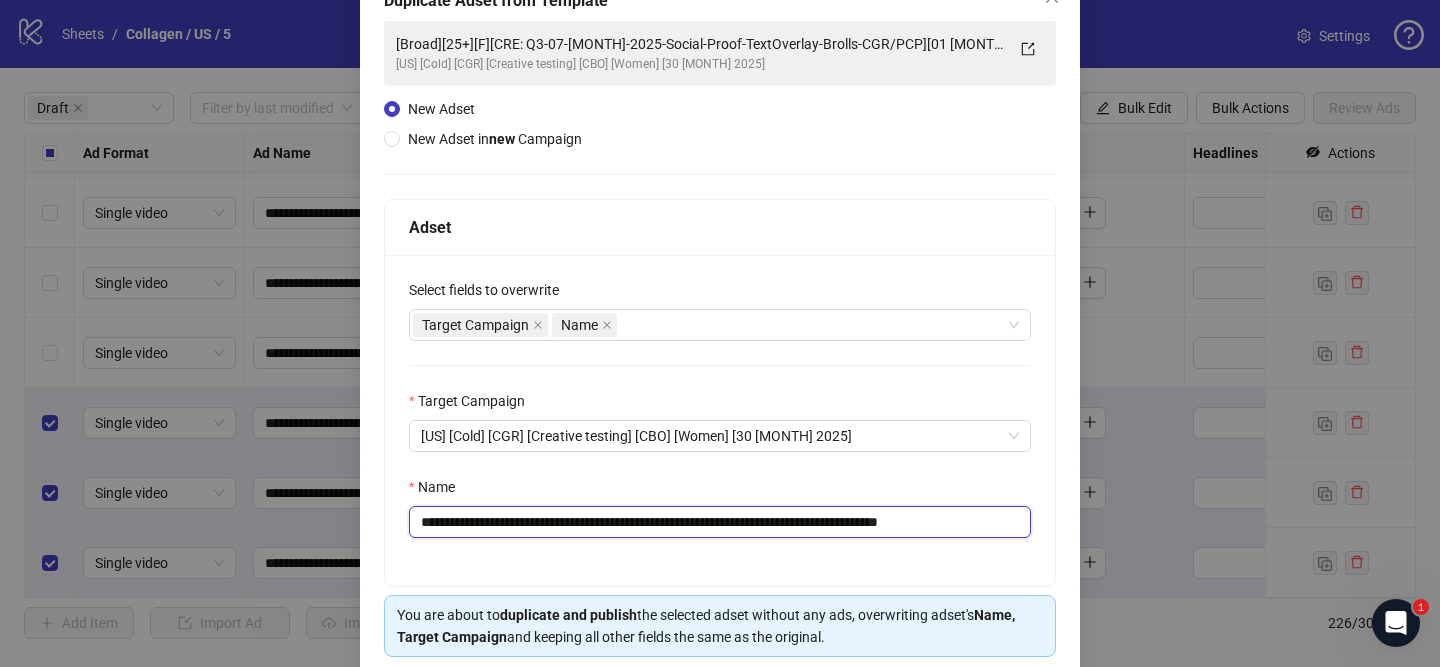 drag, startPoint x: 978, startPoint y: 521, endPoint x: 1101, endPoint y: 525, distance: 123.065025 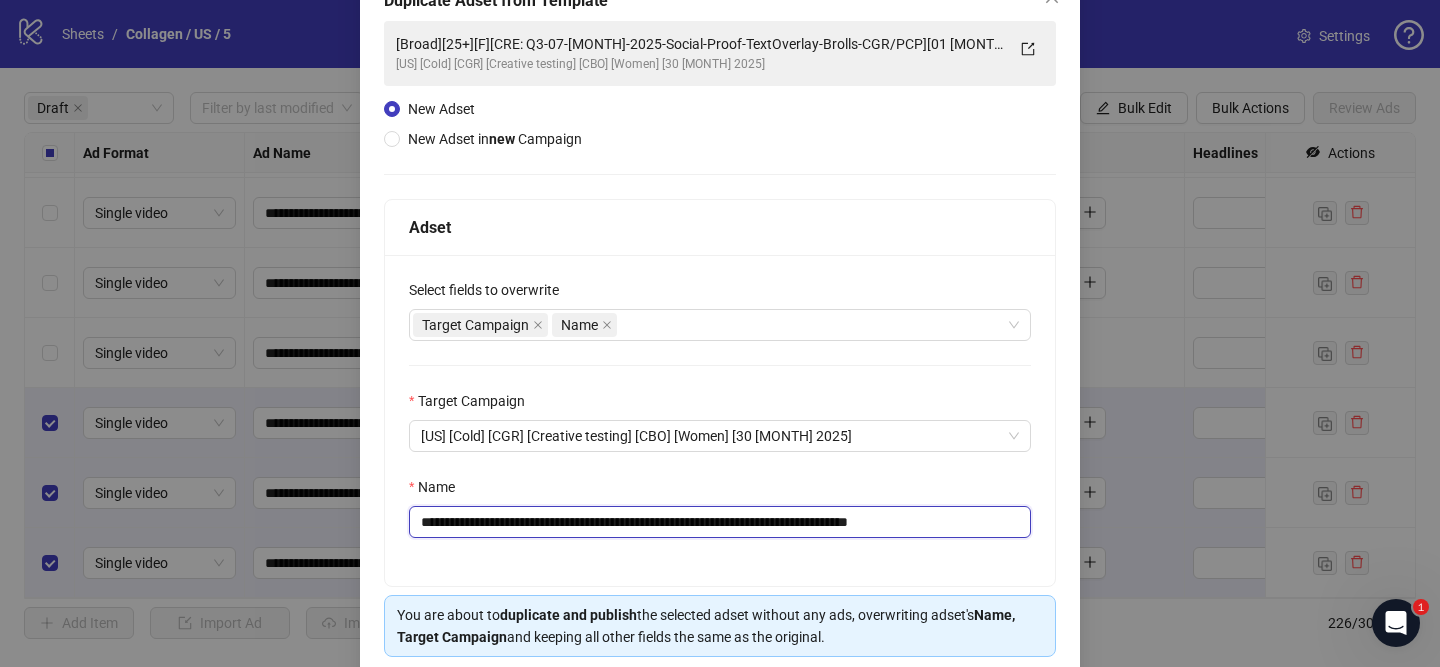 scroll, scrollTop: 0, scrollLeft: 0, axis: both 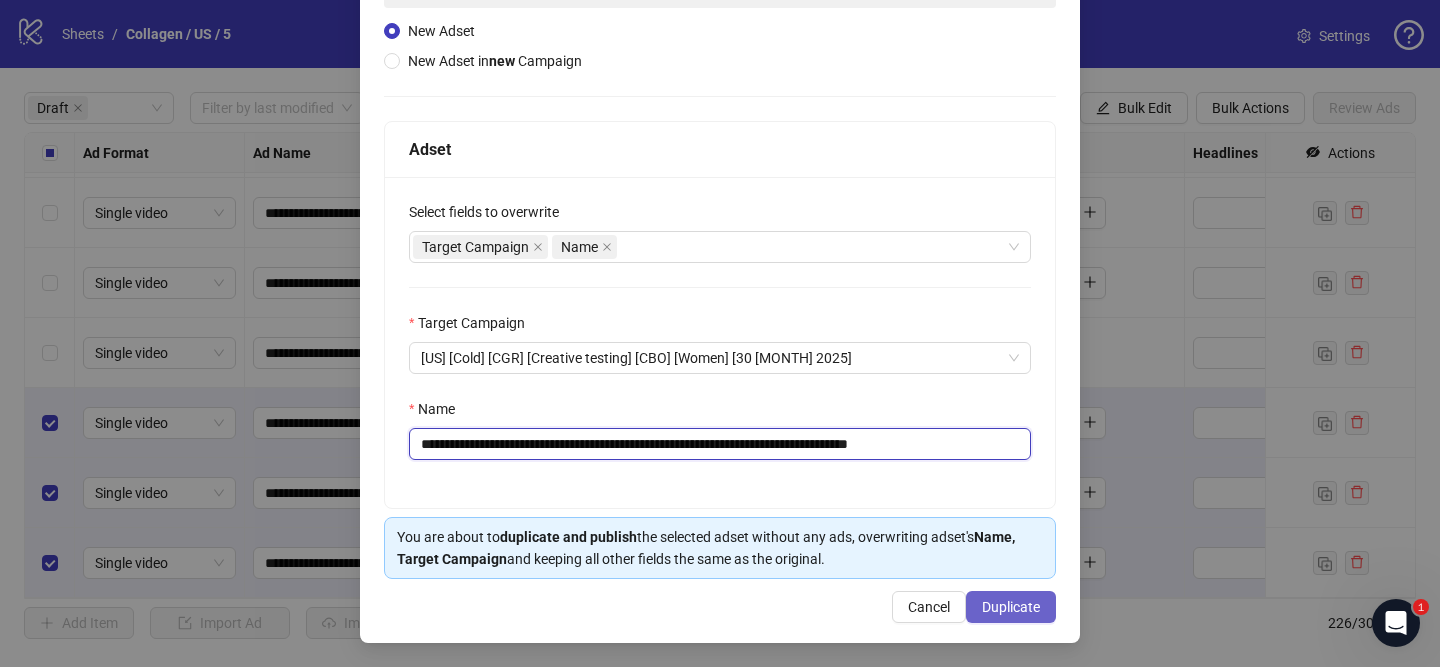 type on "**********" 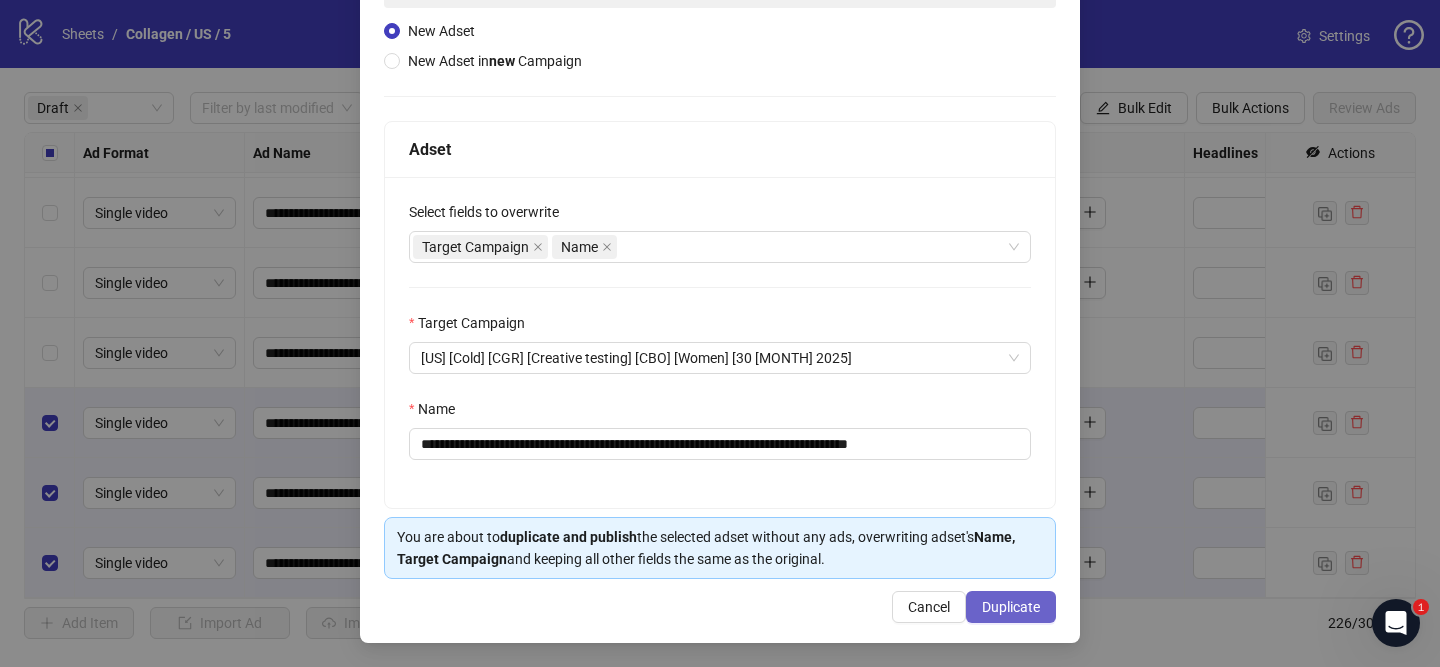 click on "Duplicate" at bounding box center (1011, 607) 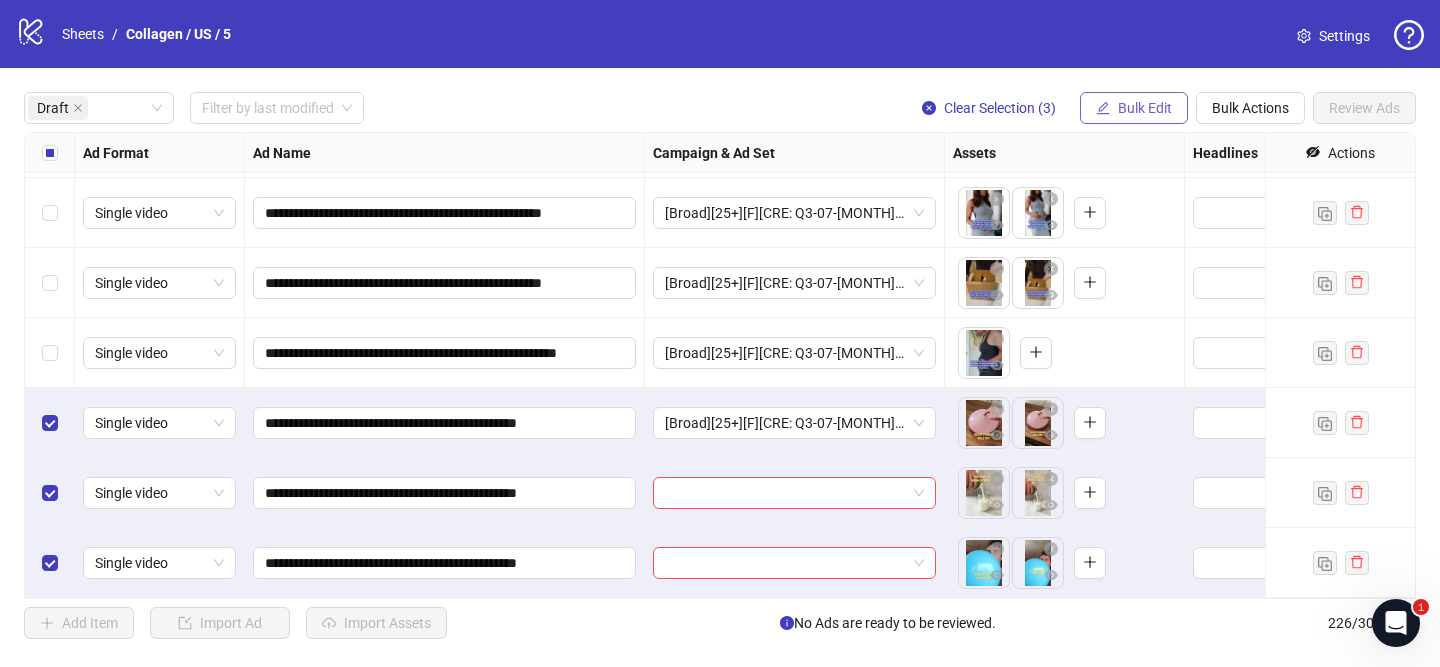 click on "Bulk Edit" at bounding box center (1145, 108) 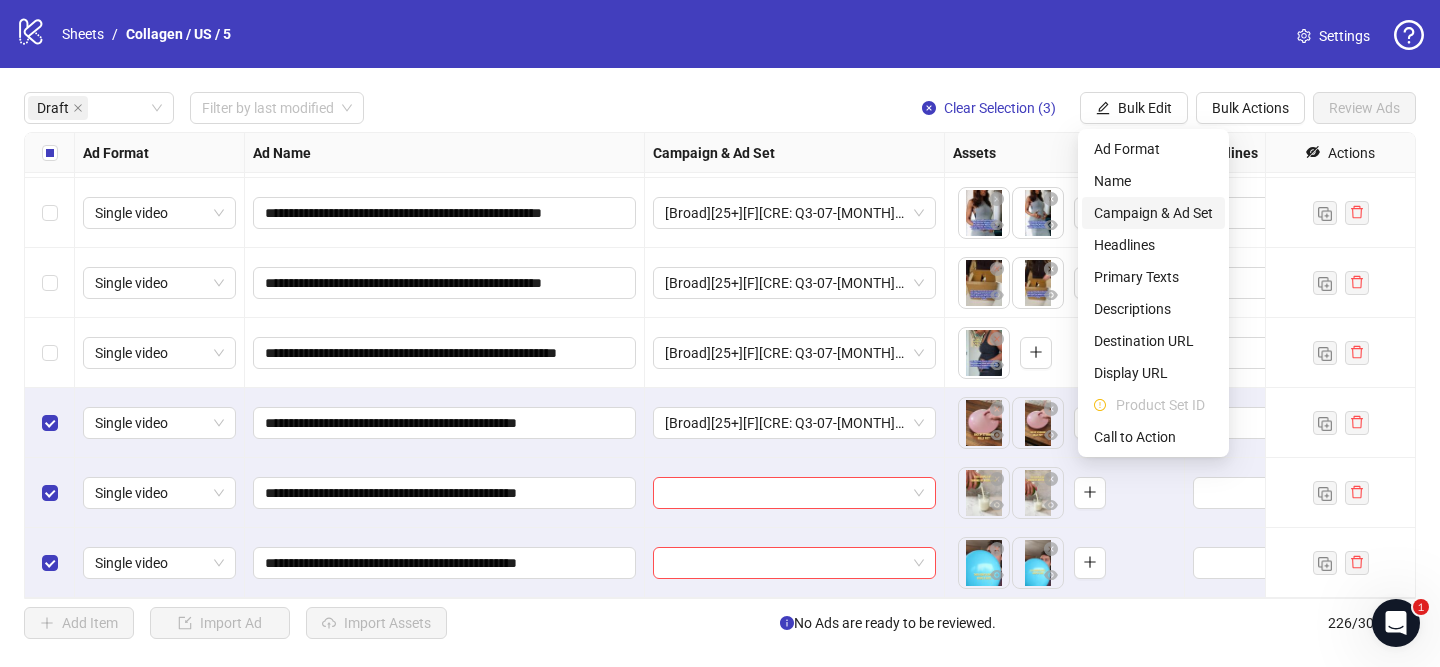 click on "Campaign & Ad Set" at bounding box center (1153, 213) 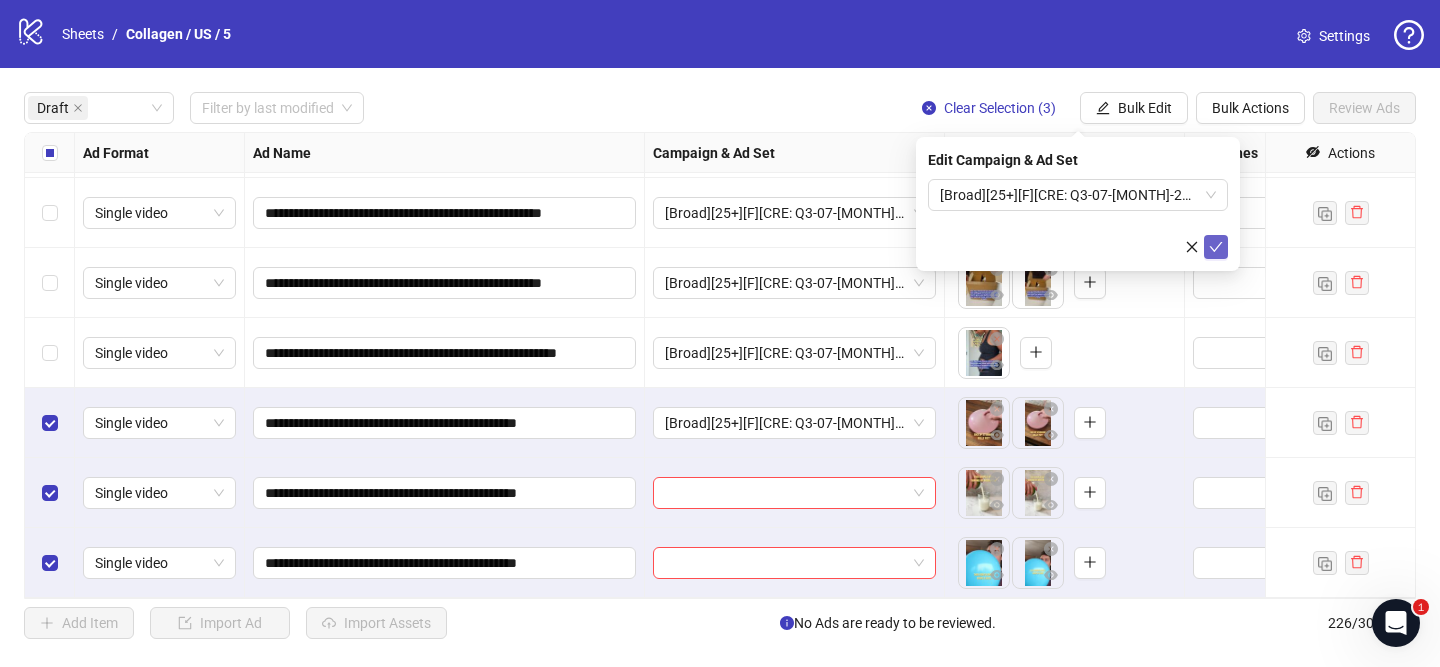 click 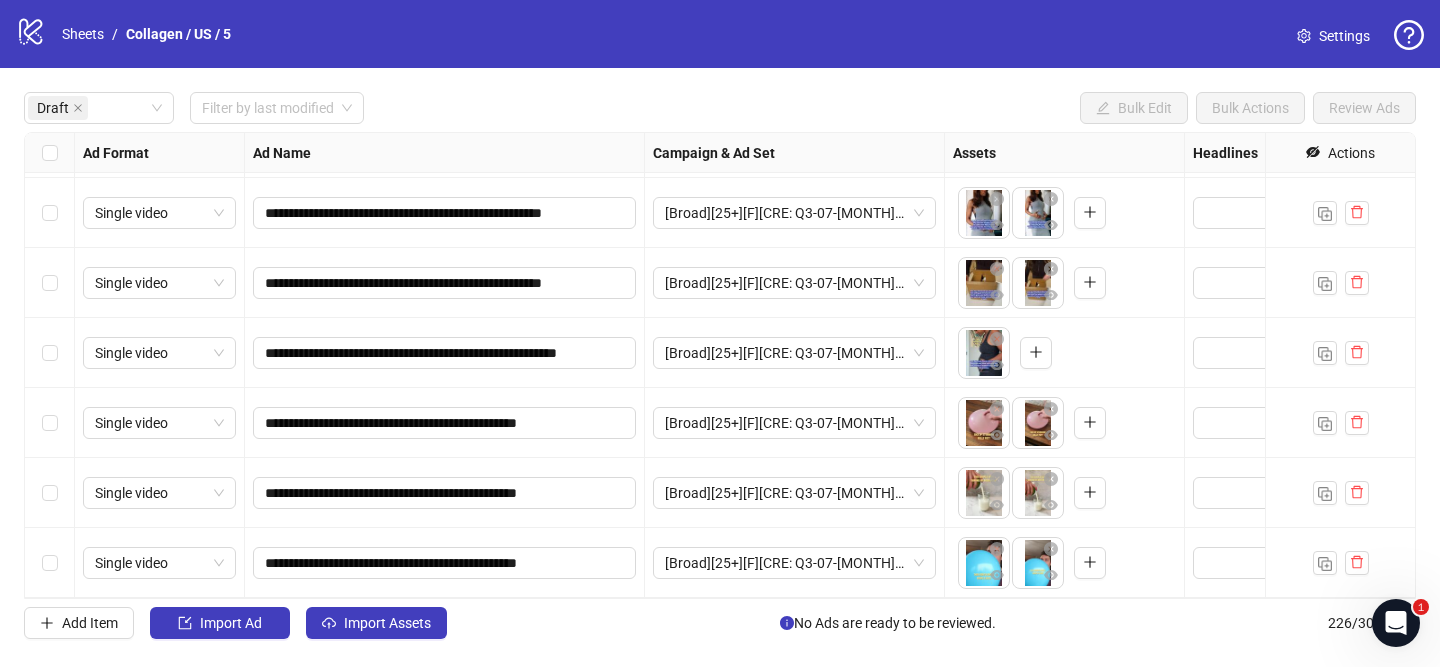 click on "**********" at bounding box center (720, 365) 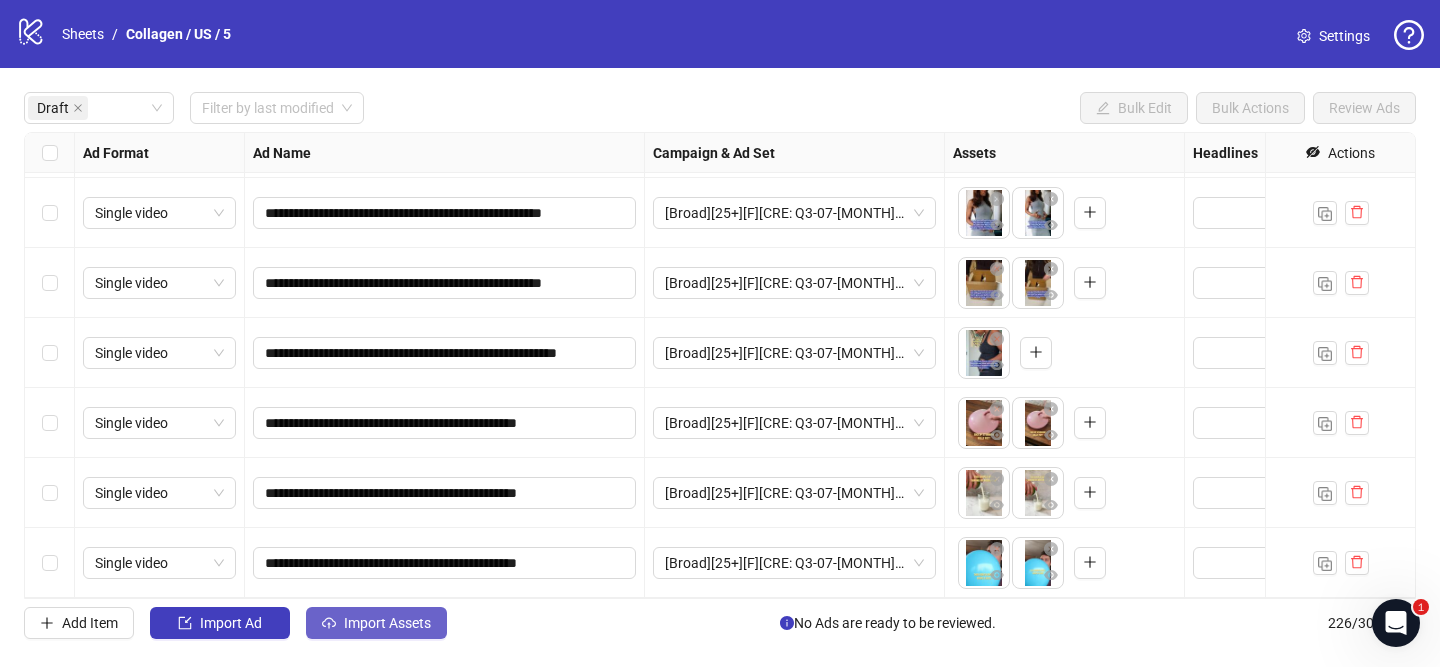 click on "Import Assets" at bounding box center [387, 623] 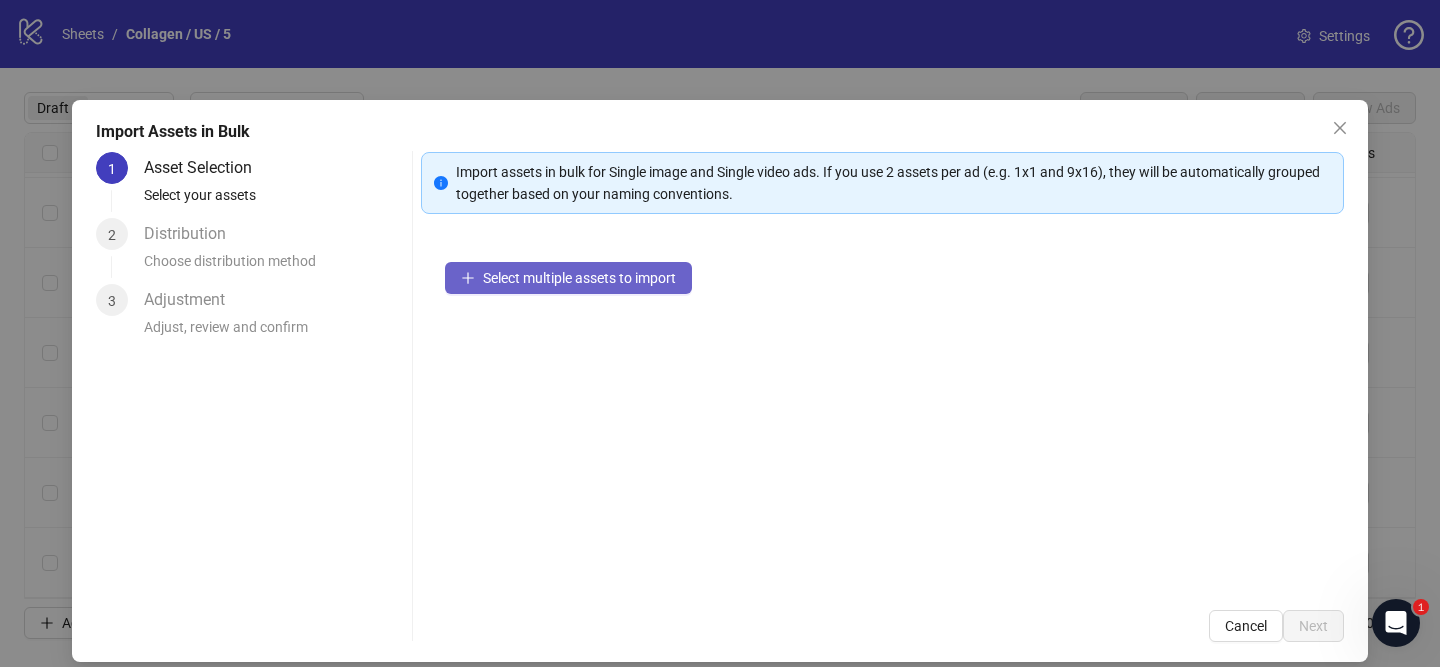 click on "Select multiple assets to import" at bounding box center [579, 278] 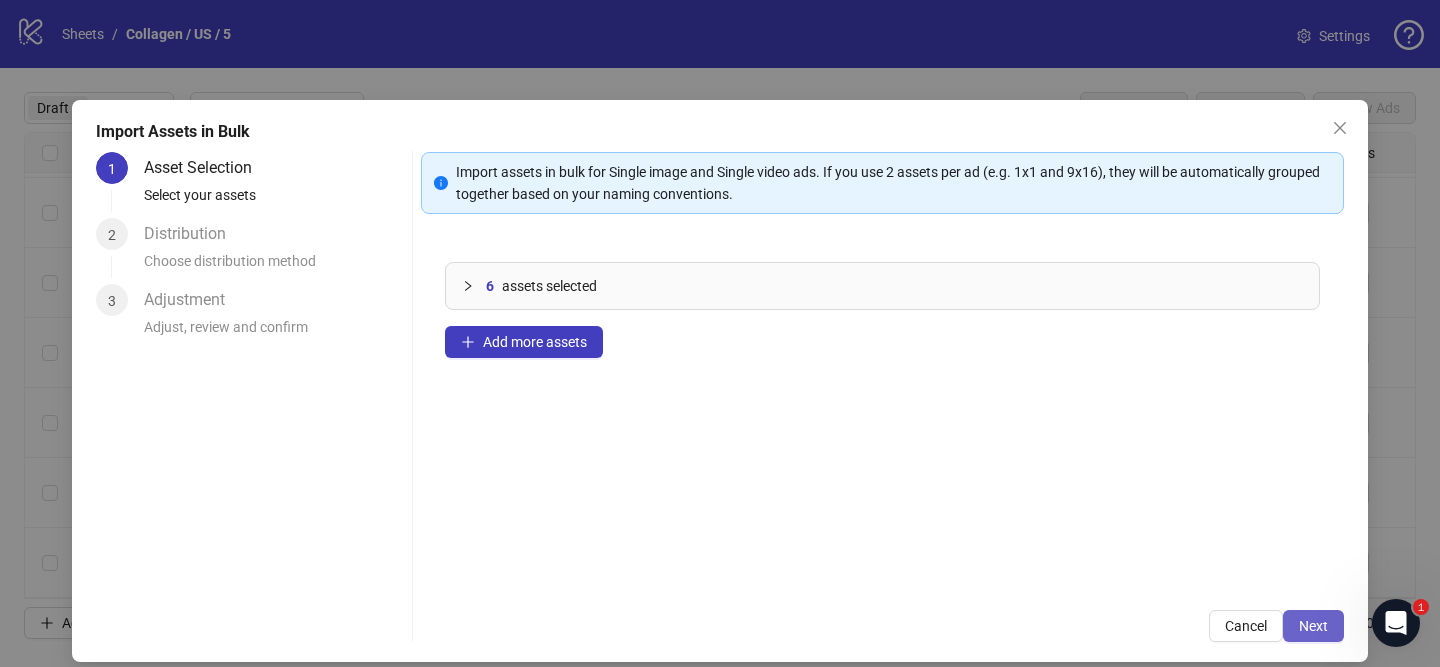 click on "Next" at bounding box center [1313, 626] 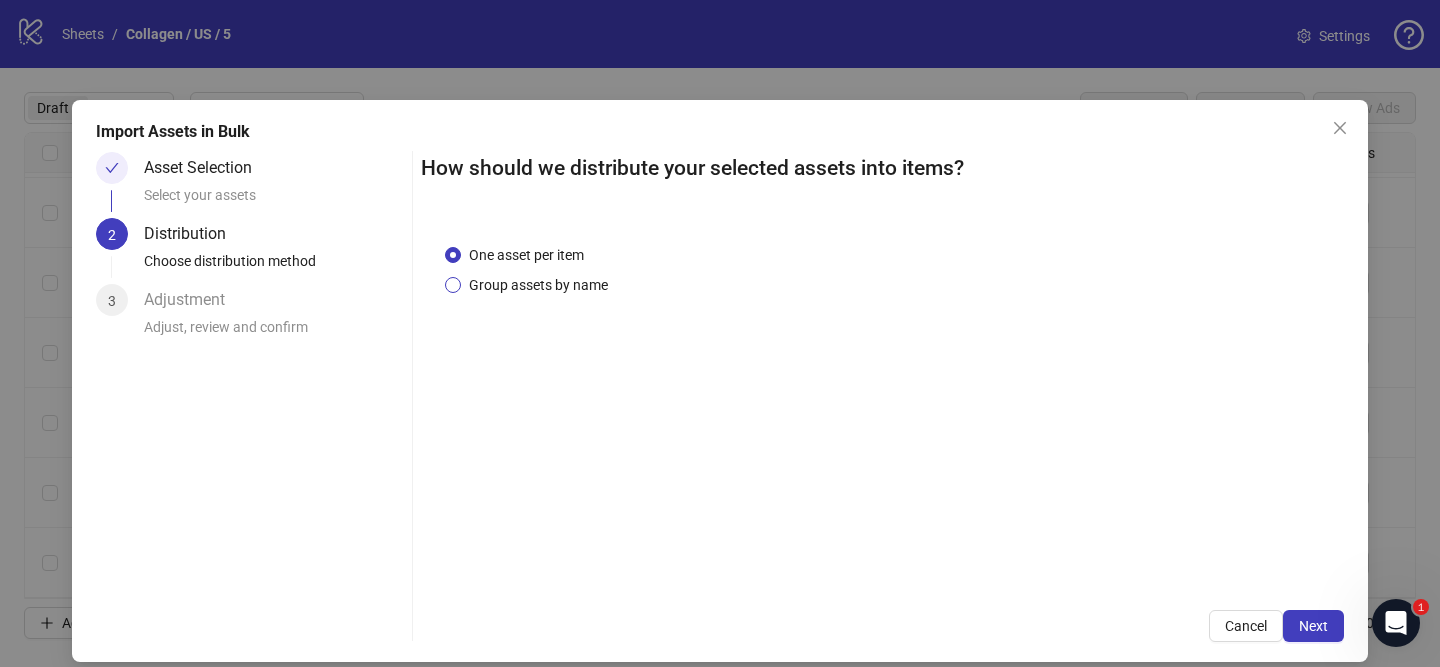 click on "Group assets by name" at bounding box center [538, 285] 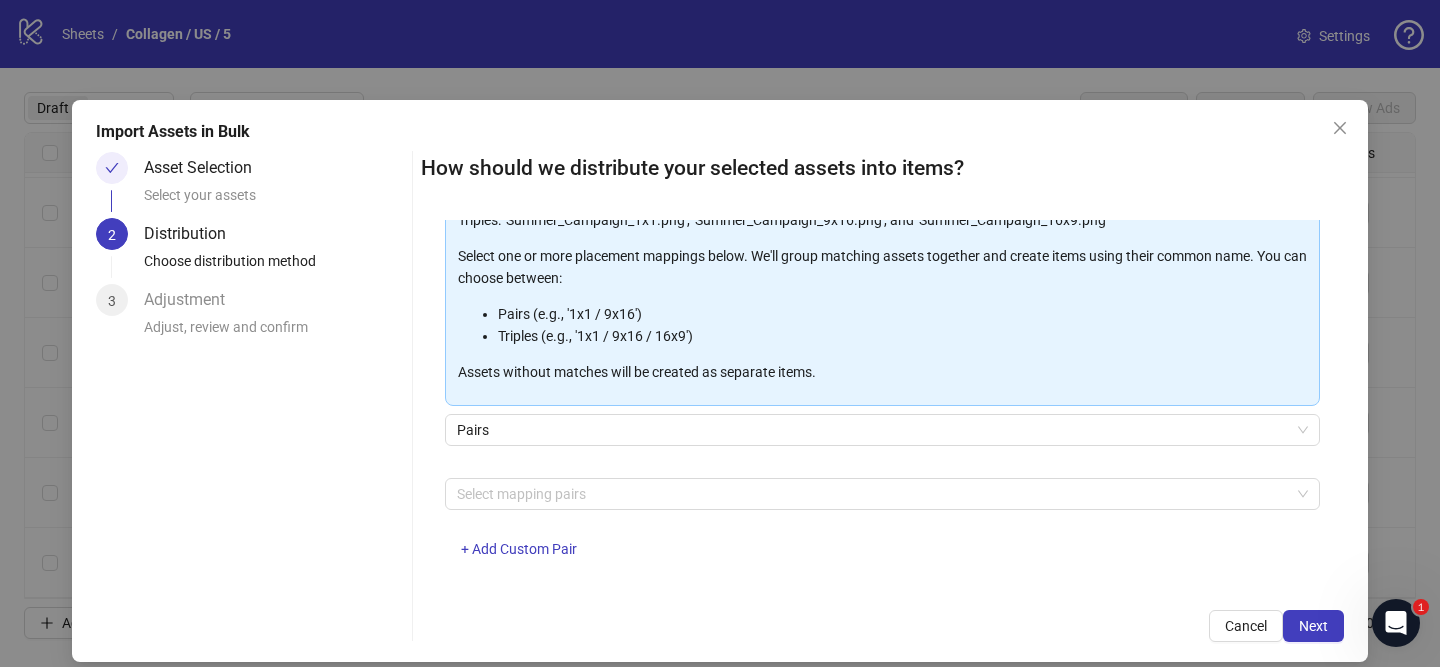 scroll, scrollTop: 219, scrollLeft: 0, axis: vertical 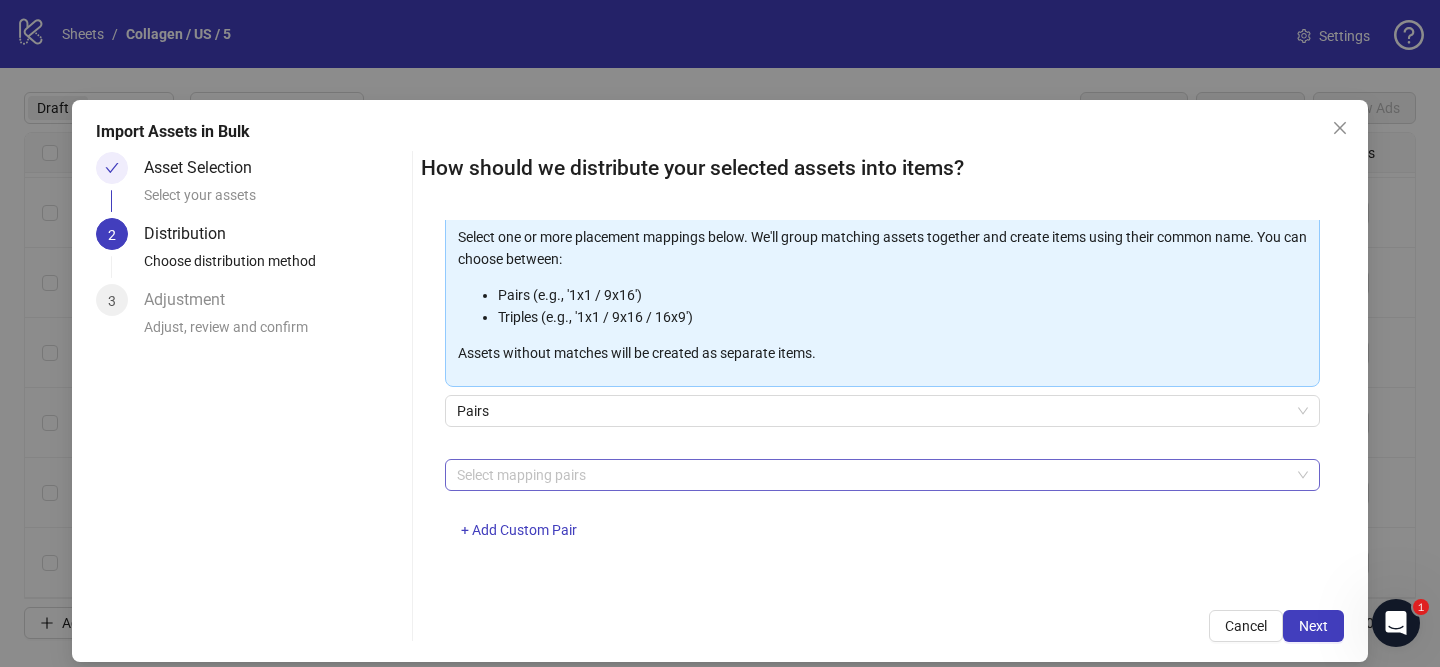 click at bounding box center (872, 475) 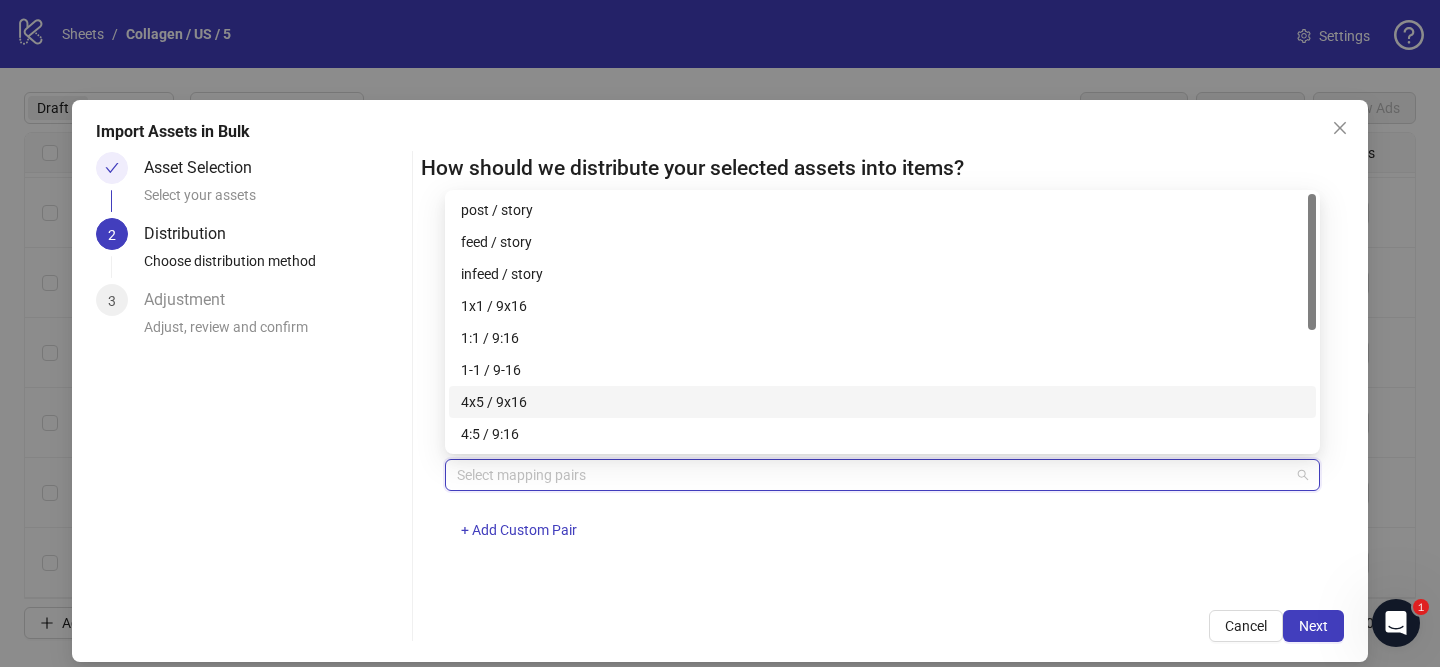 click on "4x5 / 9x16" at bounding box center [882, 402] 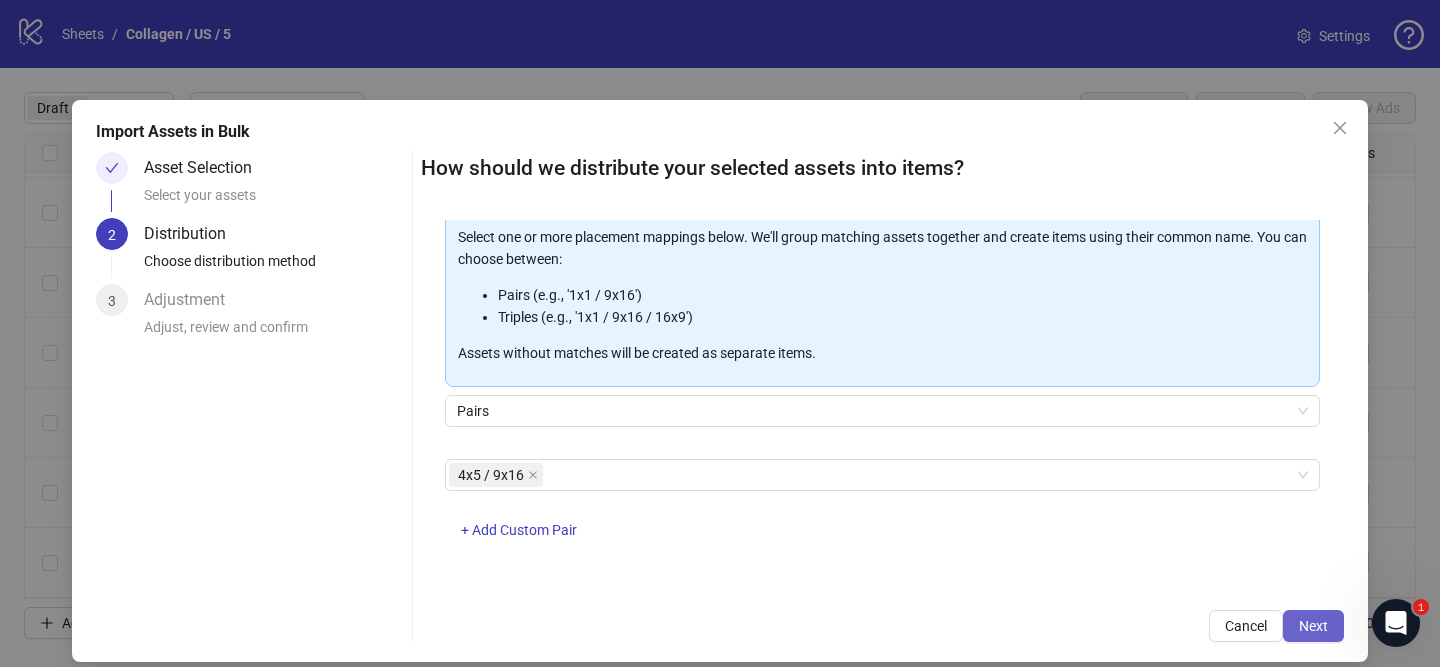 click on "Next" at bounding box center (1313, 626) 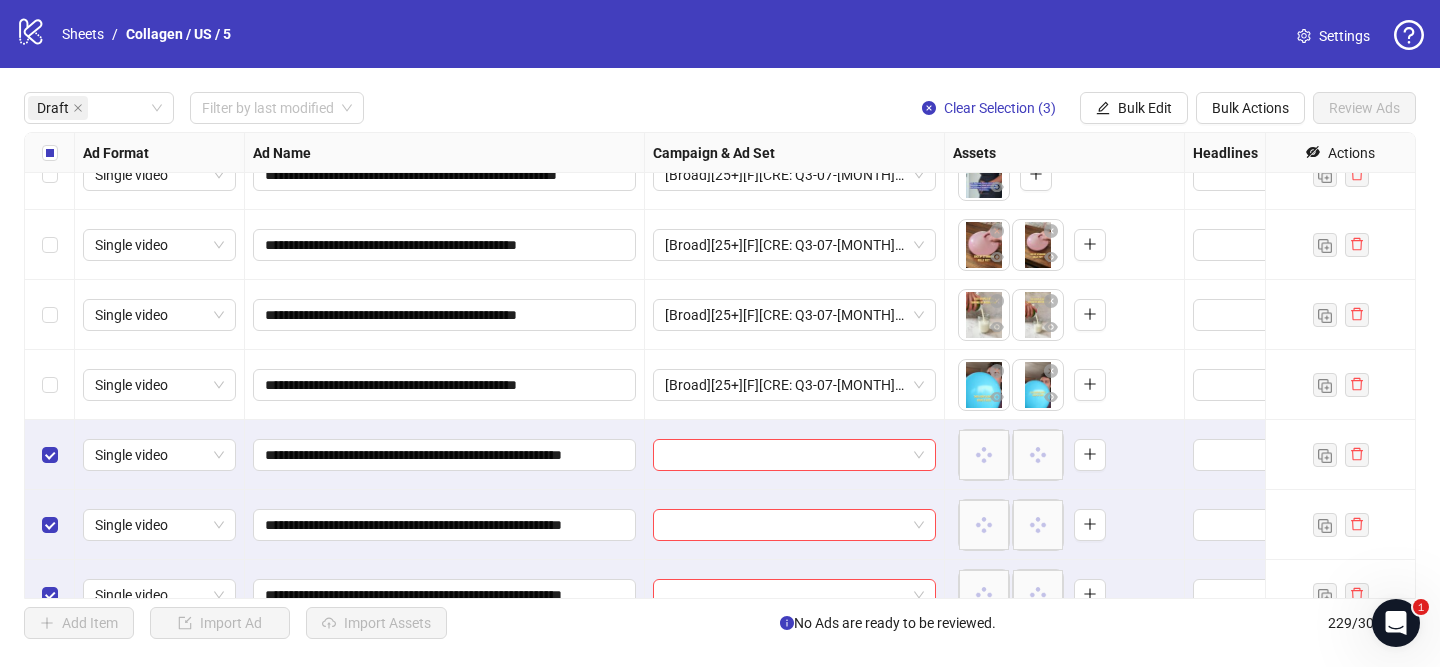 scroll, scrollTop: 275, scrollLeft: 0, axis: vertical 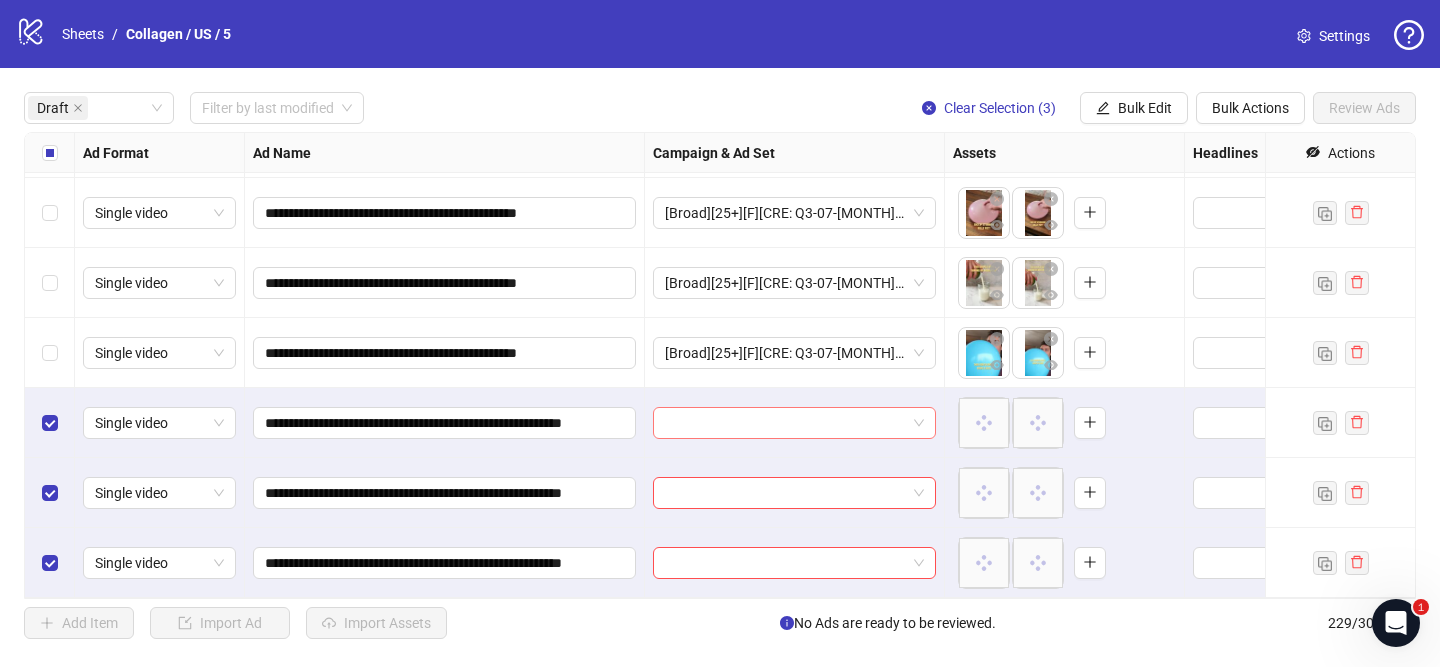 click at bounding box center (785, 423) 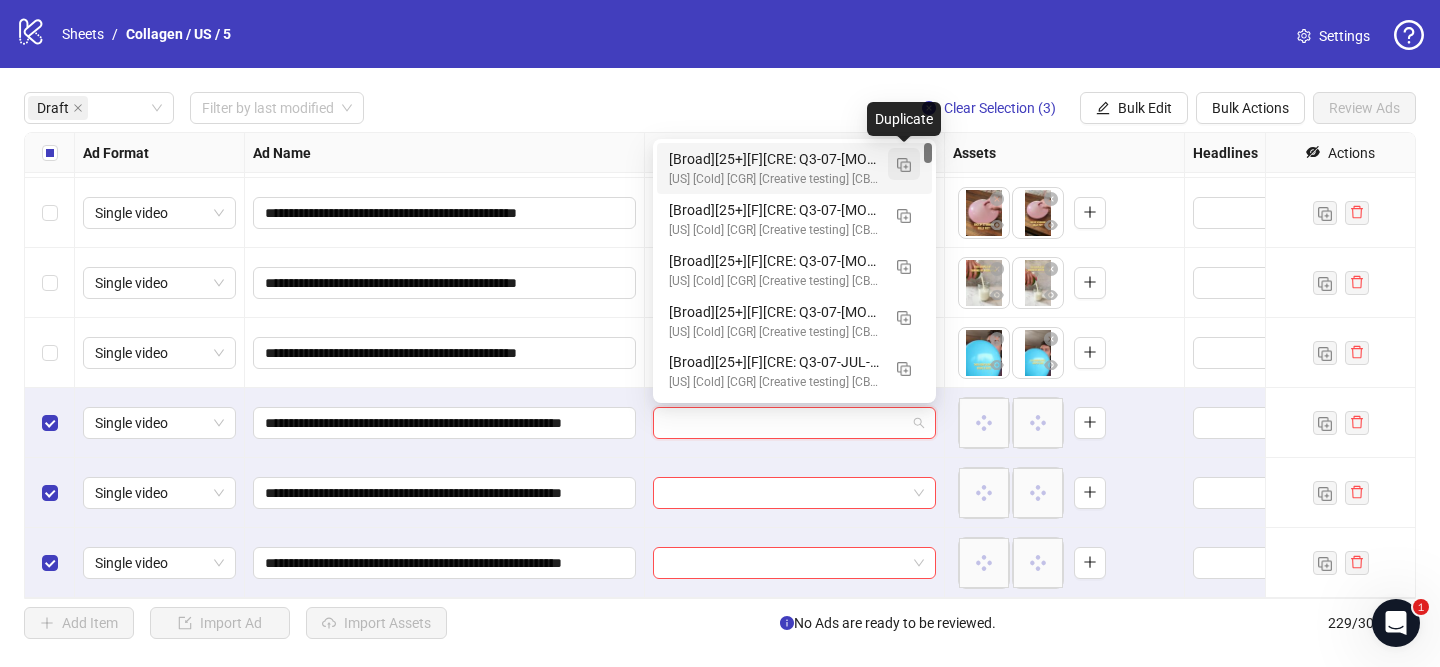 click at bounding box center [904, 165] 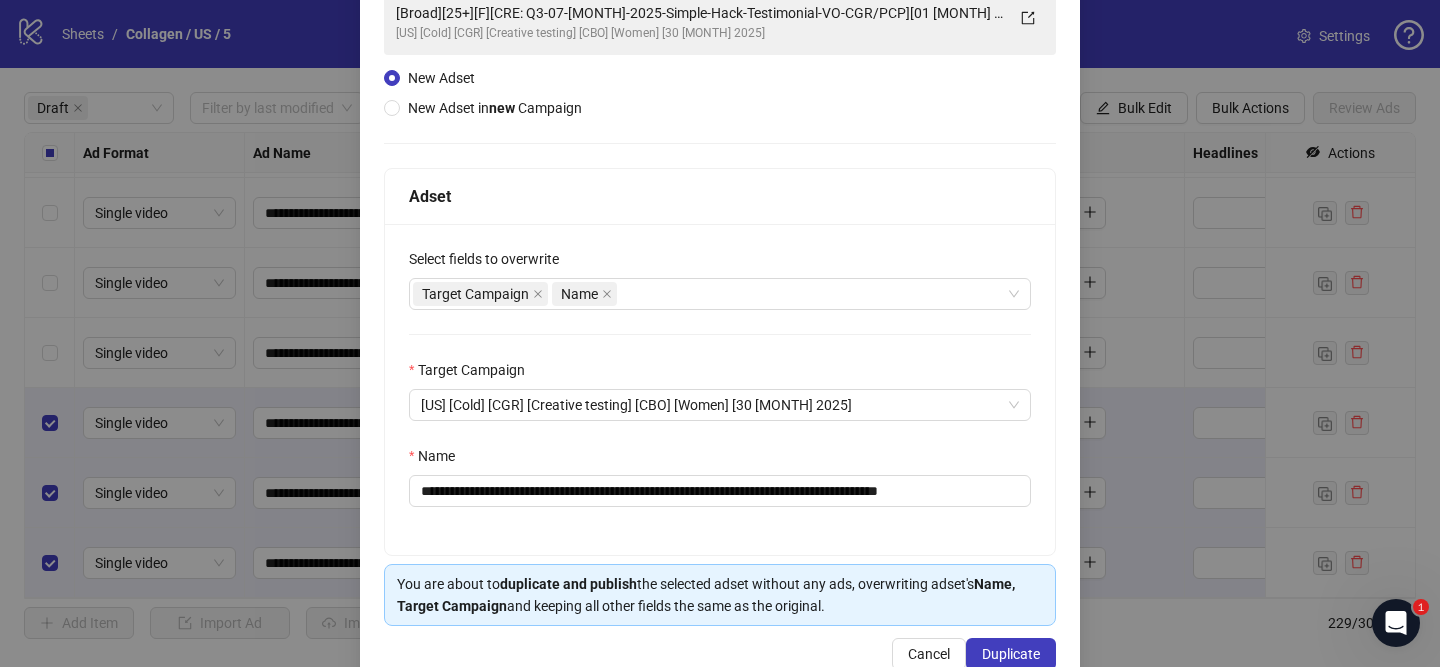 scroll, scrollTop: 174, scrollLeft: 0, axis: vertical 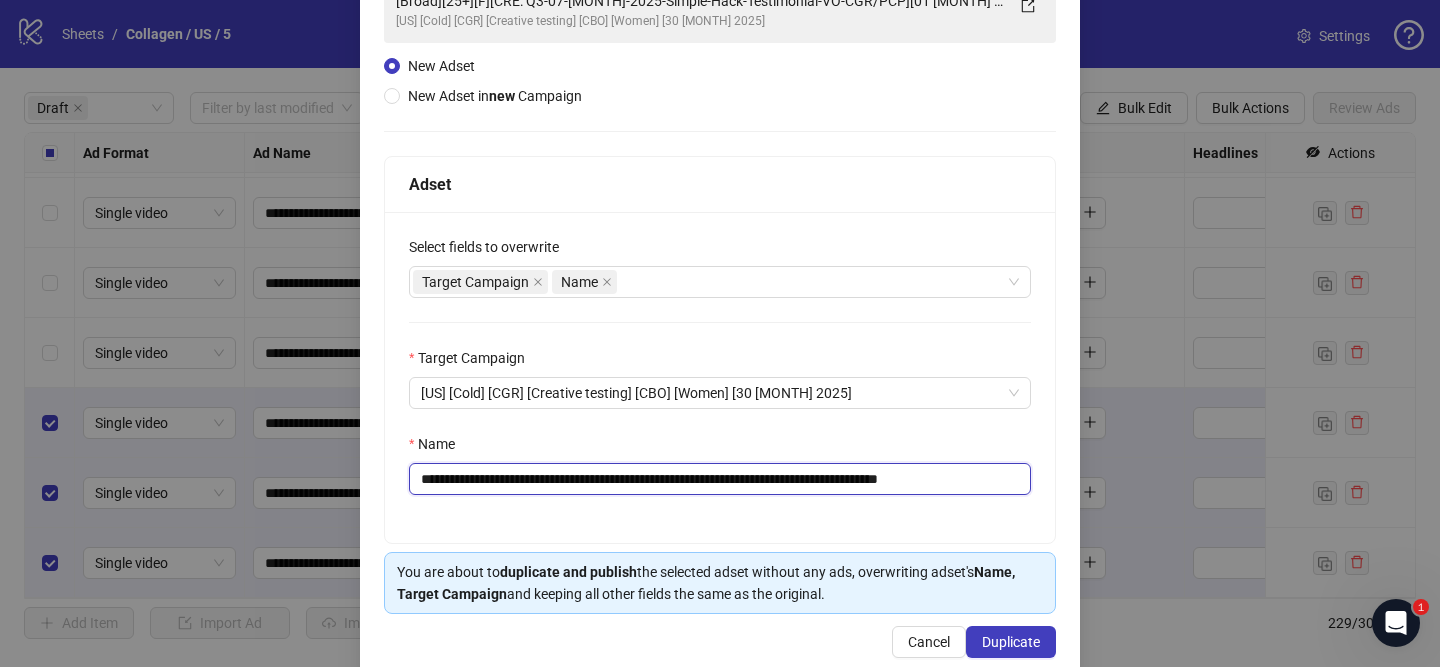 drag, startPoint x: 548, startPoint y: 480, endPoint x: 892, endPoint y: 481, distance: 344.00146 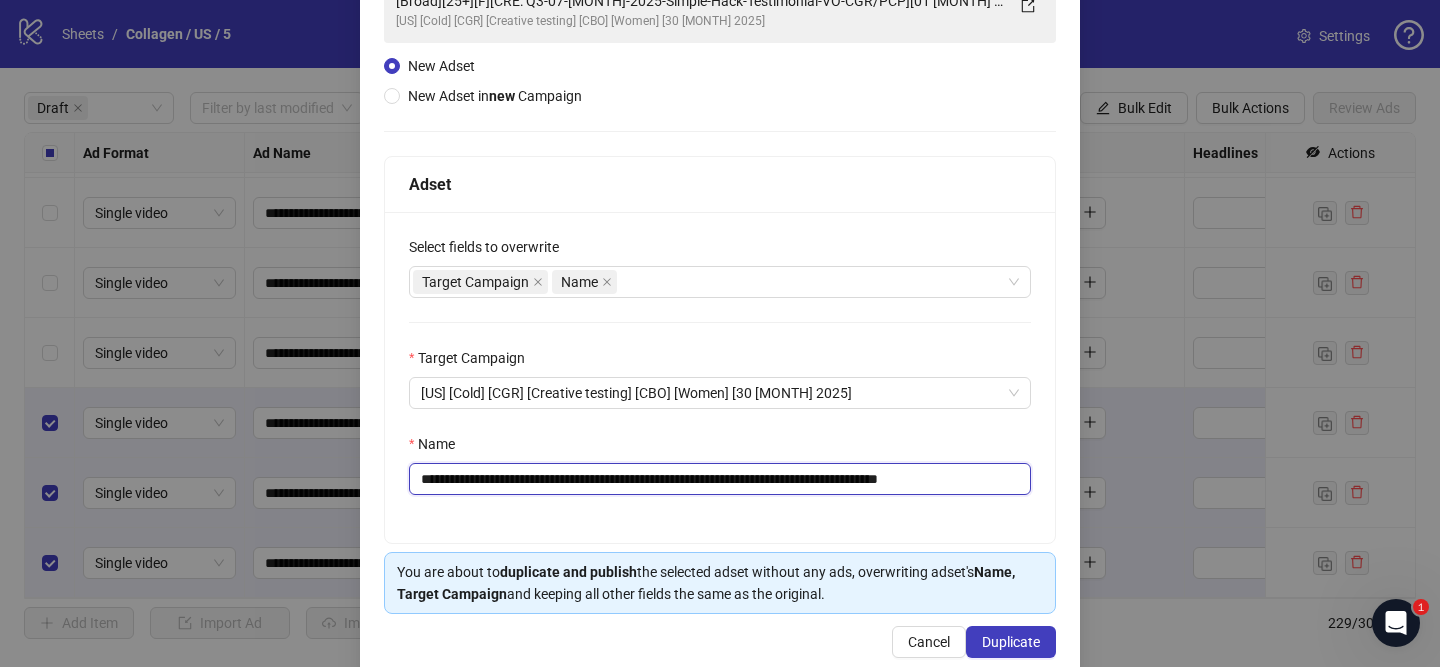 click on "**********" at bounding box center [720, 479] 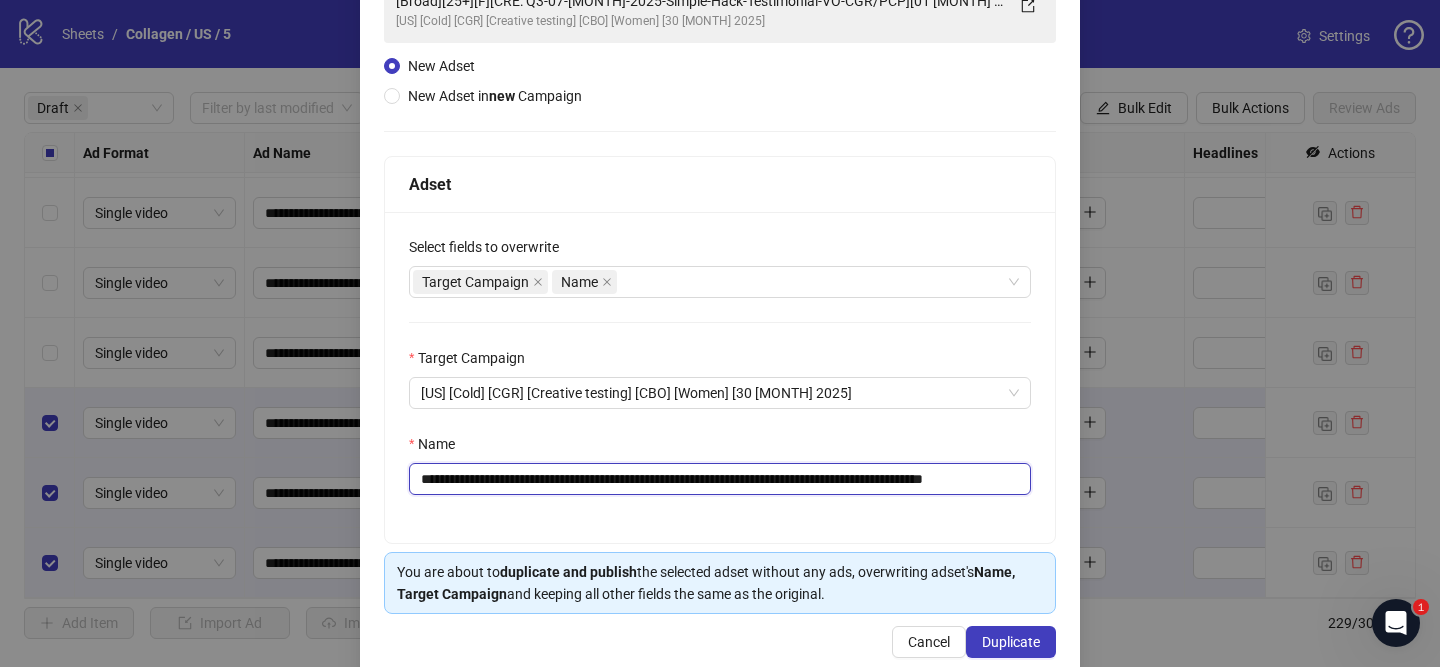 scroll, scrollTop: 0, scrollLeft: 62, axis: horizontal 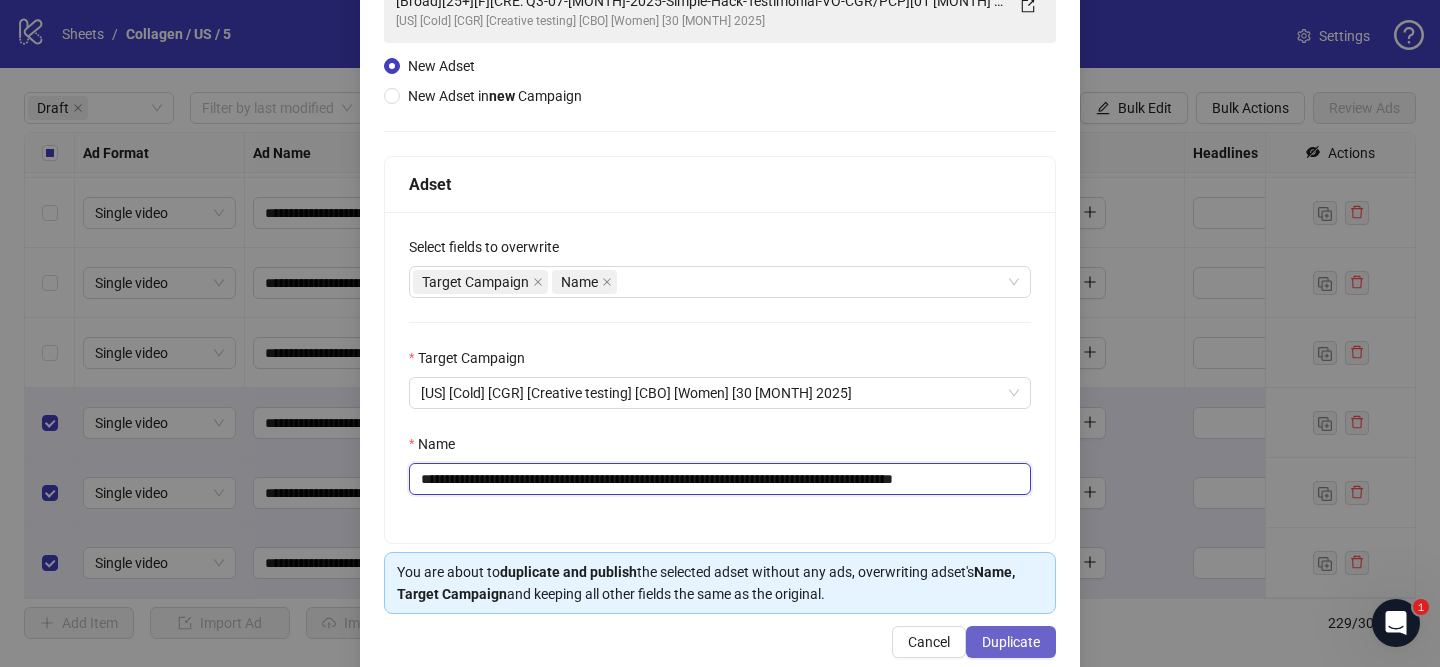 type on "**********" 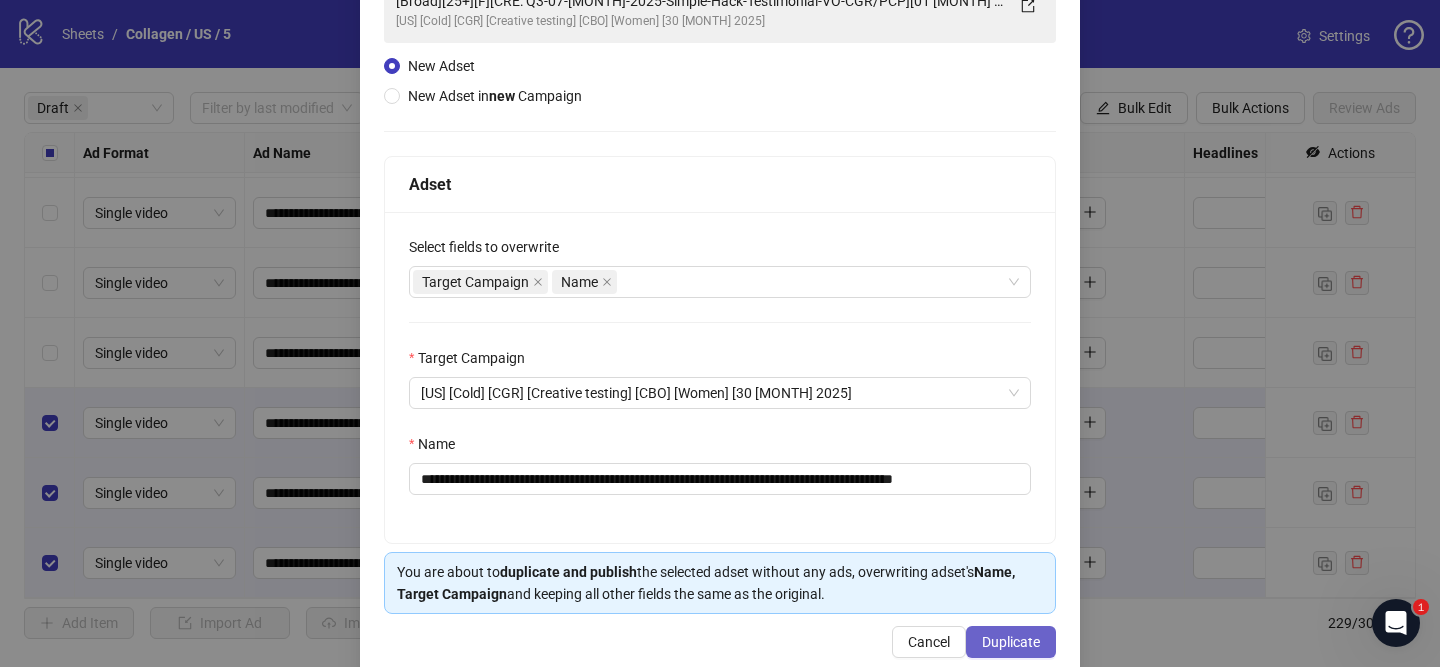 click on "Duplicate" at bounding box center [1011, 642] 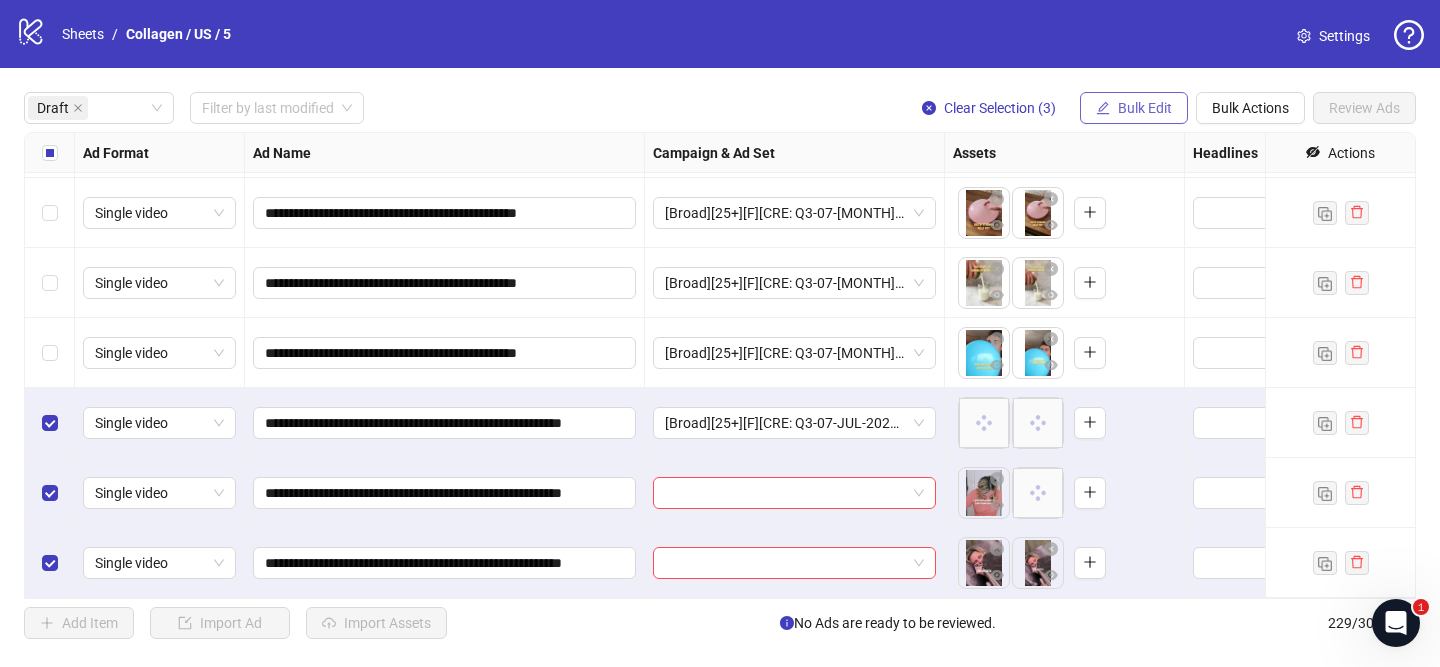 click on "Bulk Edit" at bounding box center (1145, 108) 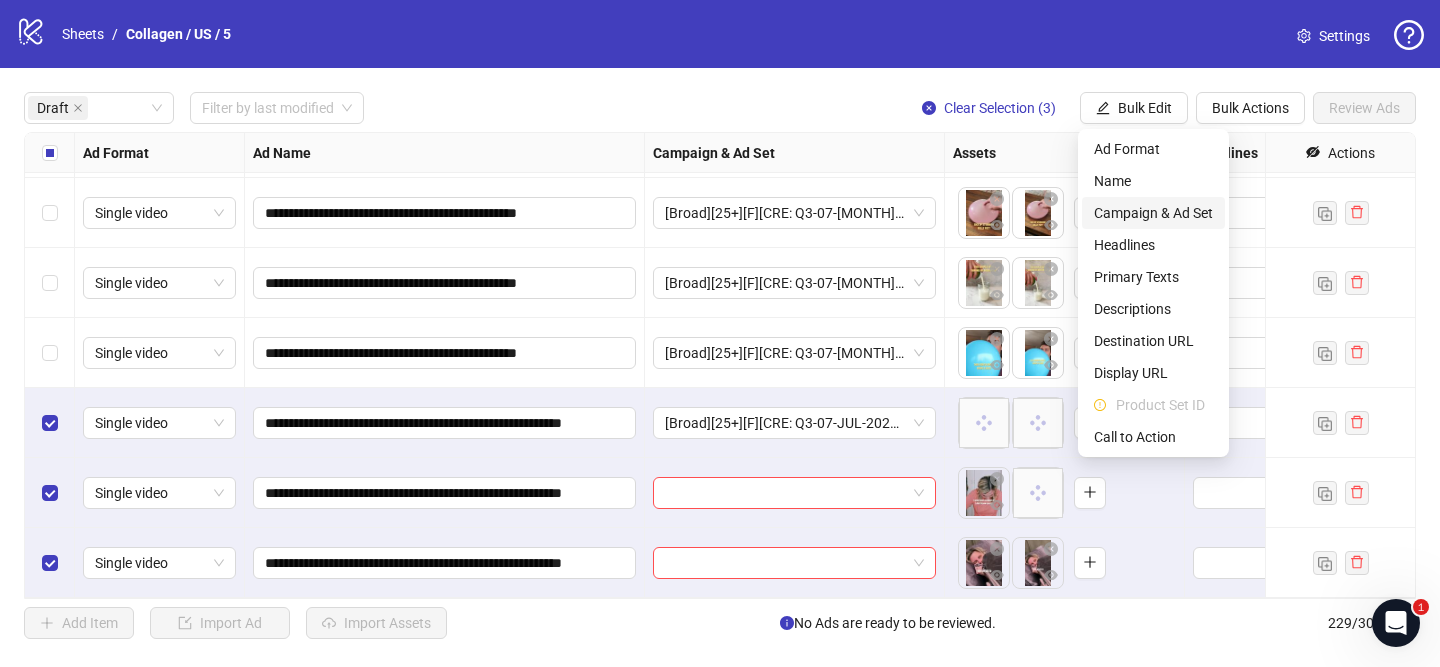 click on "Campaign & Ad Set" at bounding box center (1153, 213) 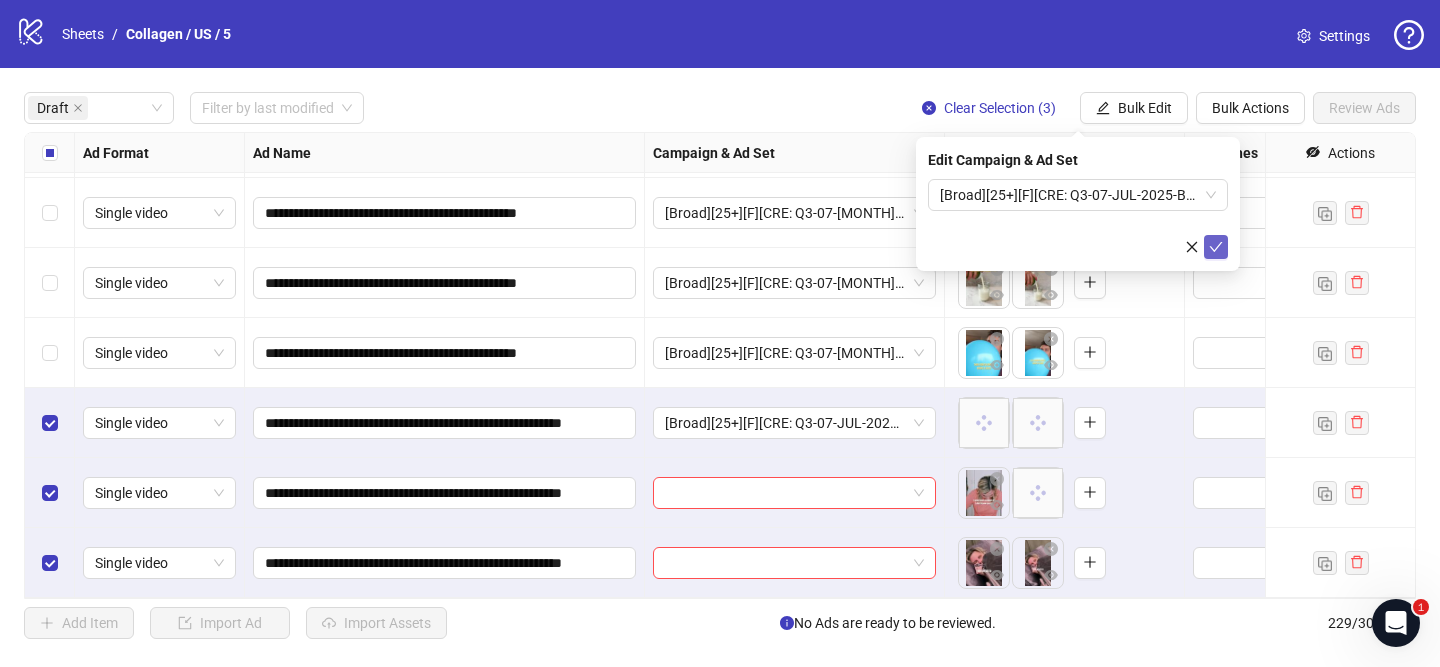 click 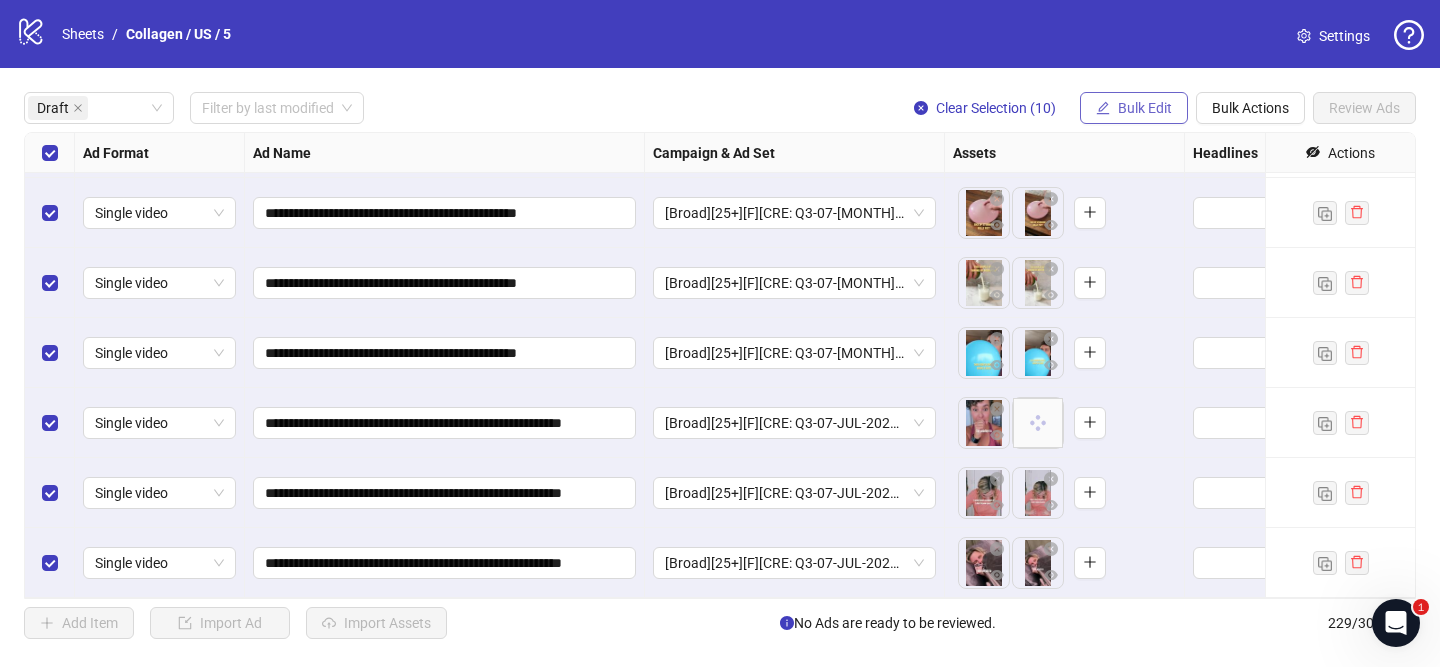 click on "Bulk Edit" at bounding box center (1134, 108) 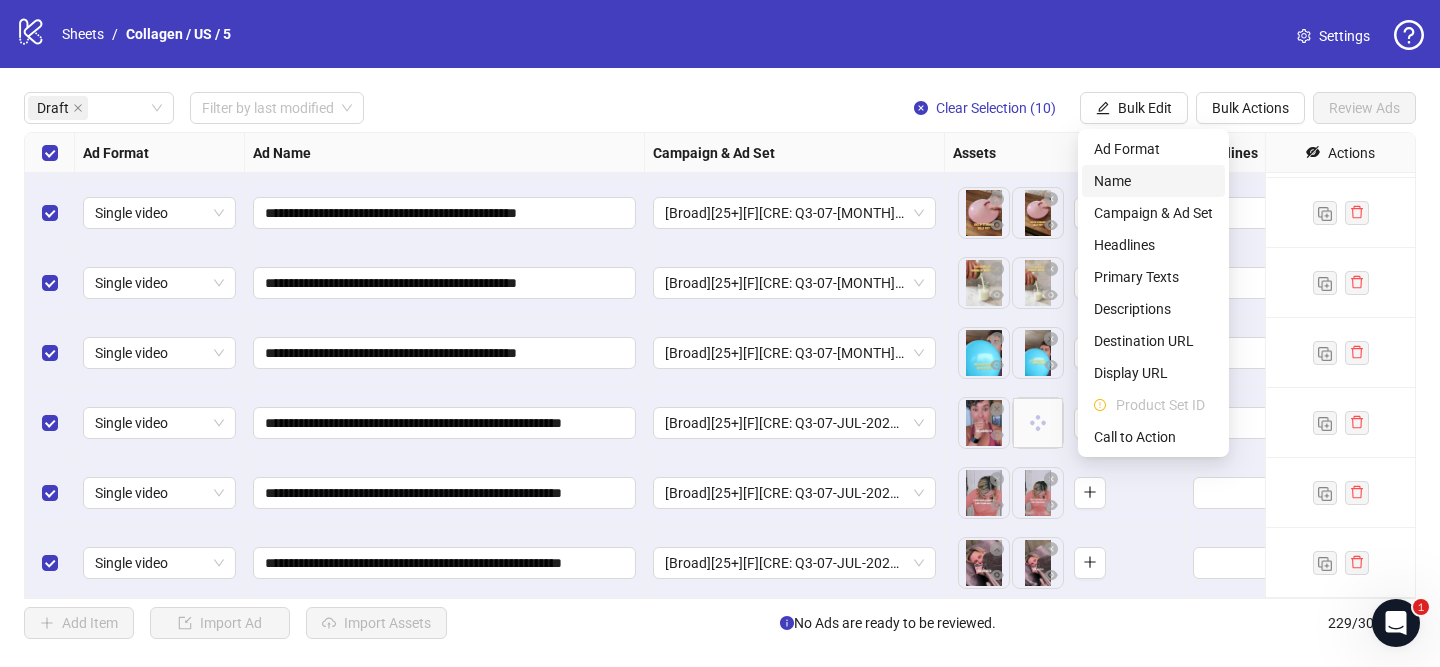 click on "Name" at bounding box center (1153, 181) 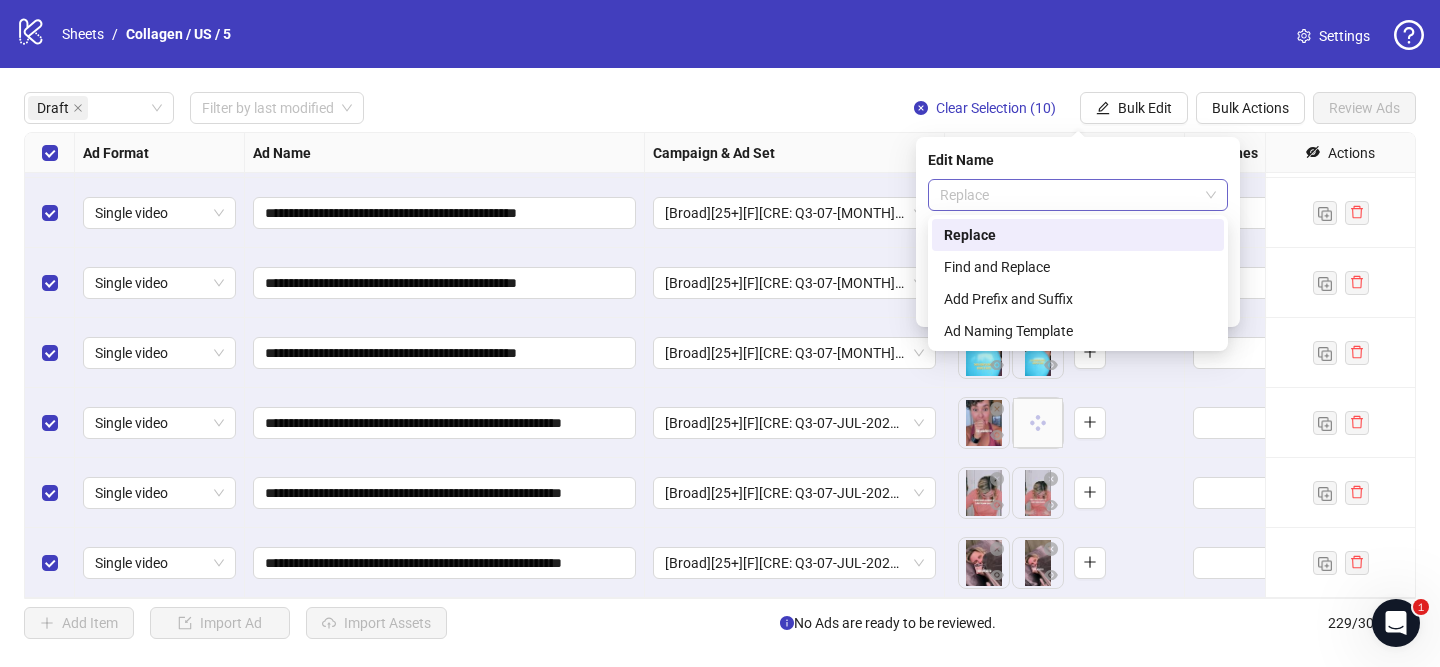 click on "Replace" at bounding box center [1078, 195] 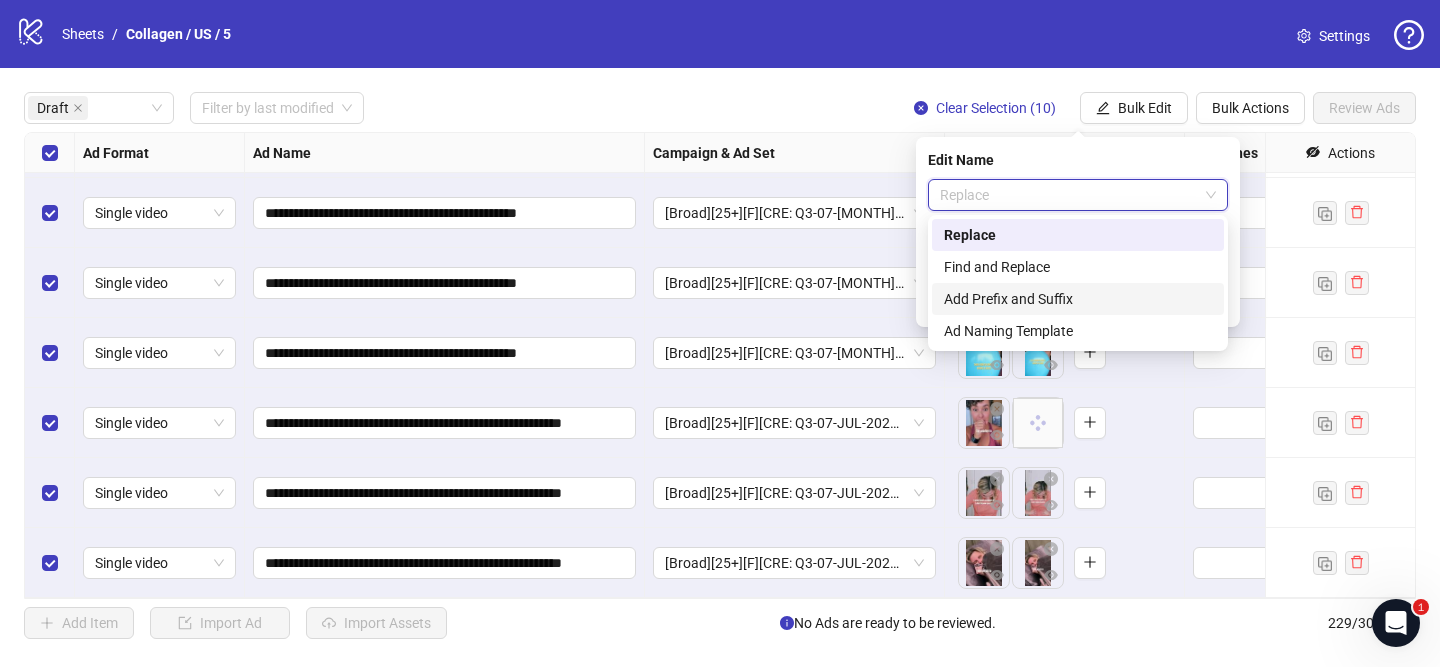 click on "Add Prefix and Suffix" at bounding box center (1078, 299) 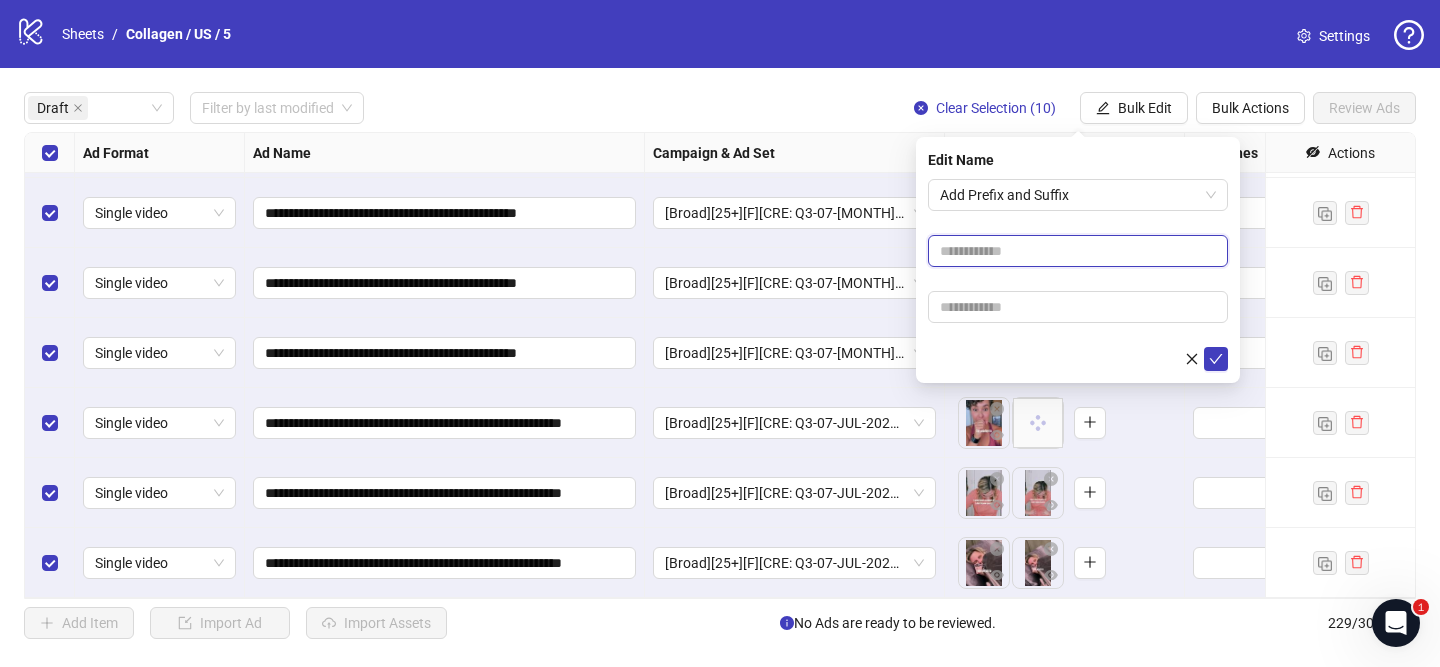 click at bounding box center (1078, 251) 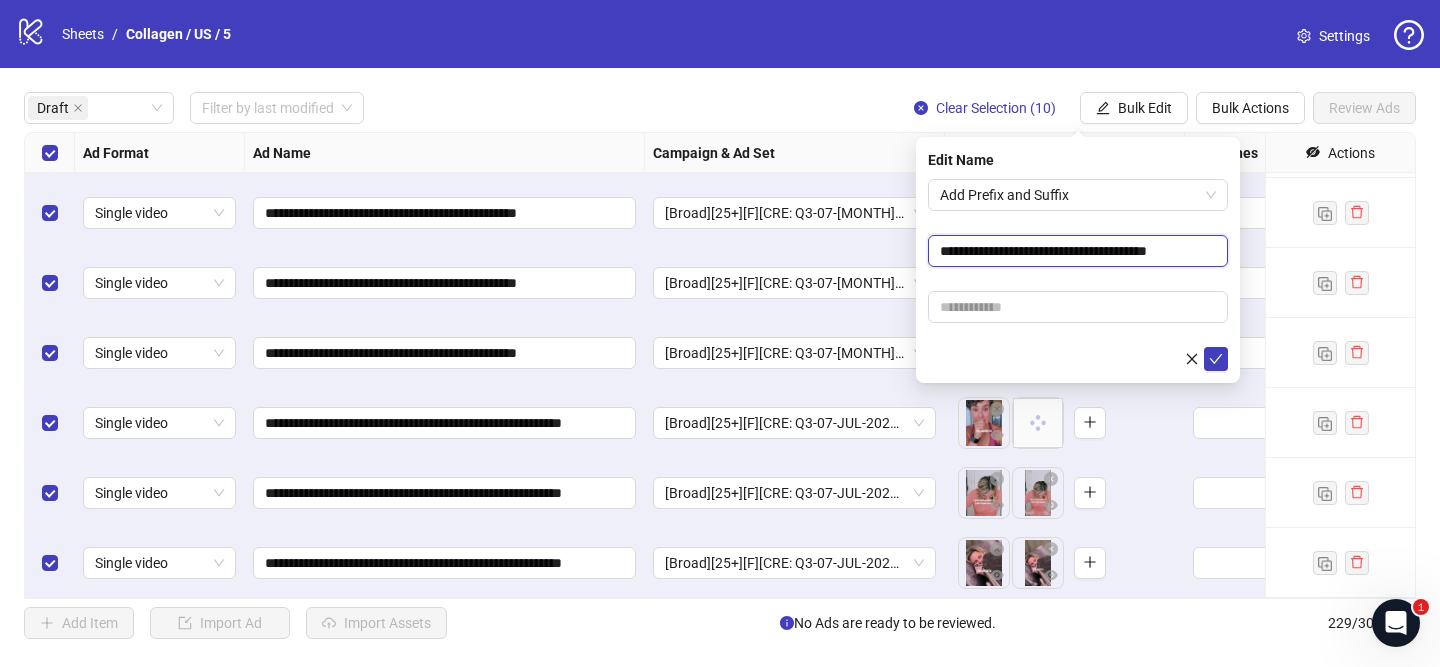 click on "**********" at bounding box center (1078, 251) 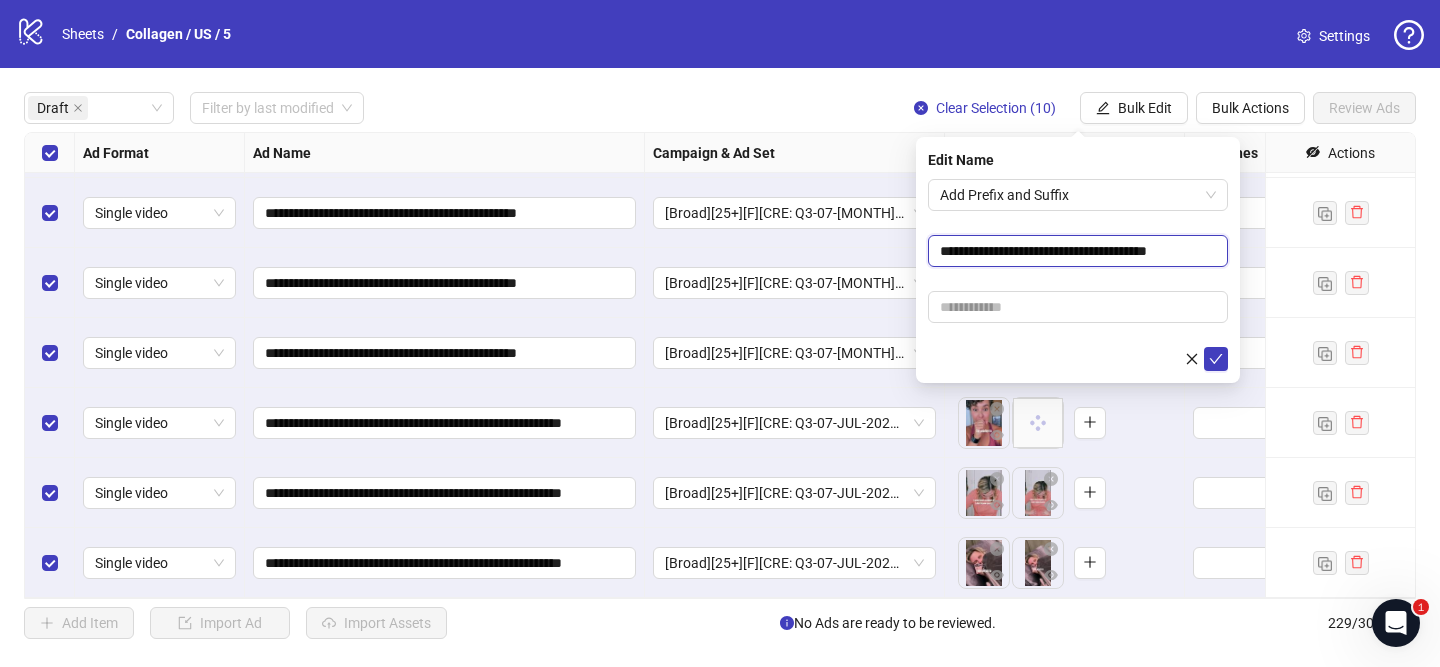 click on "**********" at bounding box center (1078, 251) 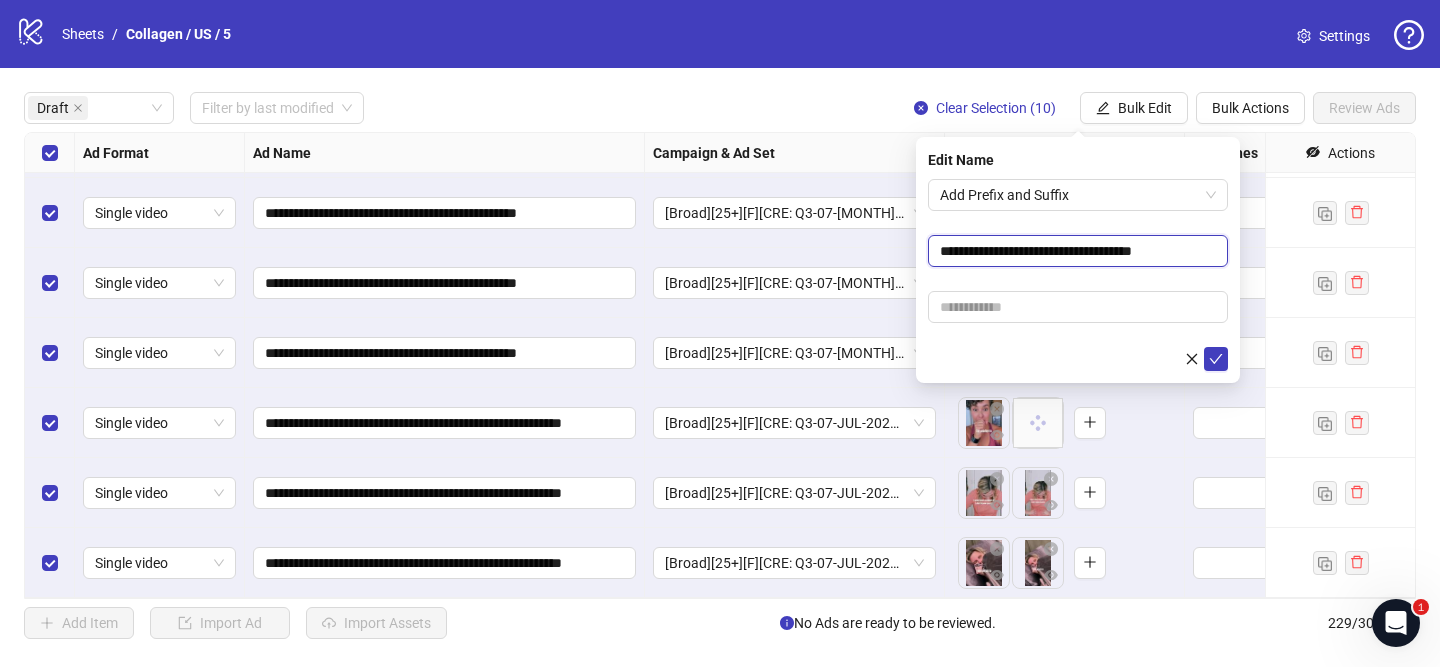 type on "**********" 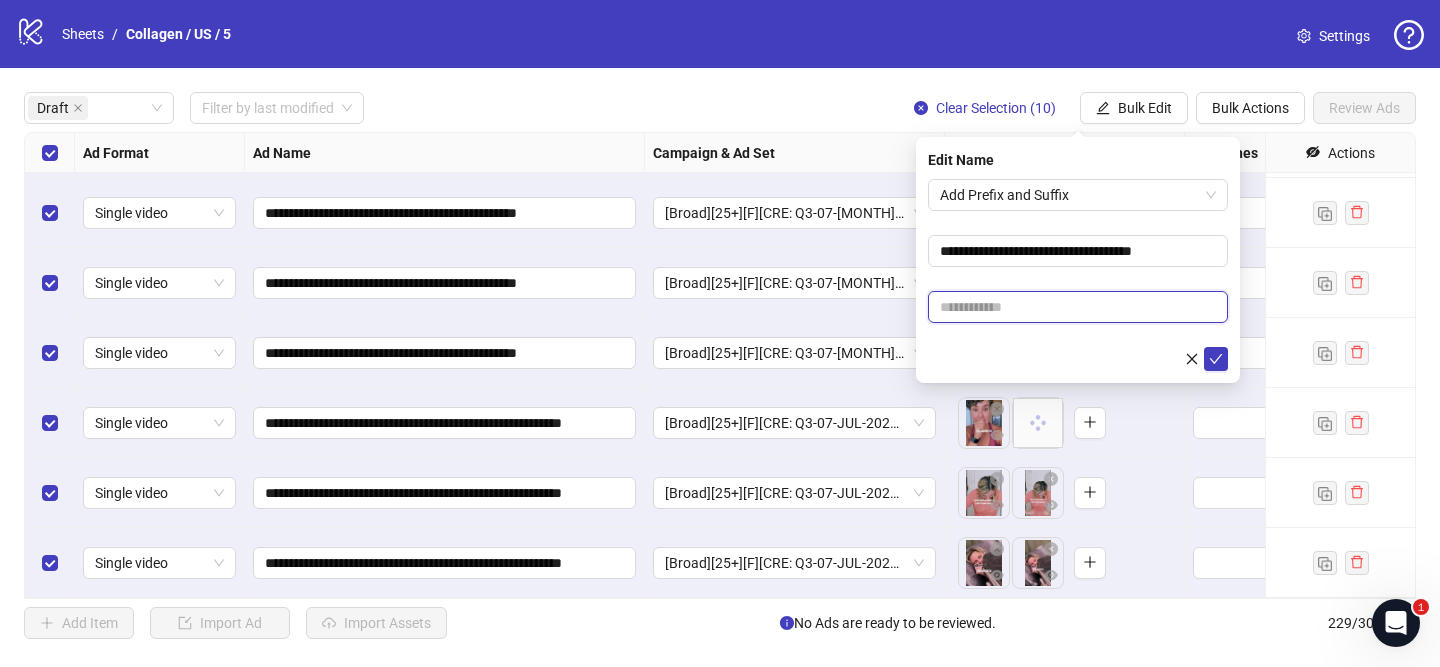 click at bounding box center (1078, 307) 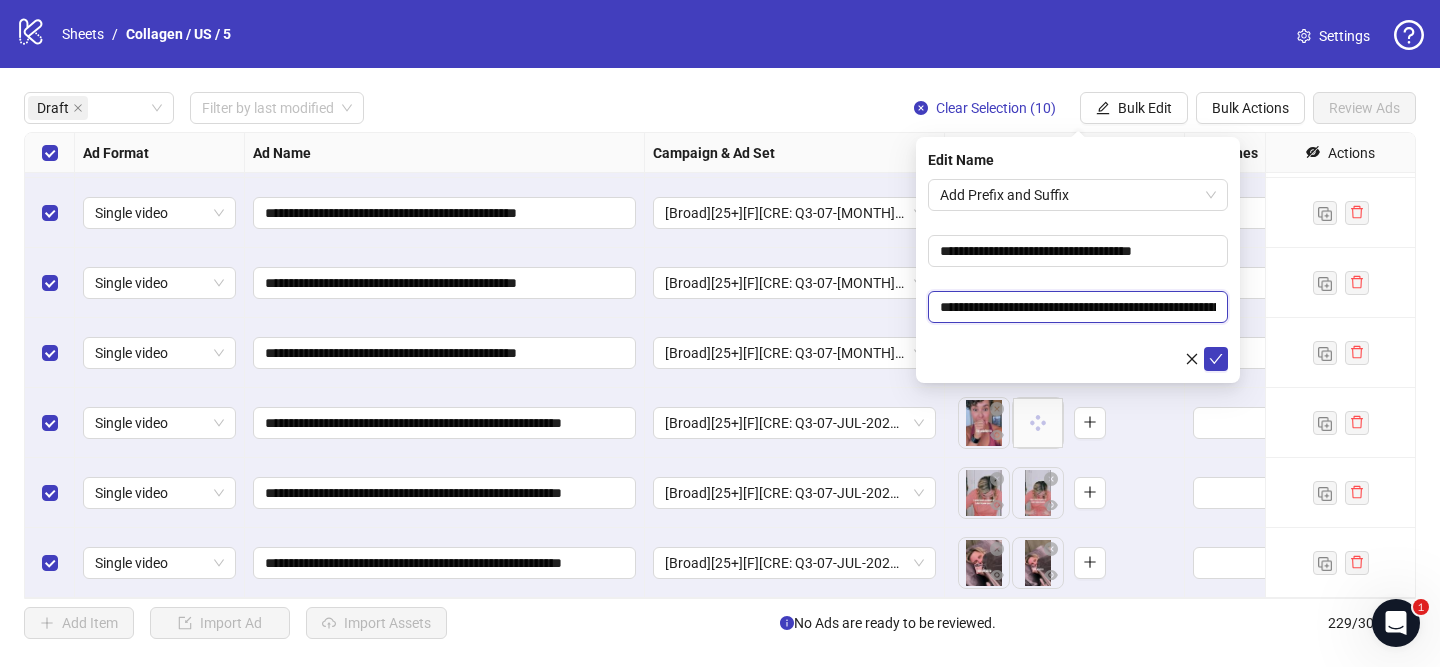 scroll, scrollTop: 0, scrollLeft: 188, axis: horizontal 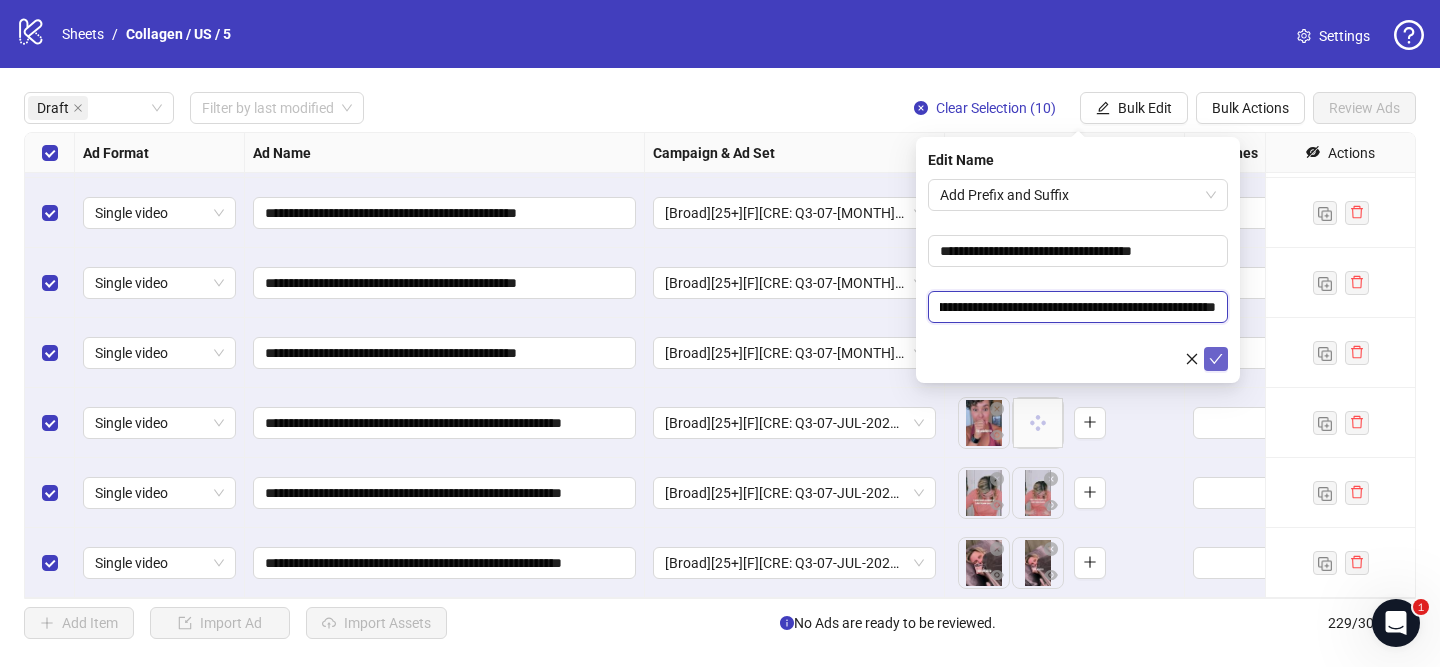 type on "**********" 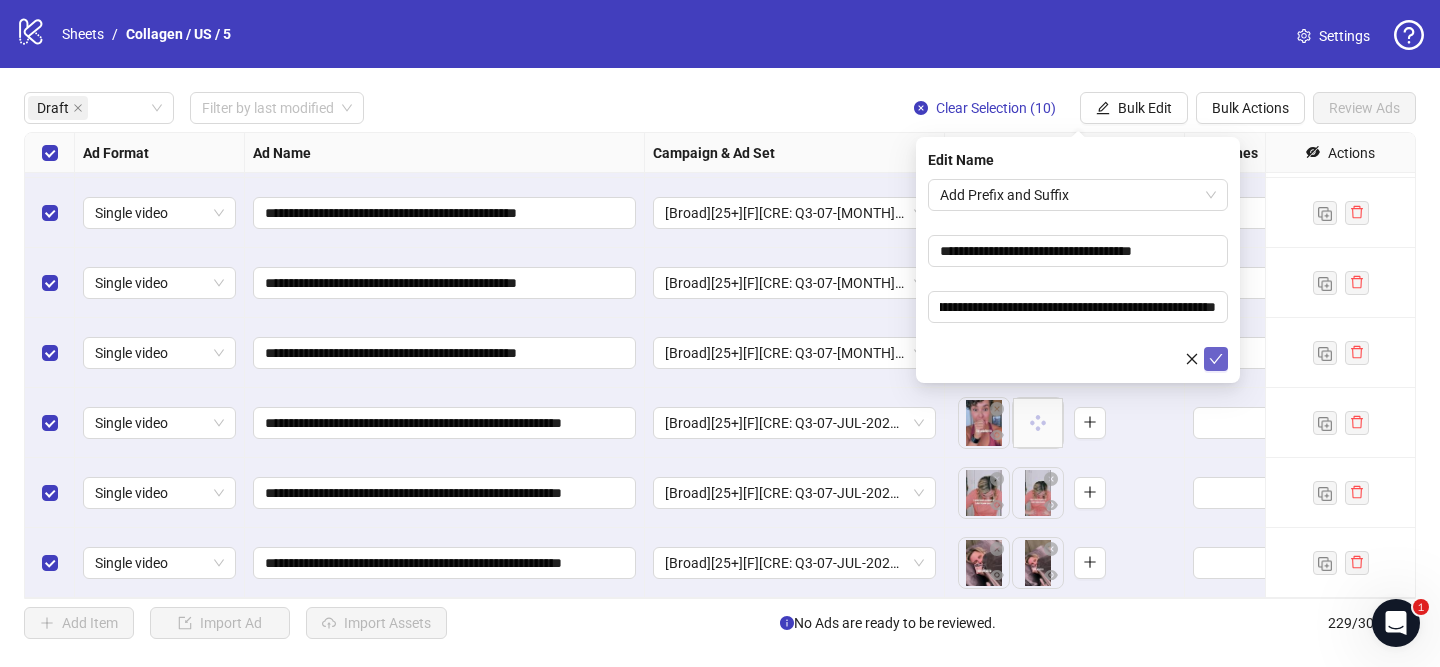 click 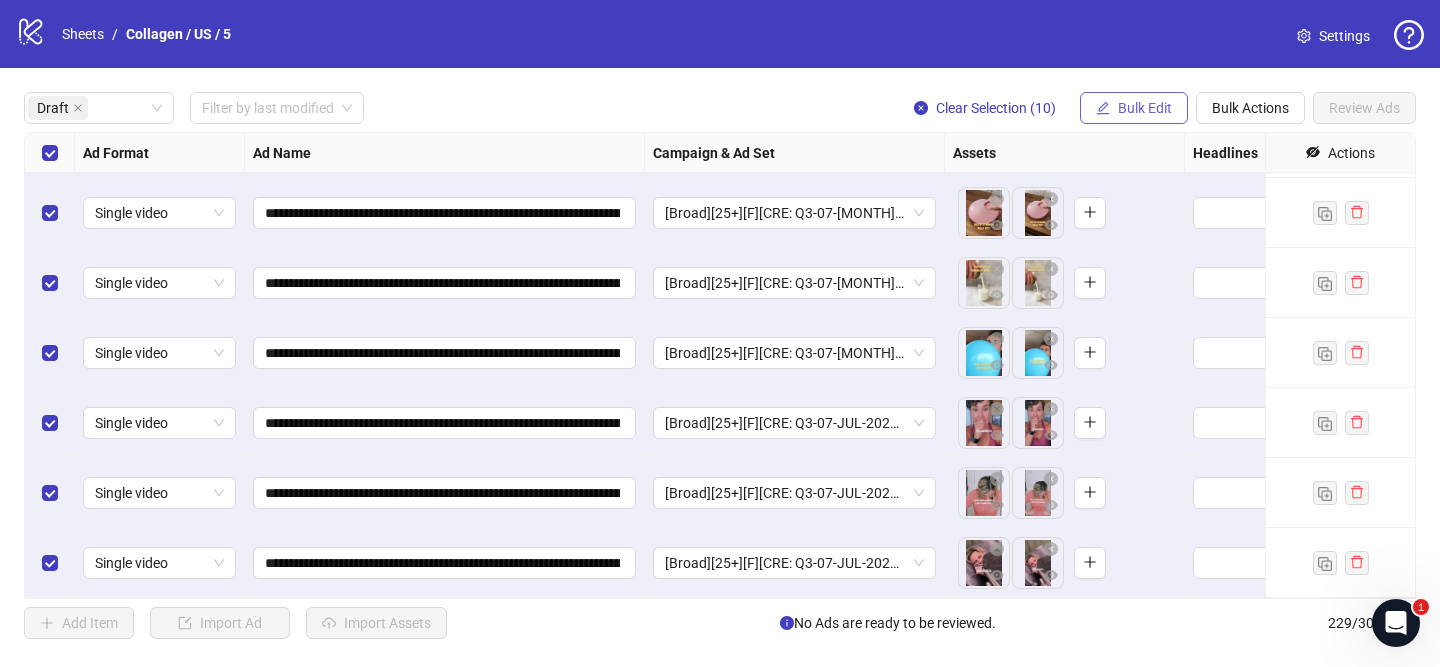 click on "Bulk Edit" at bounding box center (1145, 108) 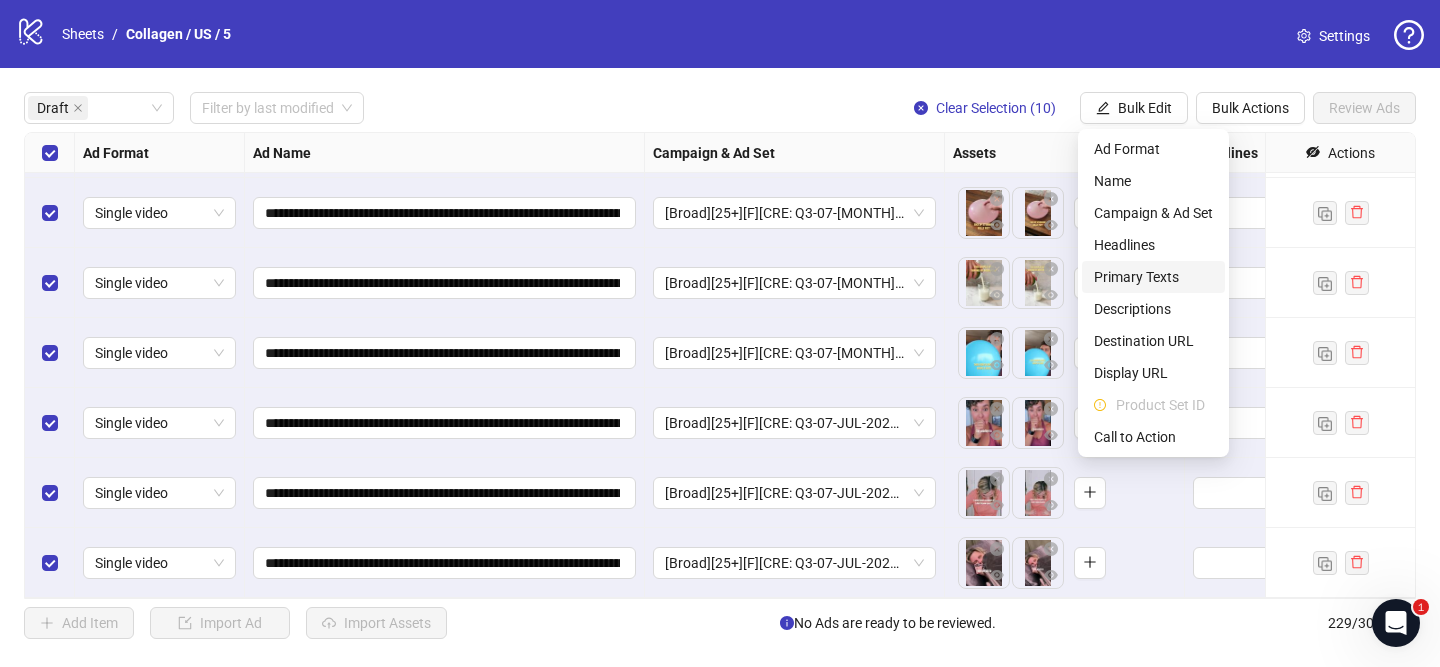 click on "Primary Texts" at bounding box center (1153, 277) 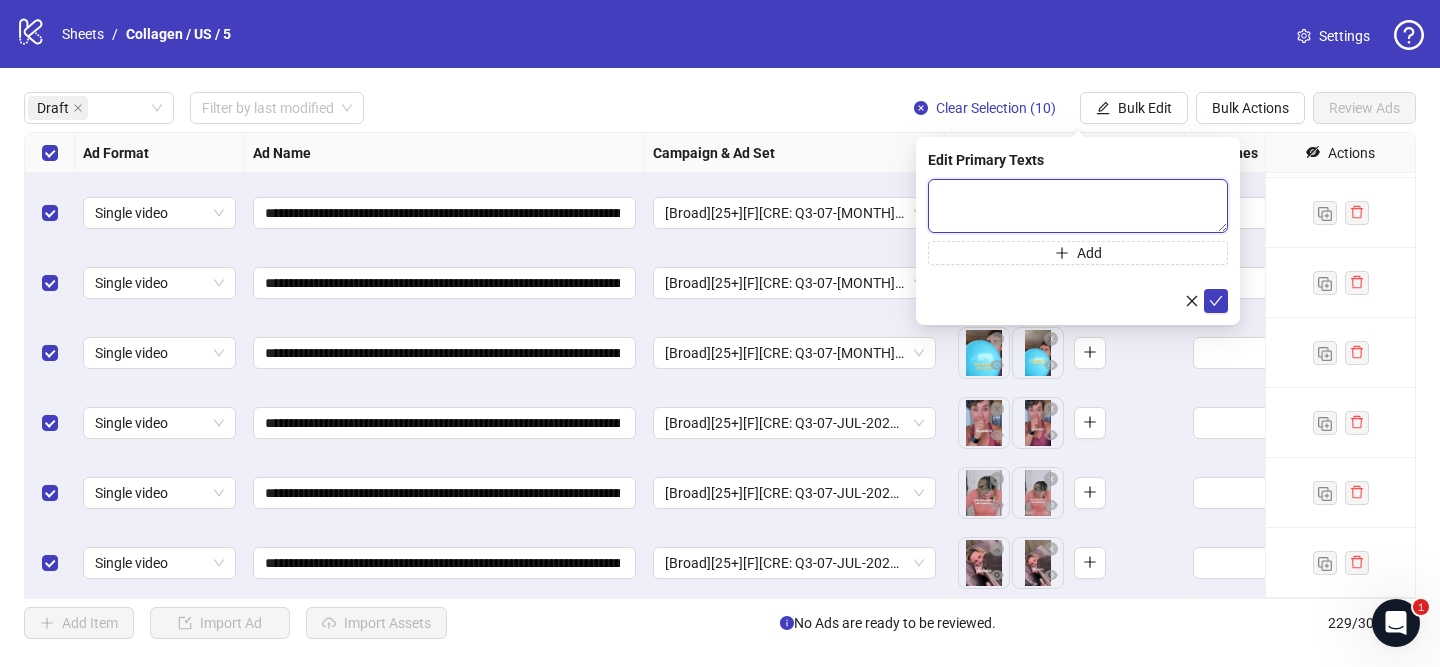 click at bounding box center (1078, 206) 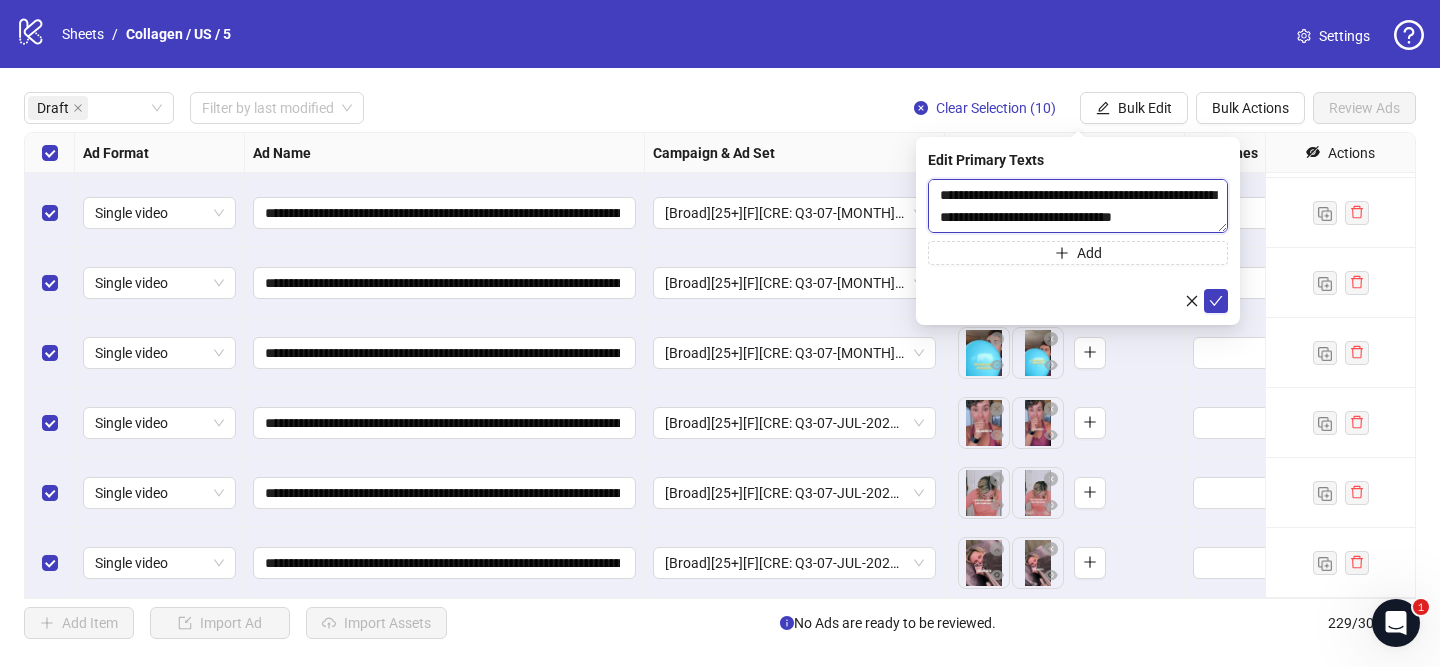 scroll, scrollTop: 719, scrollLeft: 0, axis: vertical 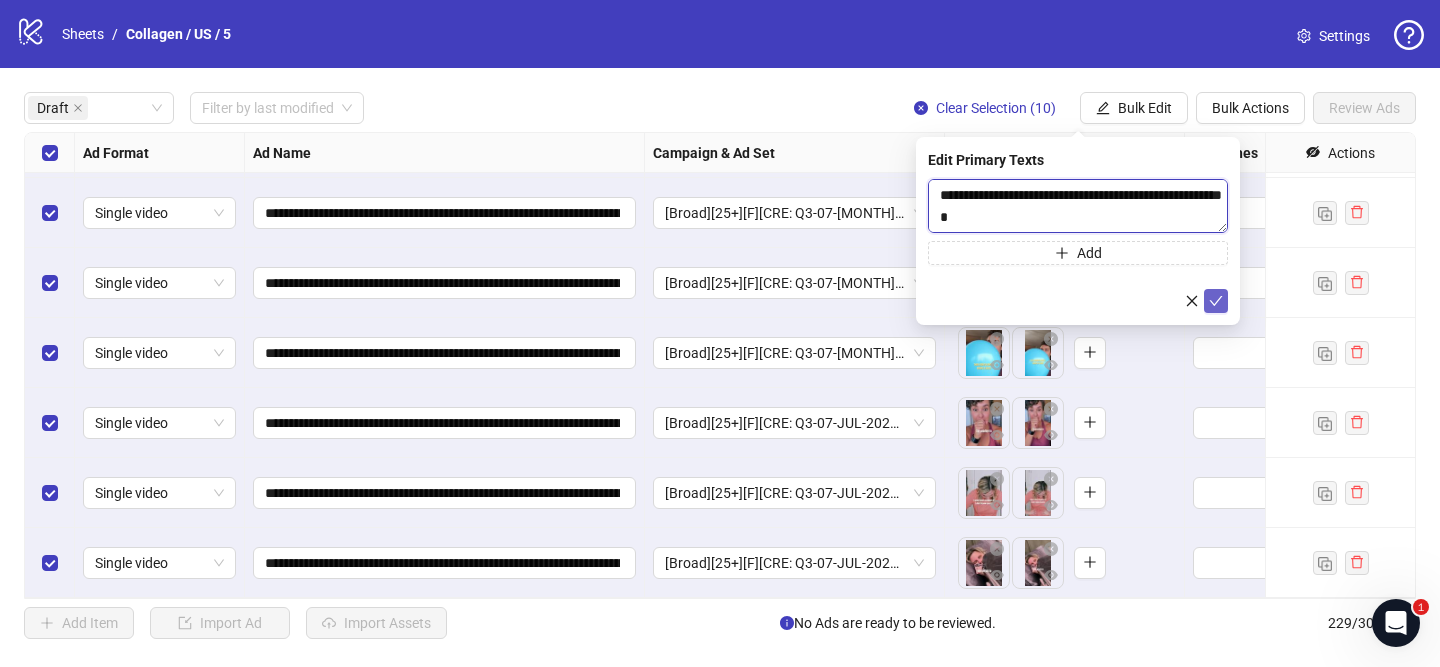 type on "**********" 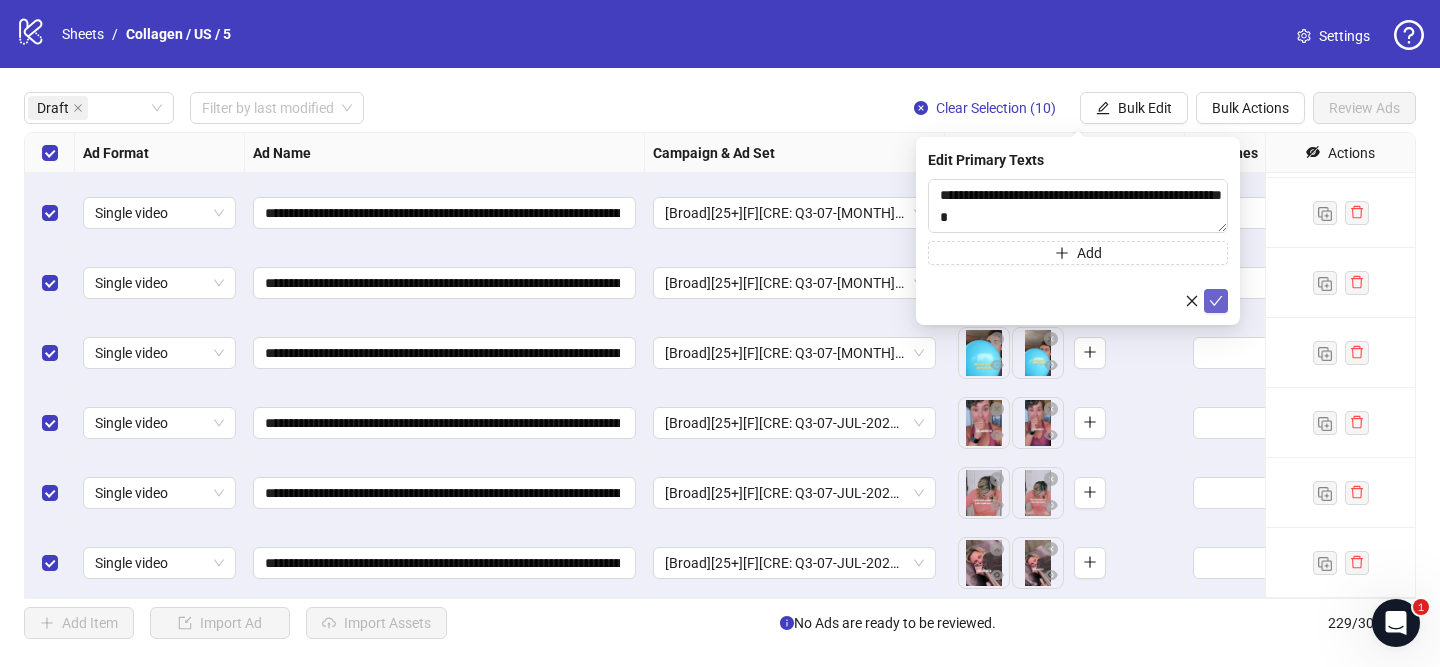 click 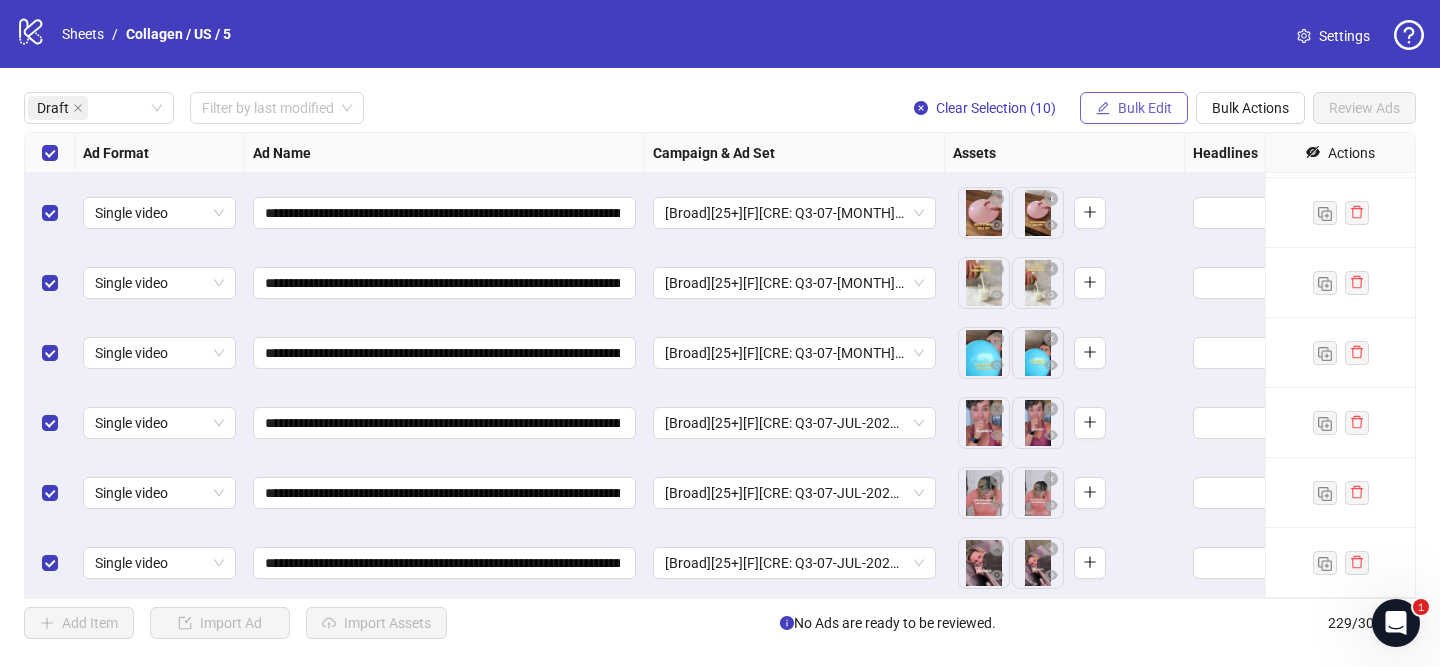 click on "Bulk Edit" at bounding box center (1145, 108) 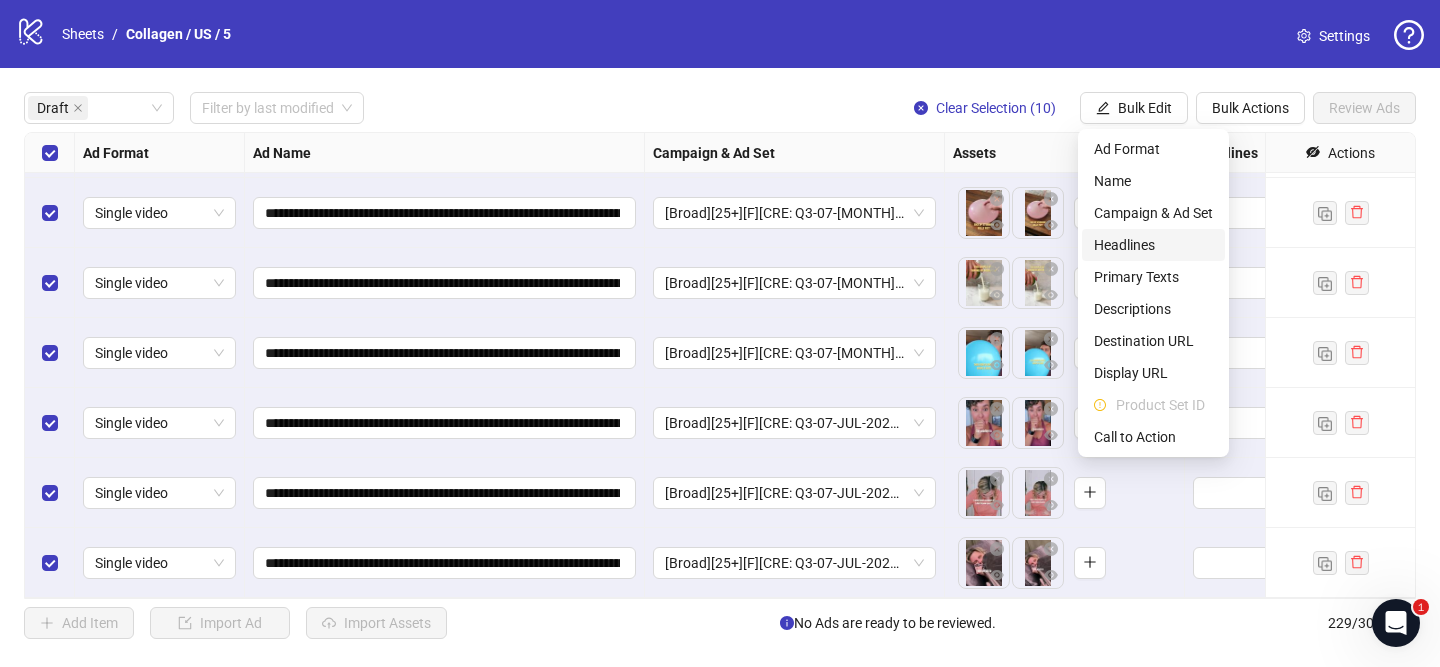 click on "Headlines" at bounding box center (1153, 245) 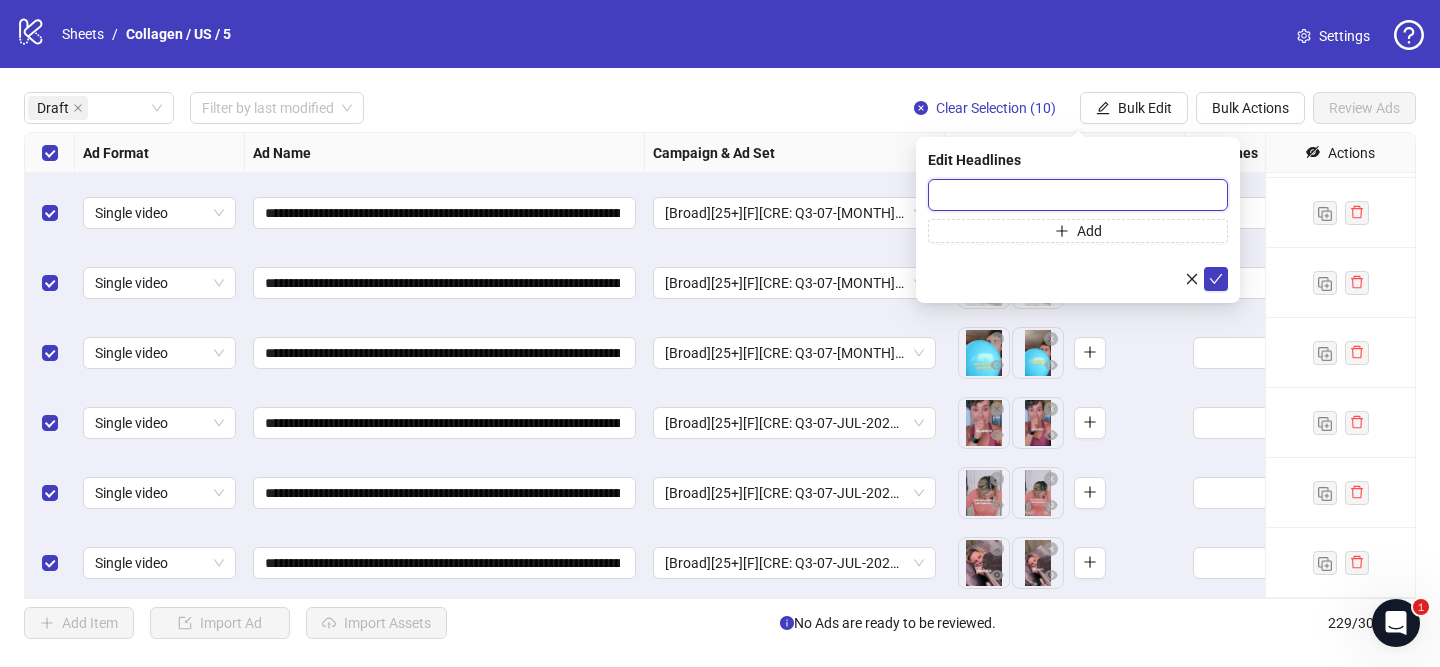 click at bounding box center [1078, 195] 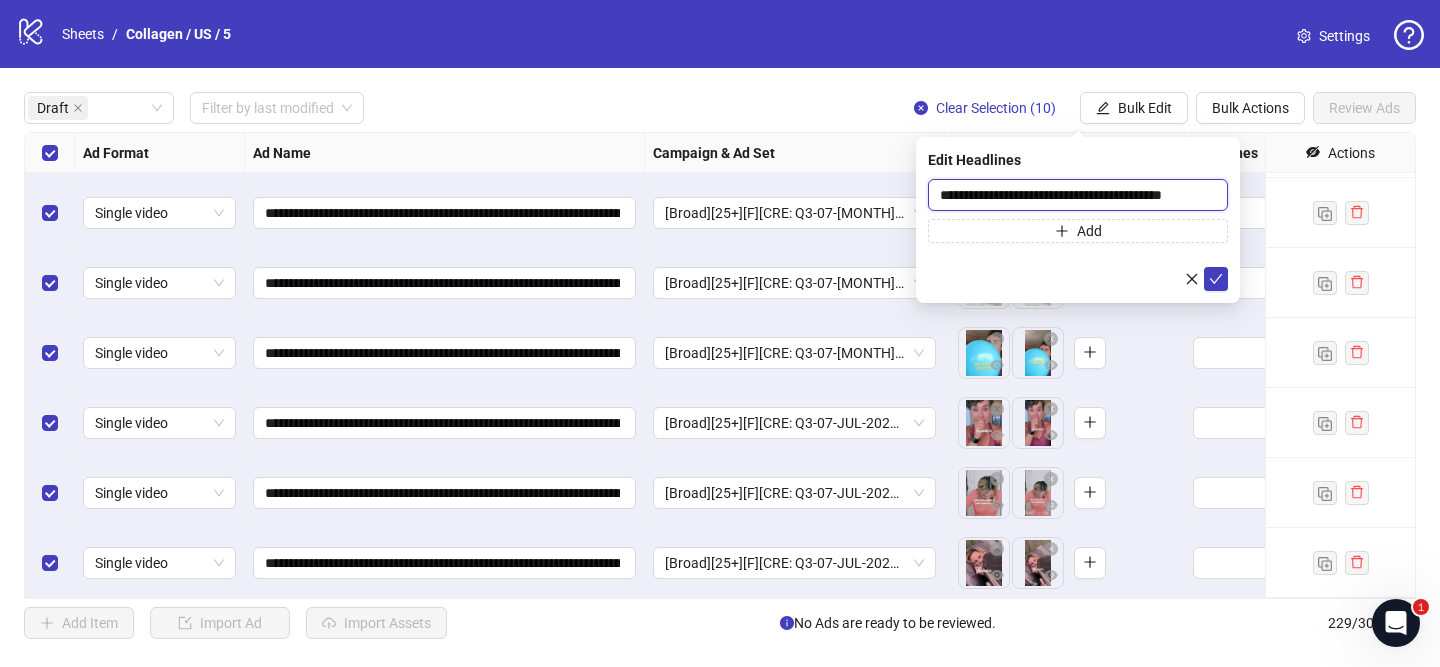 scroll, scrollTop: 0, scrollLeft: 31, axis: horizontal 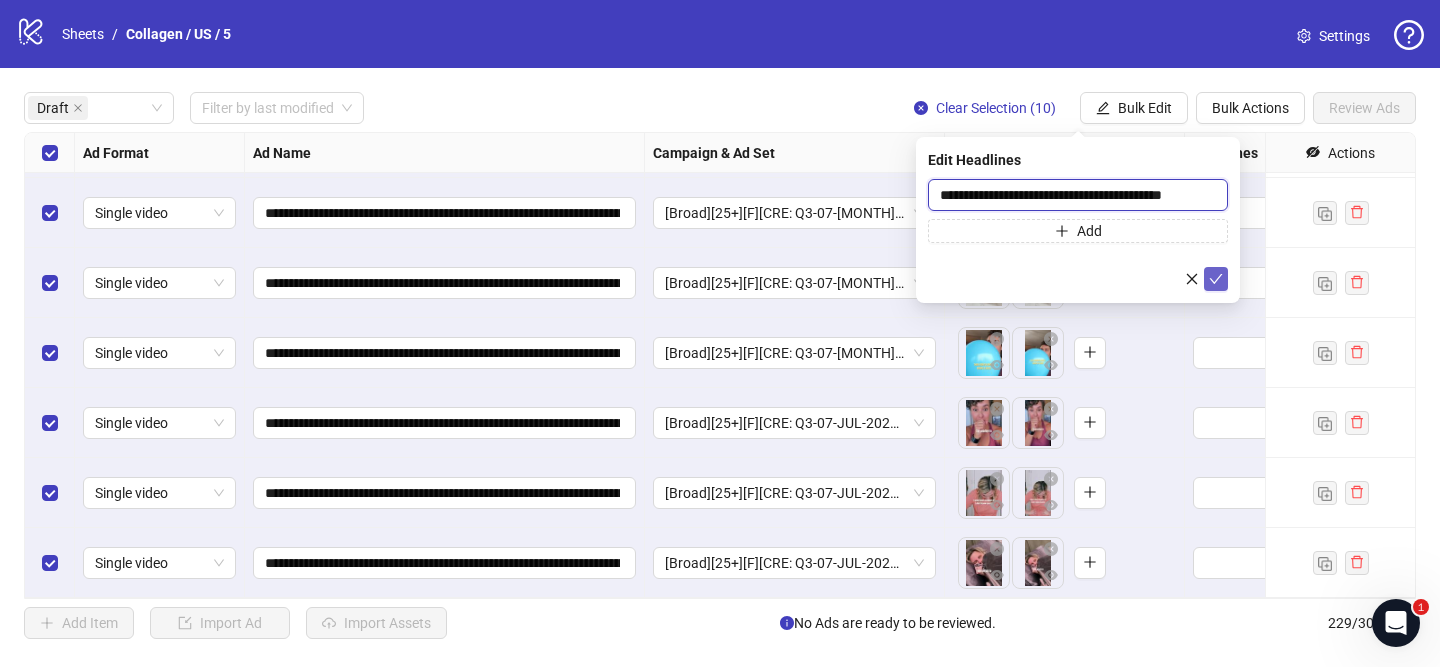 type on "**********" 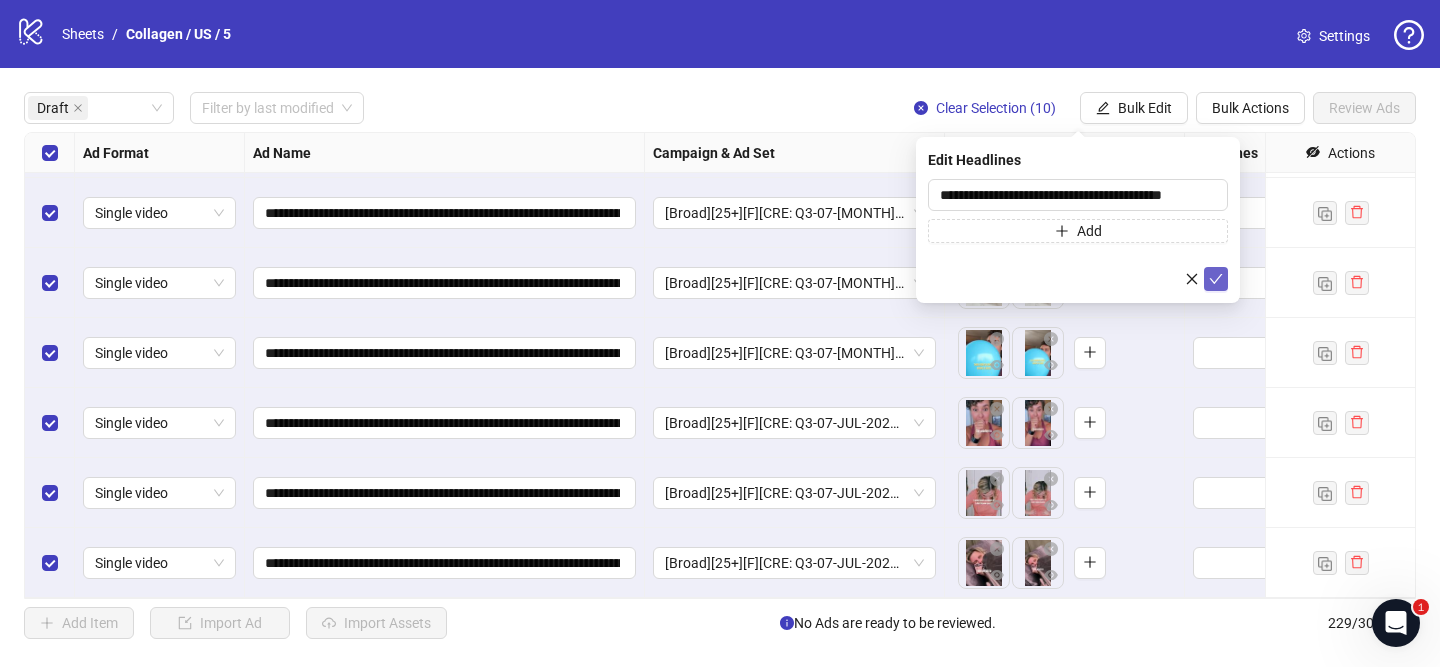 click 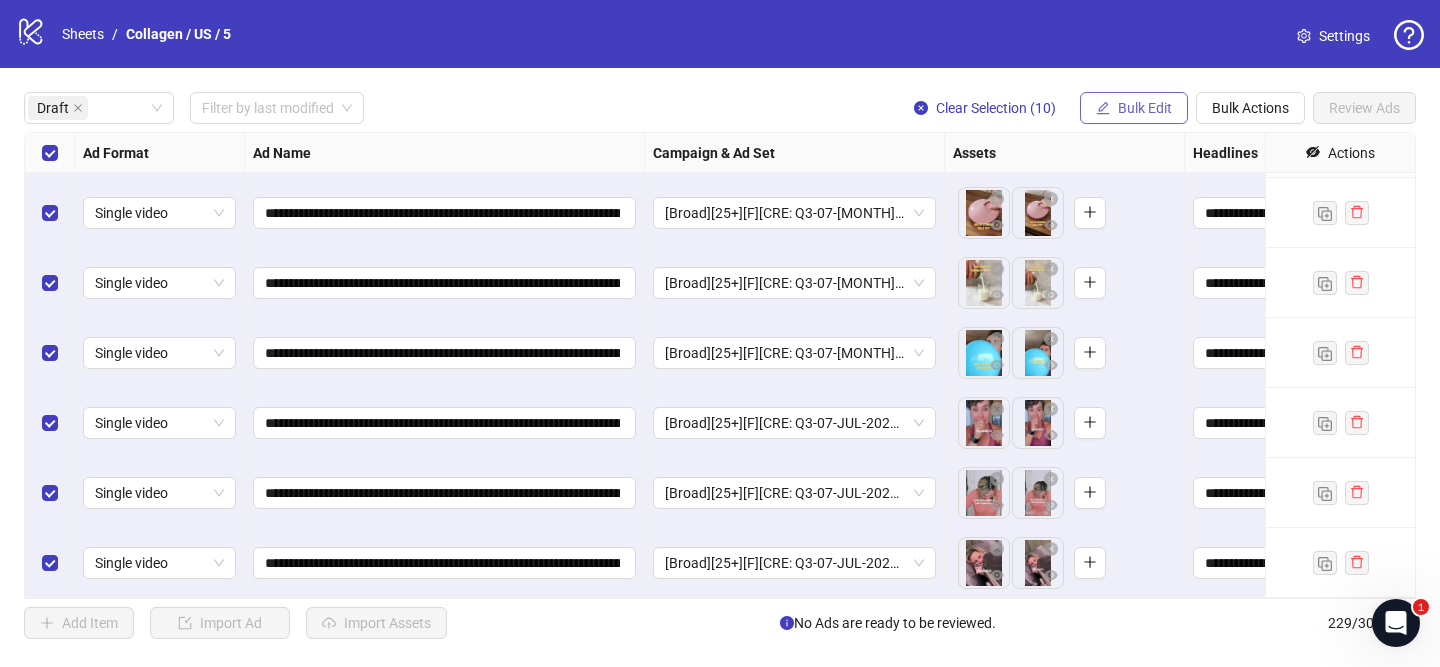 click on "Bulk Edit" at bounding box center (1145, 108) 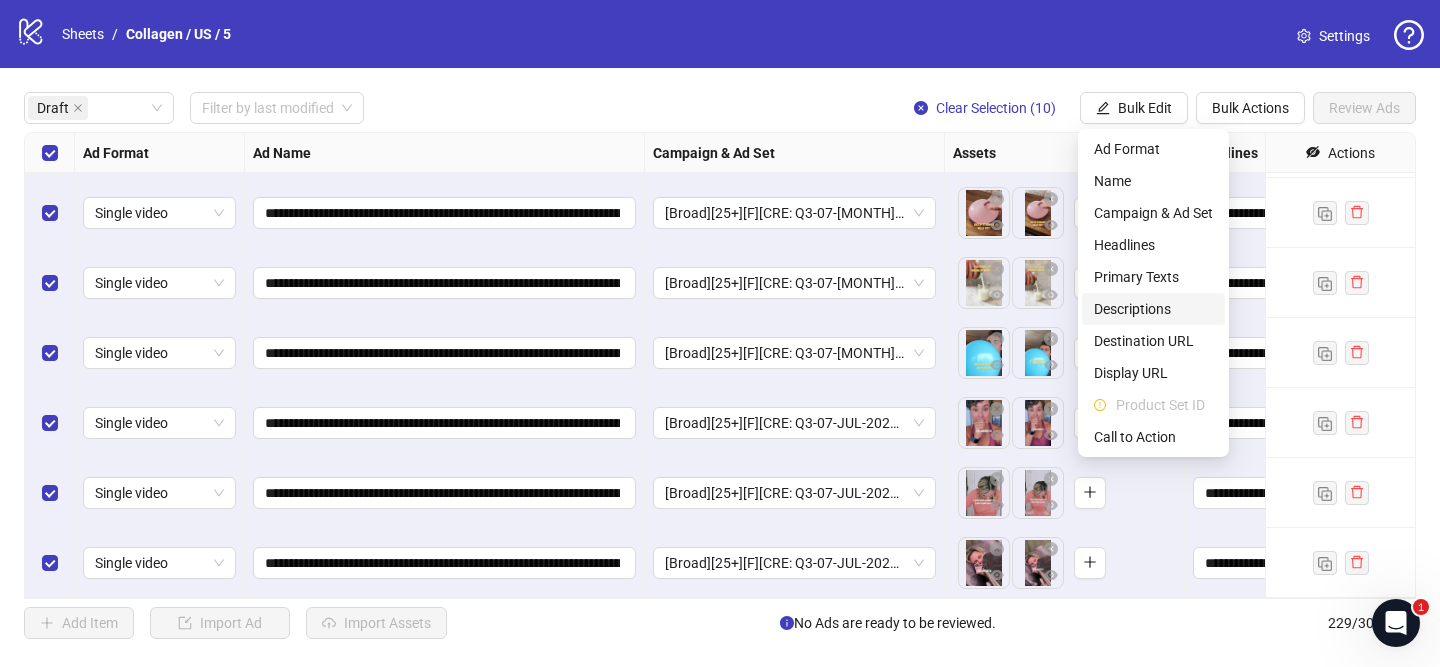 click on "Descriptions" at bounding box center [1153, 309] 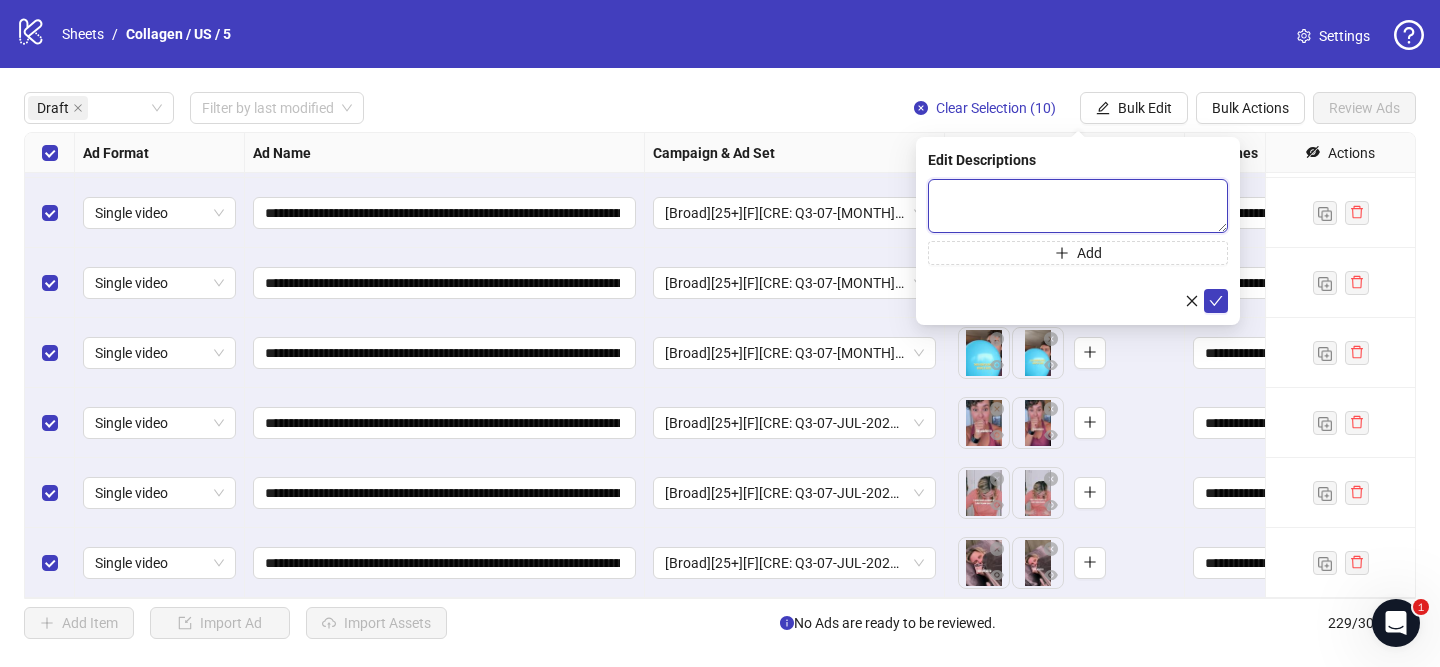 click at bounding box center [1078, 206] 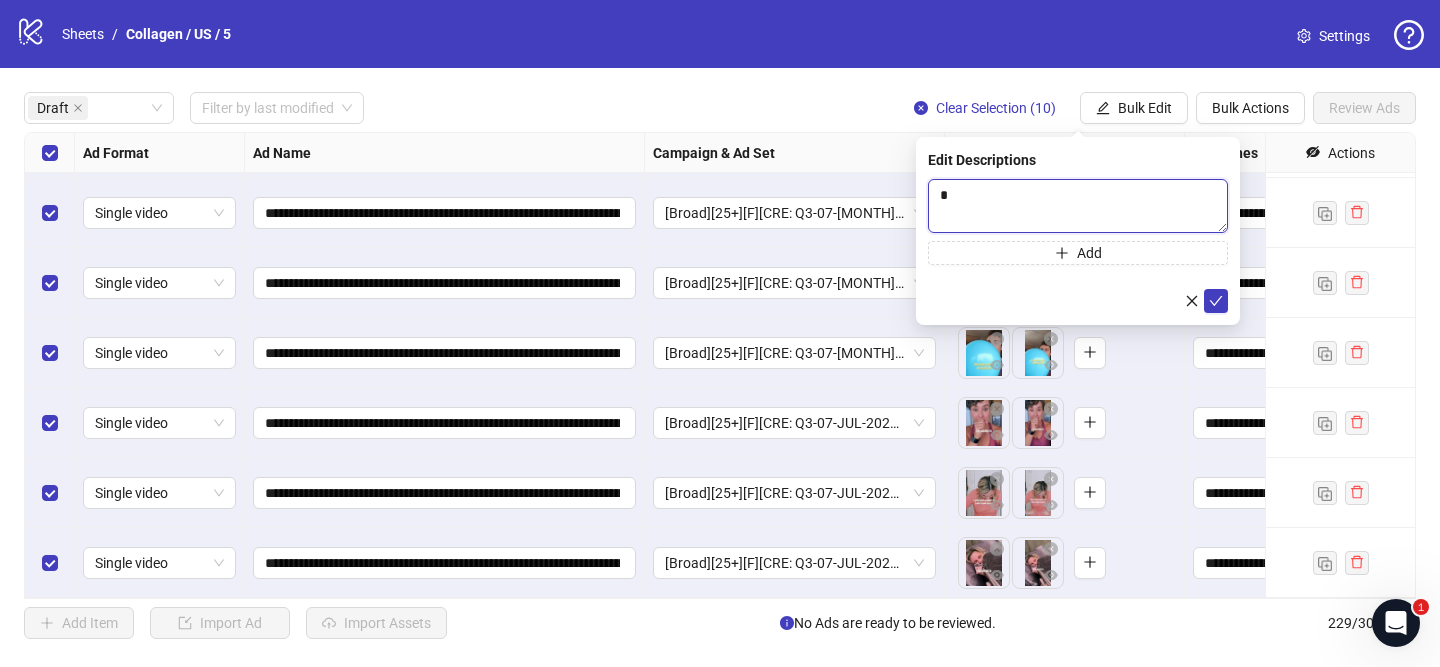 paste on "**********" 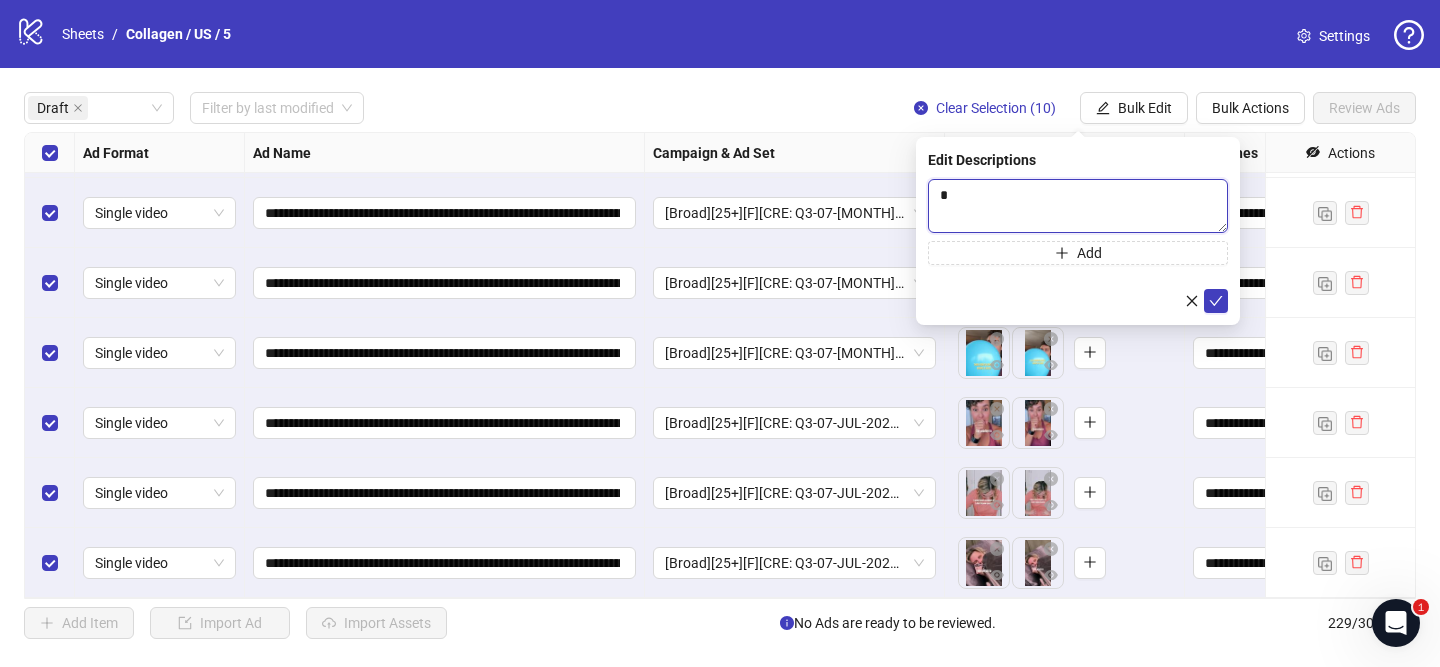 scroll, scrollTop: 0, scrollLeft: 0, axis: both 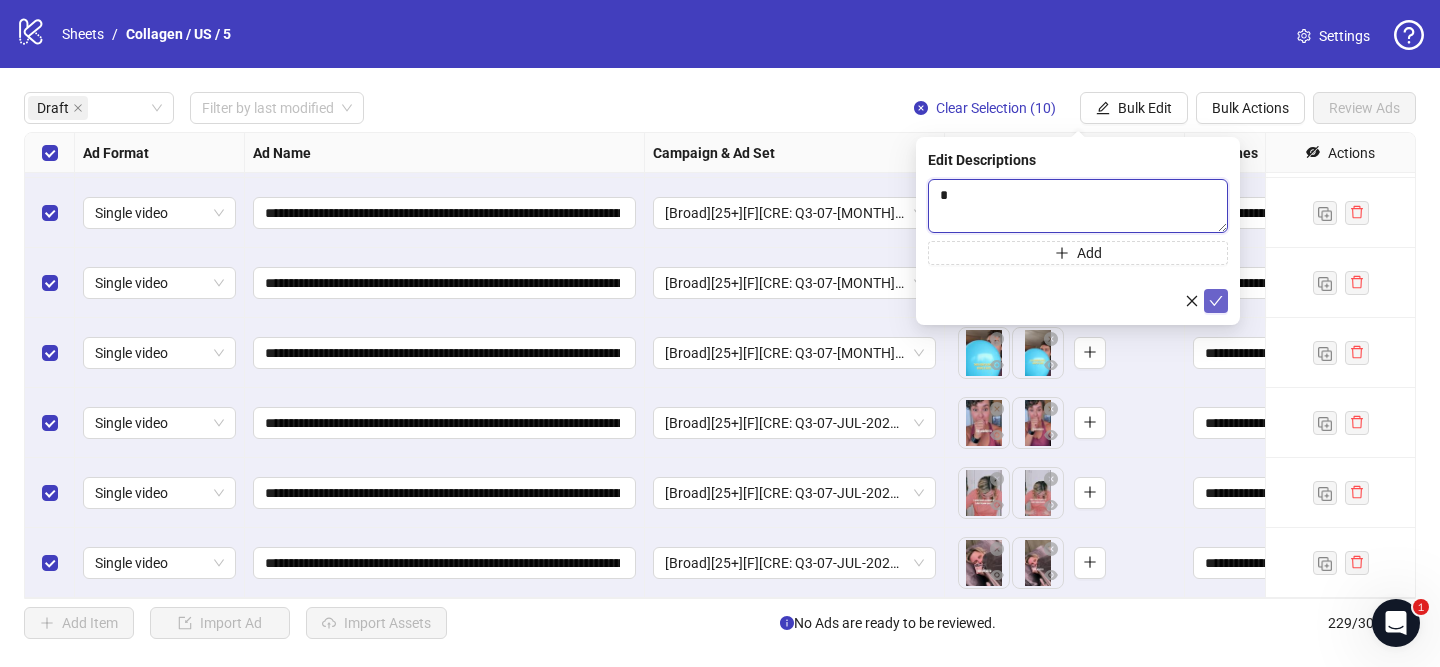 type 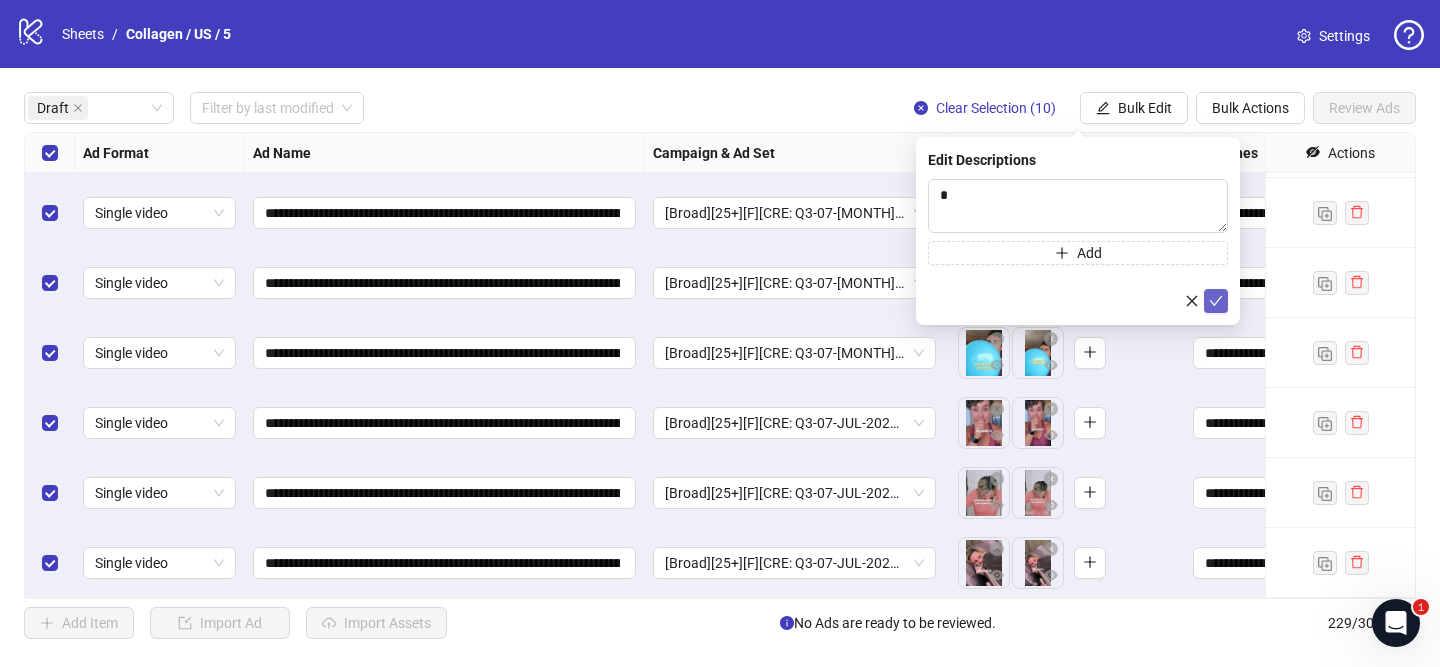 click at bounding box center [1216, 301] 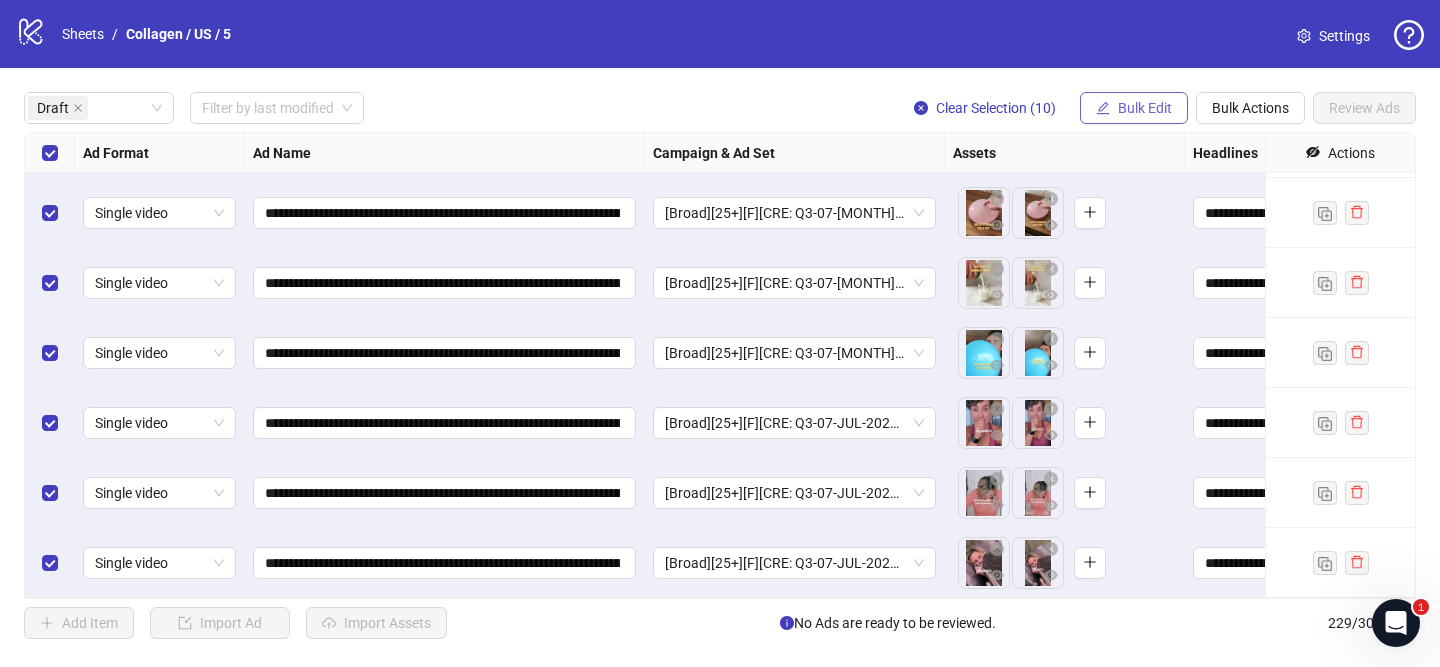 click on "Bulk Edit" at bounding box center (1134, 108) 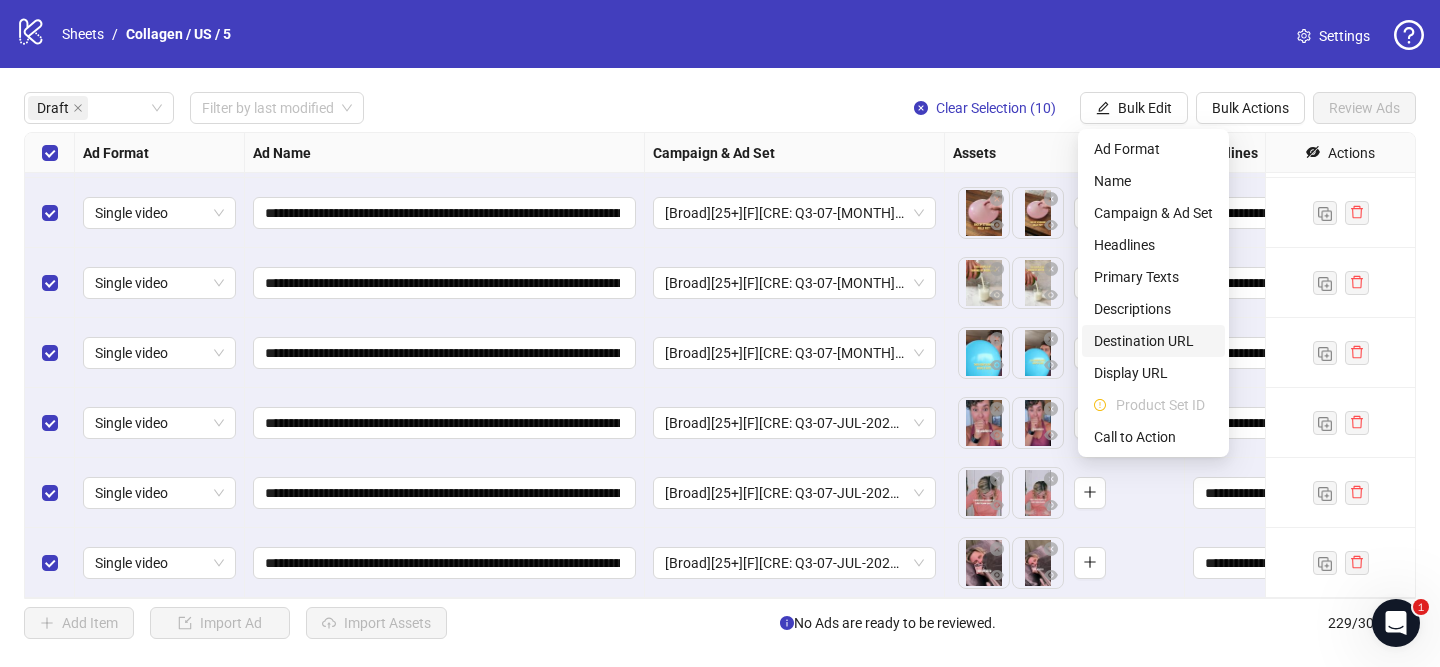 click on "Destination URL" at bounding box center [1153, 341] 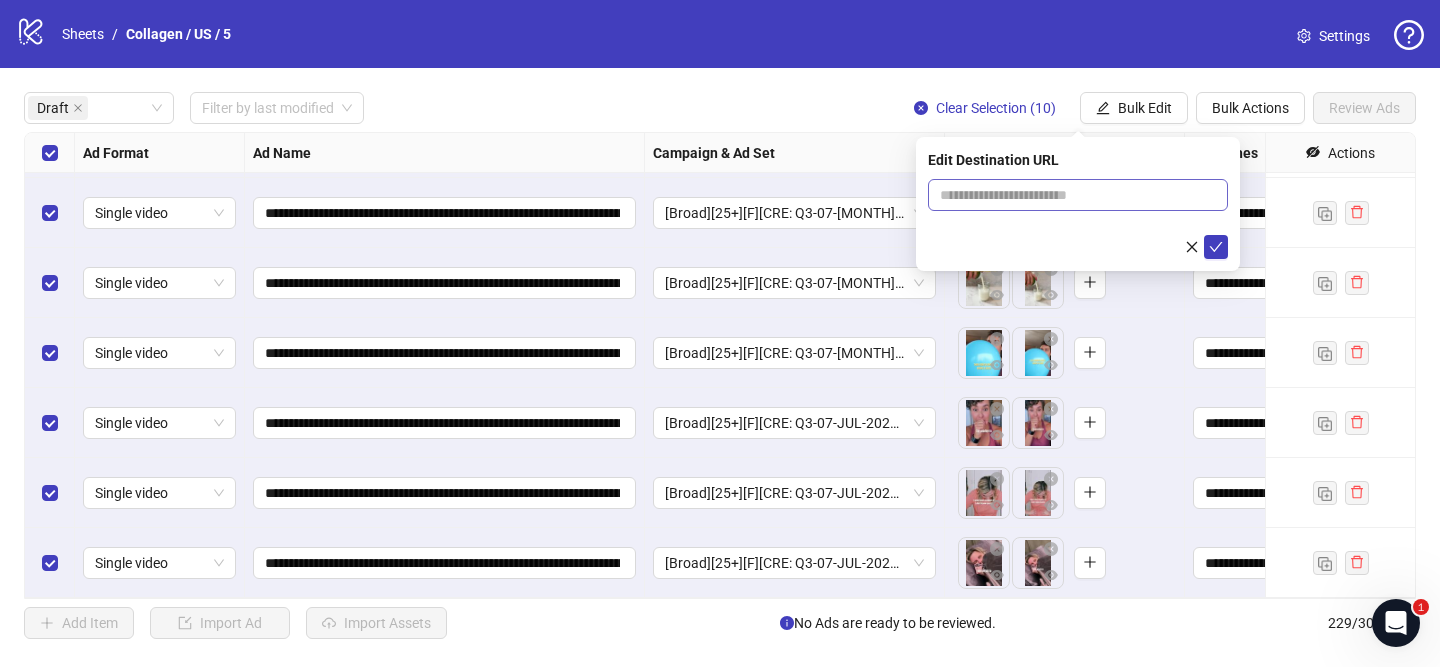 click at bounding box center (1078, 195) 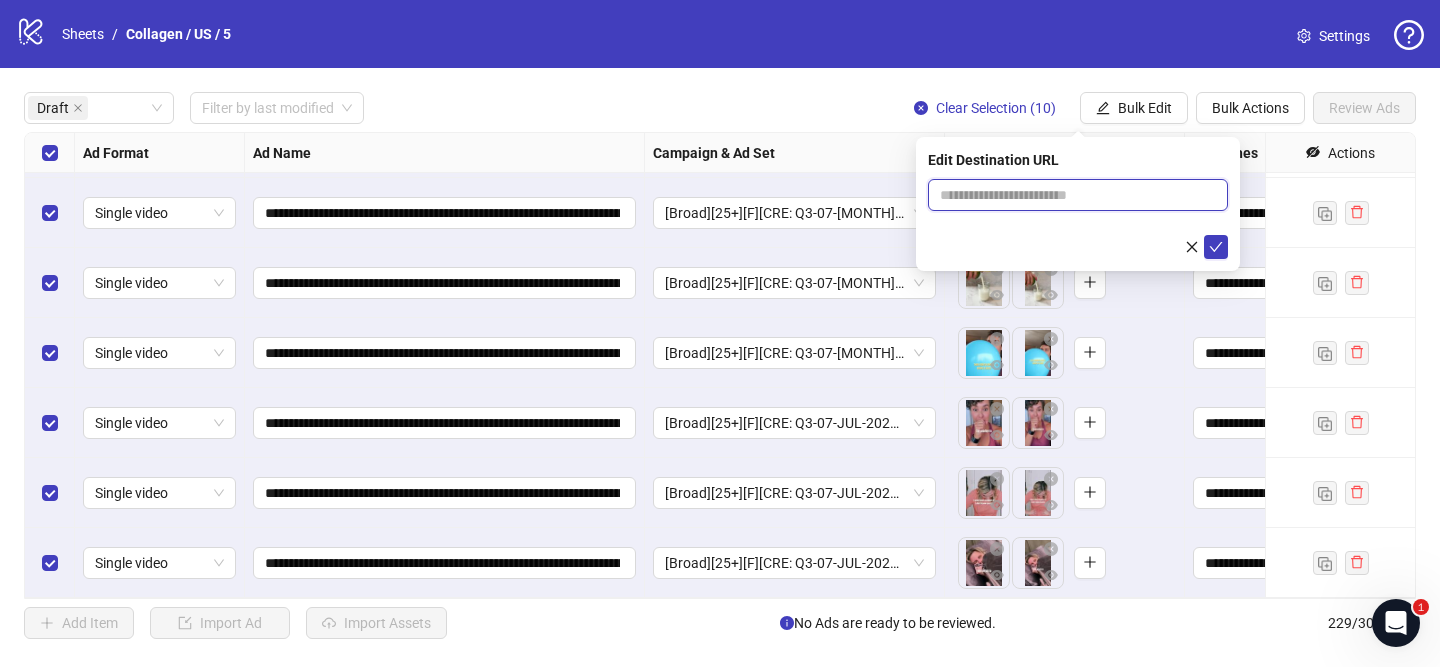 paste on "**********" 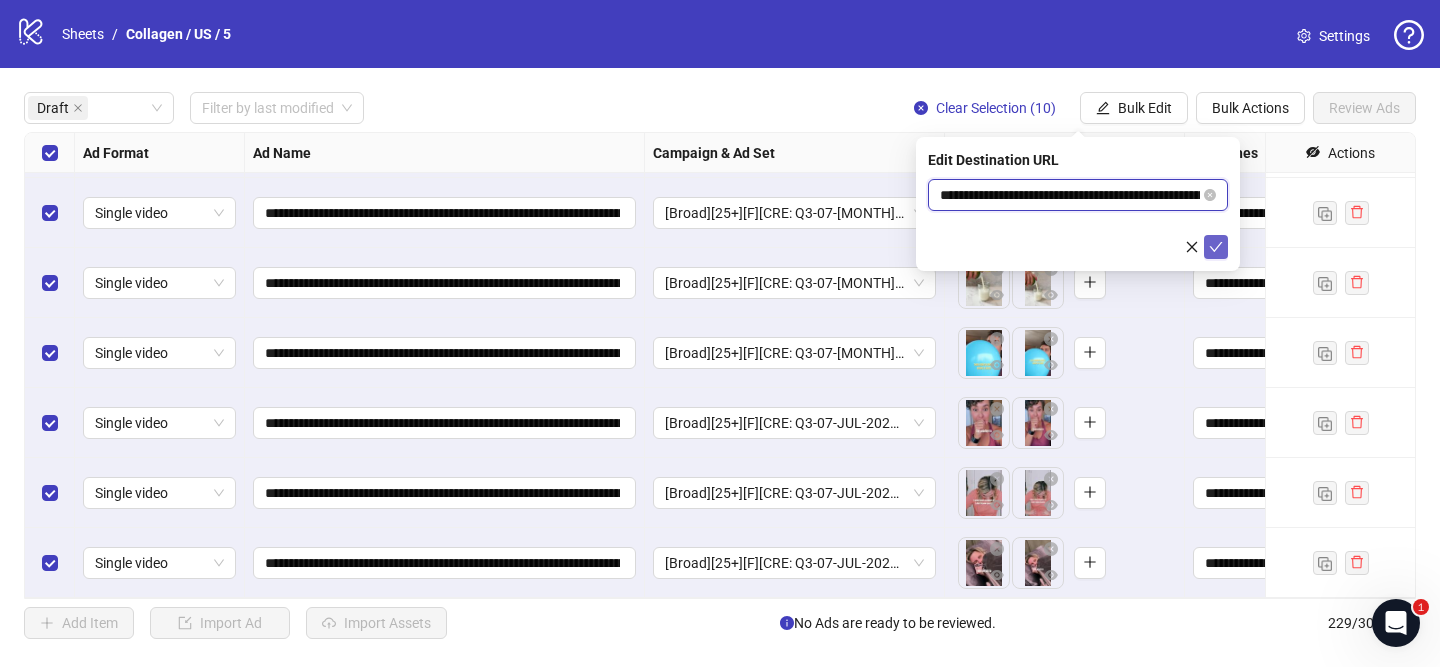 scroll, scrollTop: 0, scrollLeft: 121, axis: horizontal 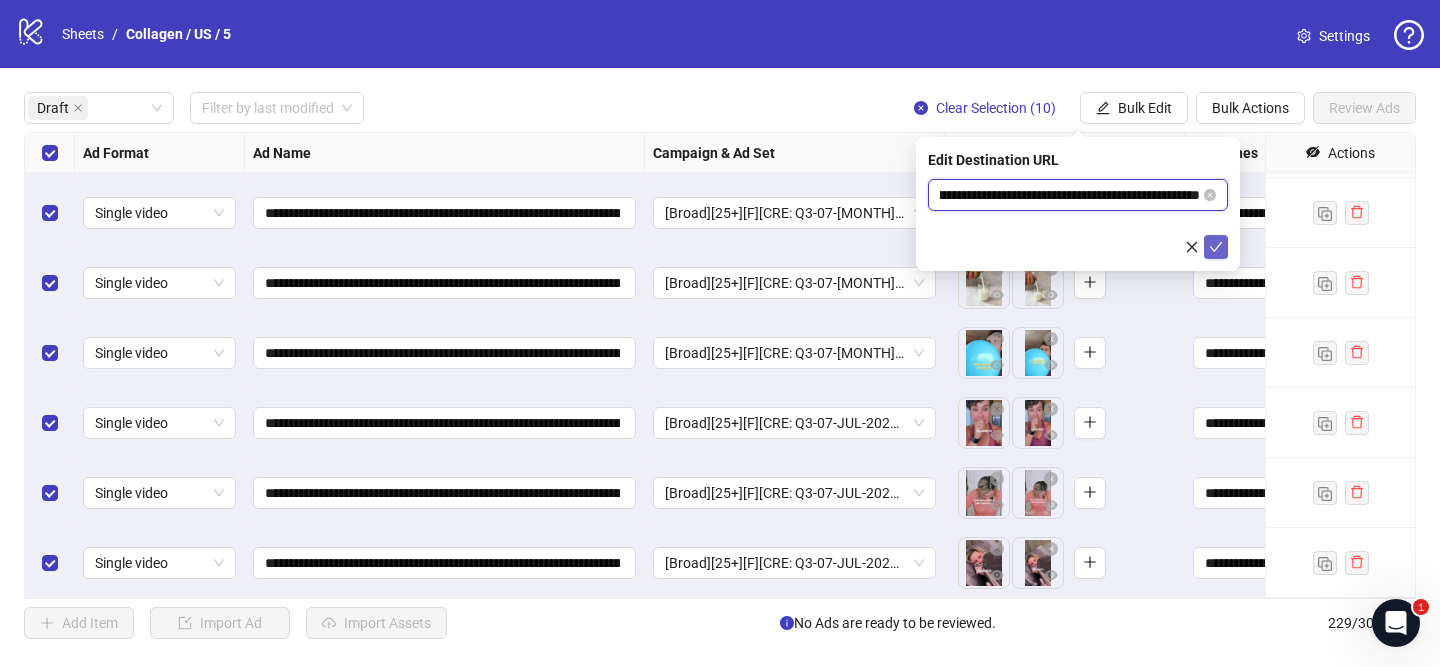 type on "**********" 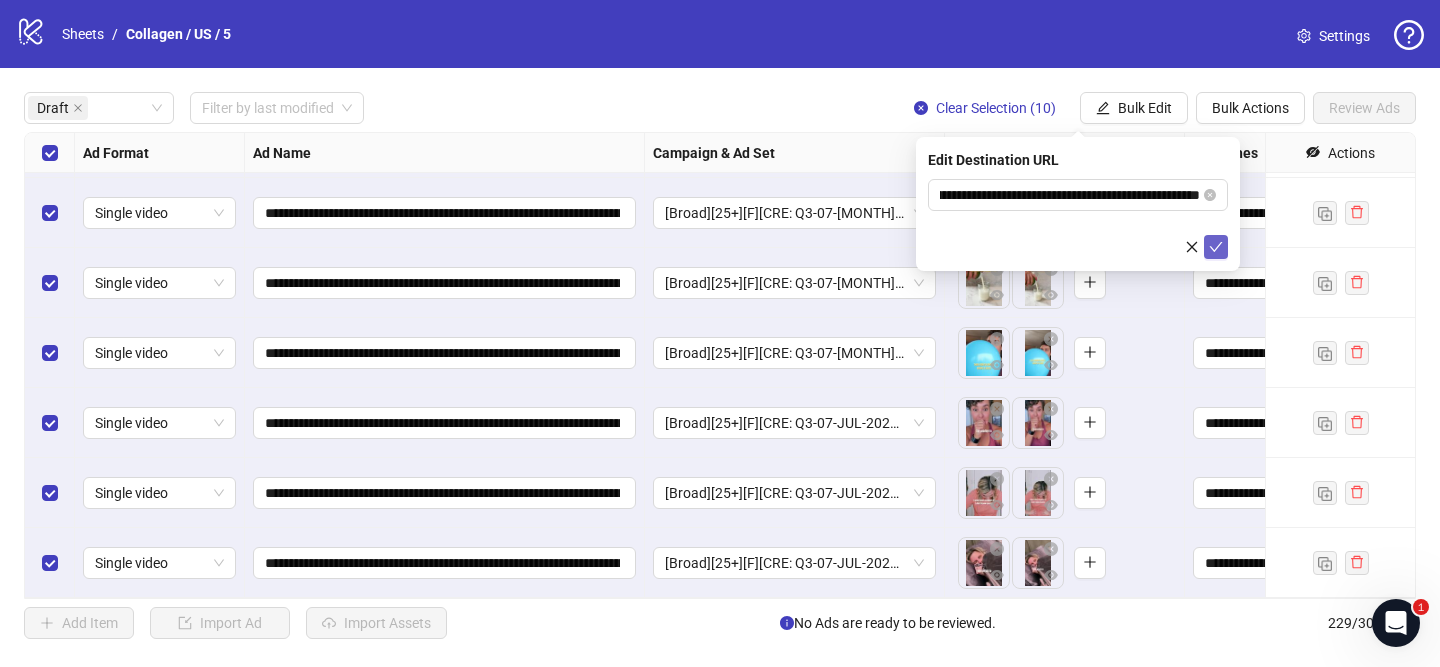 click 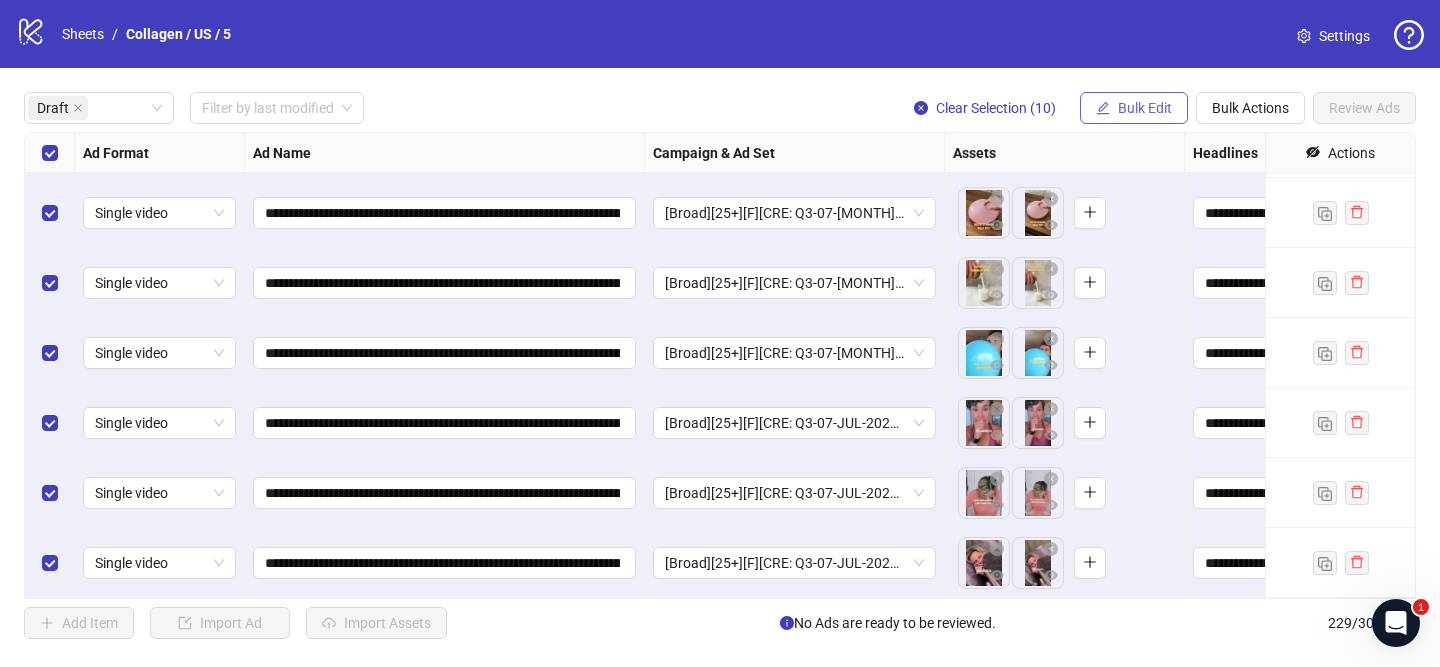 click on "Bulk Edit" at bounding box center (1145, 108) 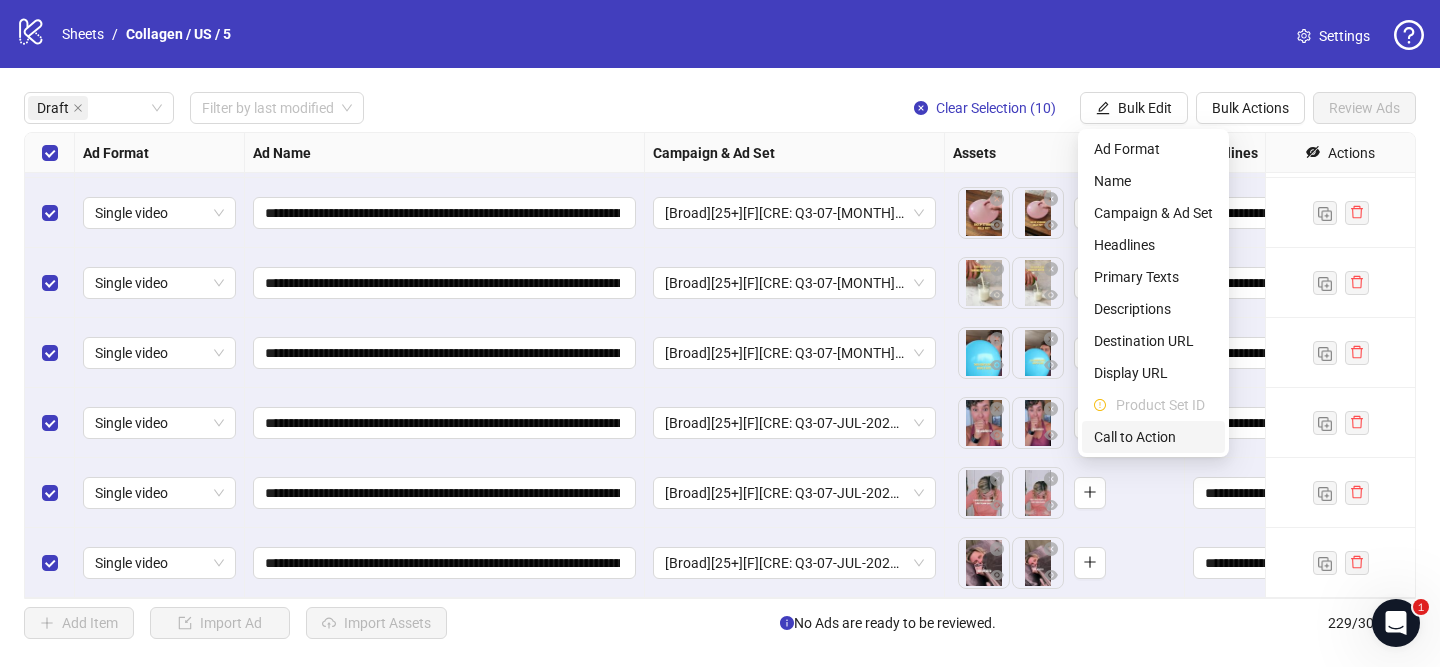 click on "Call to Action" at bounding box center [1153, 437] 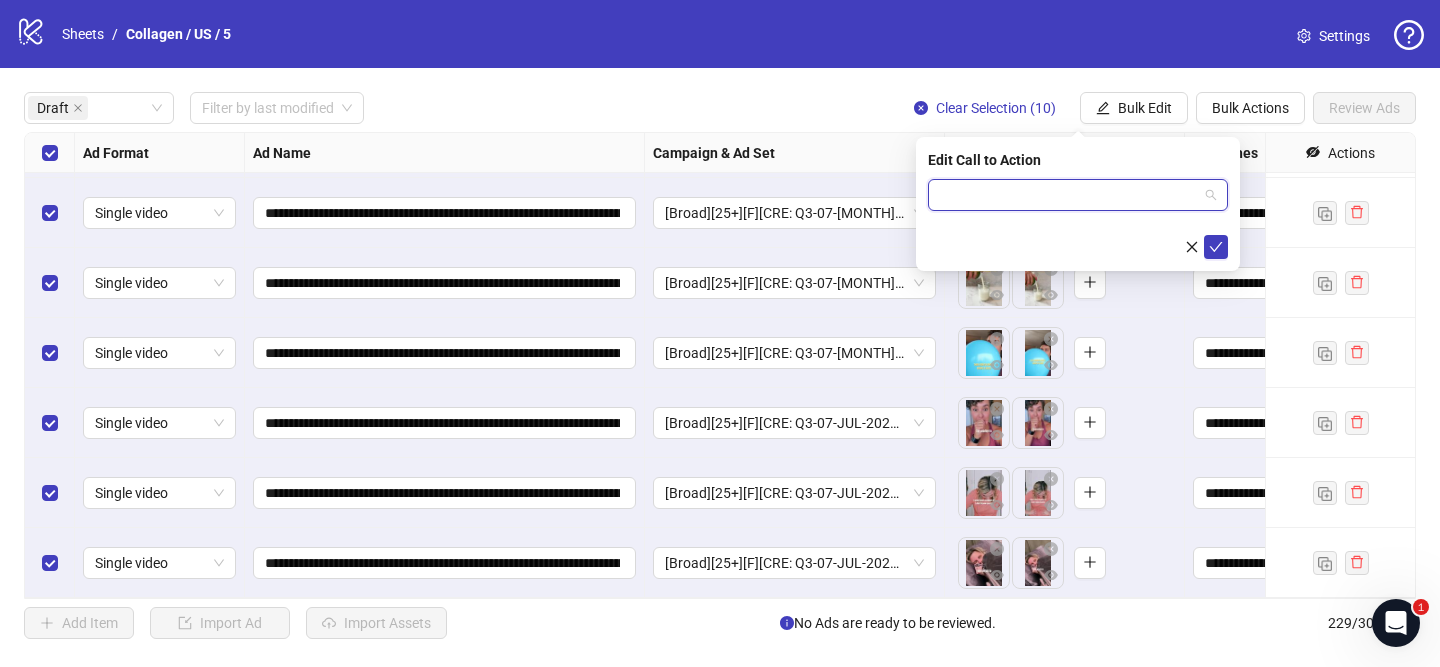 click at bounding box center (1069, 195) 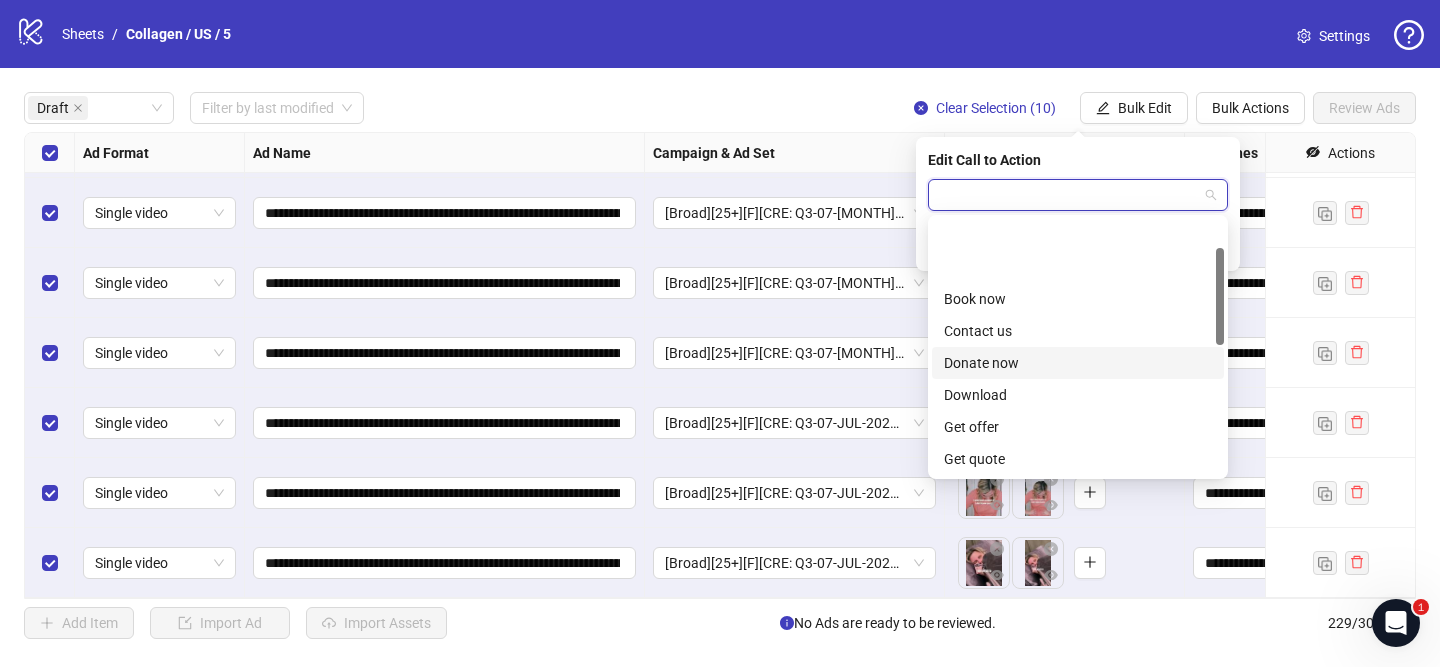 scroll, scrollTop: 416, scrollLeft: 0, axis: vertical 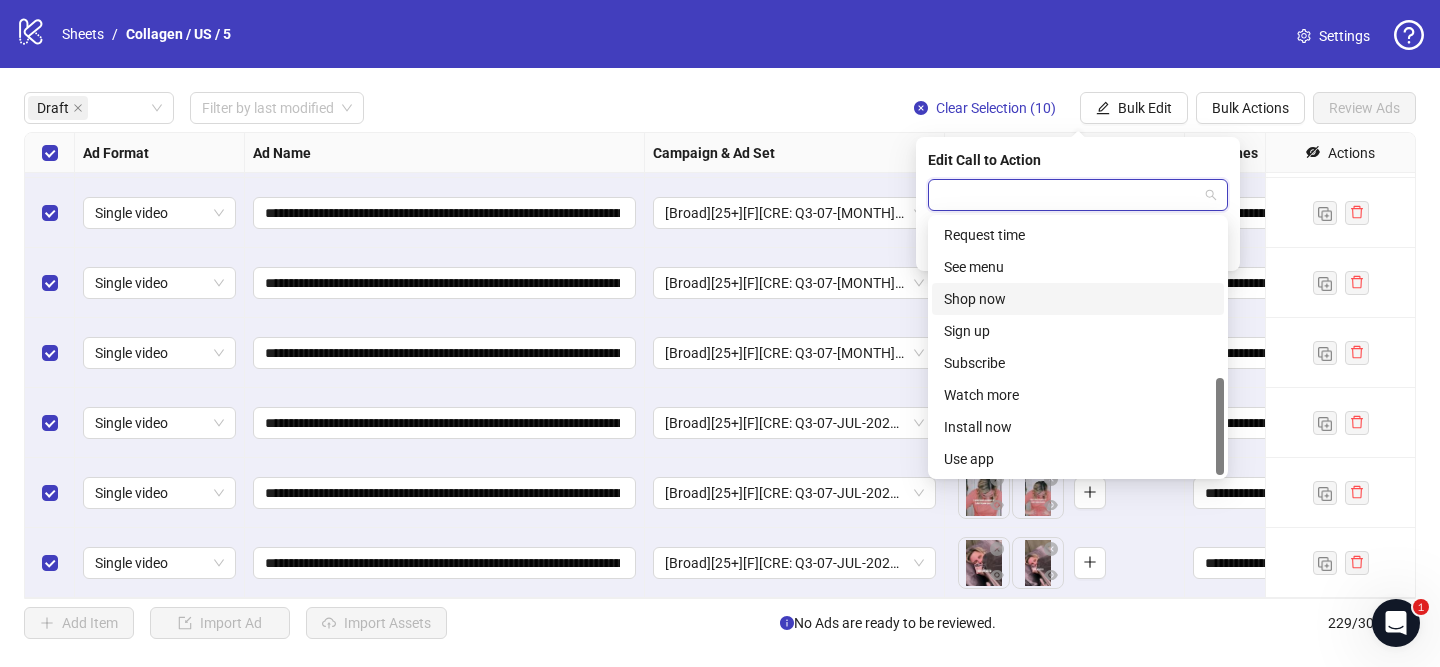 click on "Shop now" at bounding box center [1078, 299] 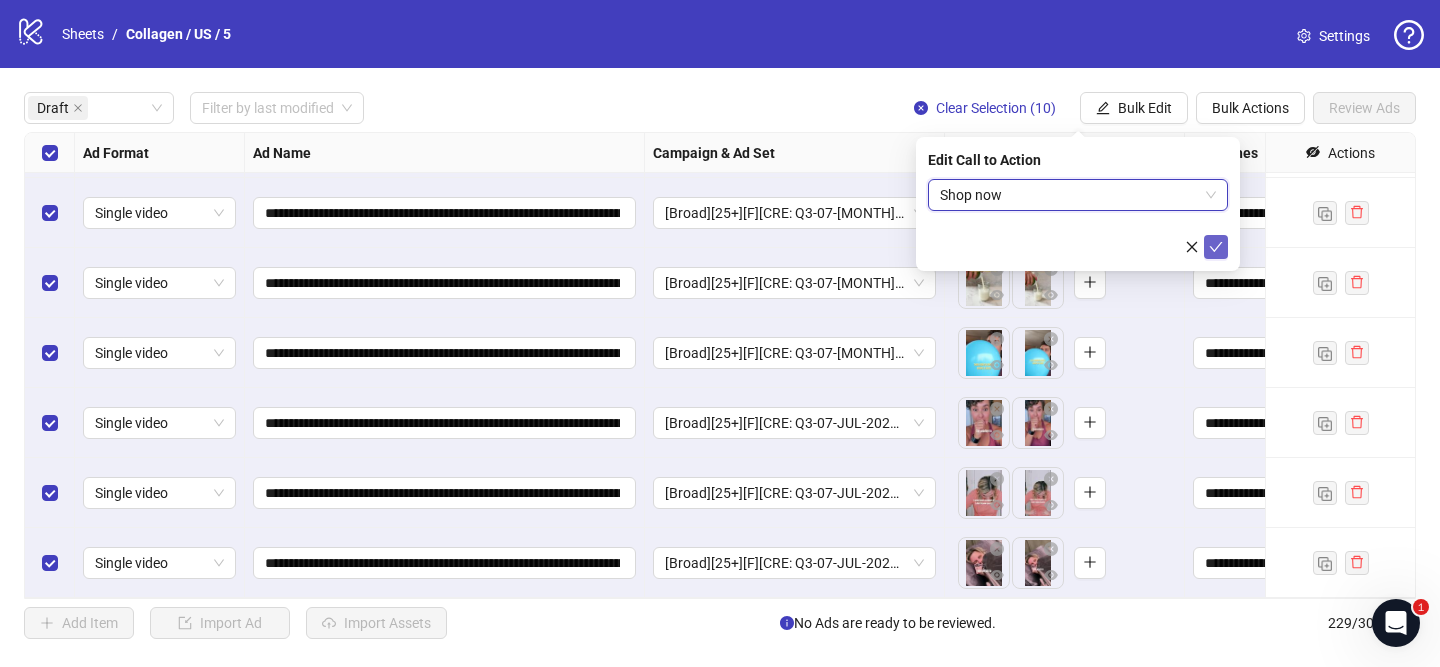click at bounding box center [1216, 247] 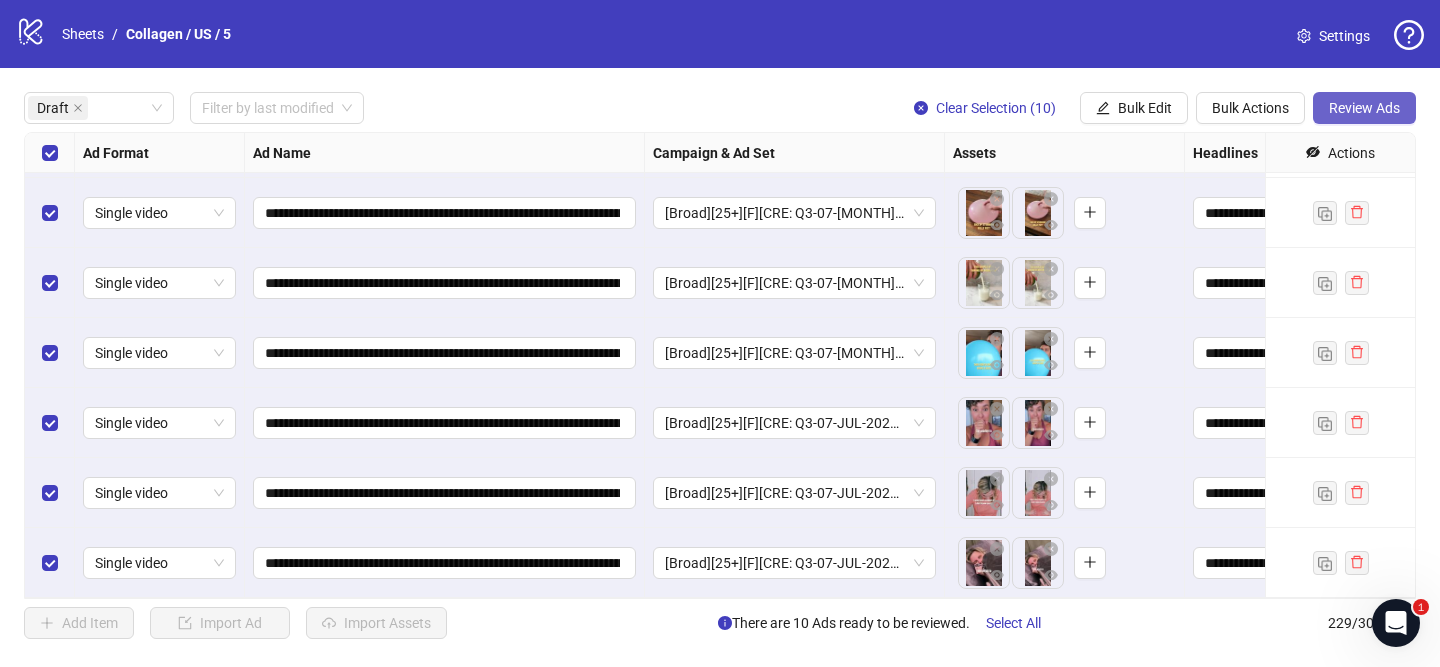 click on "Review Ads" at bounding box center (1364, 108) 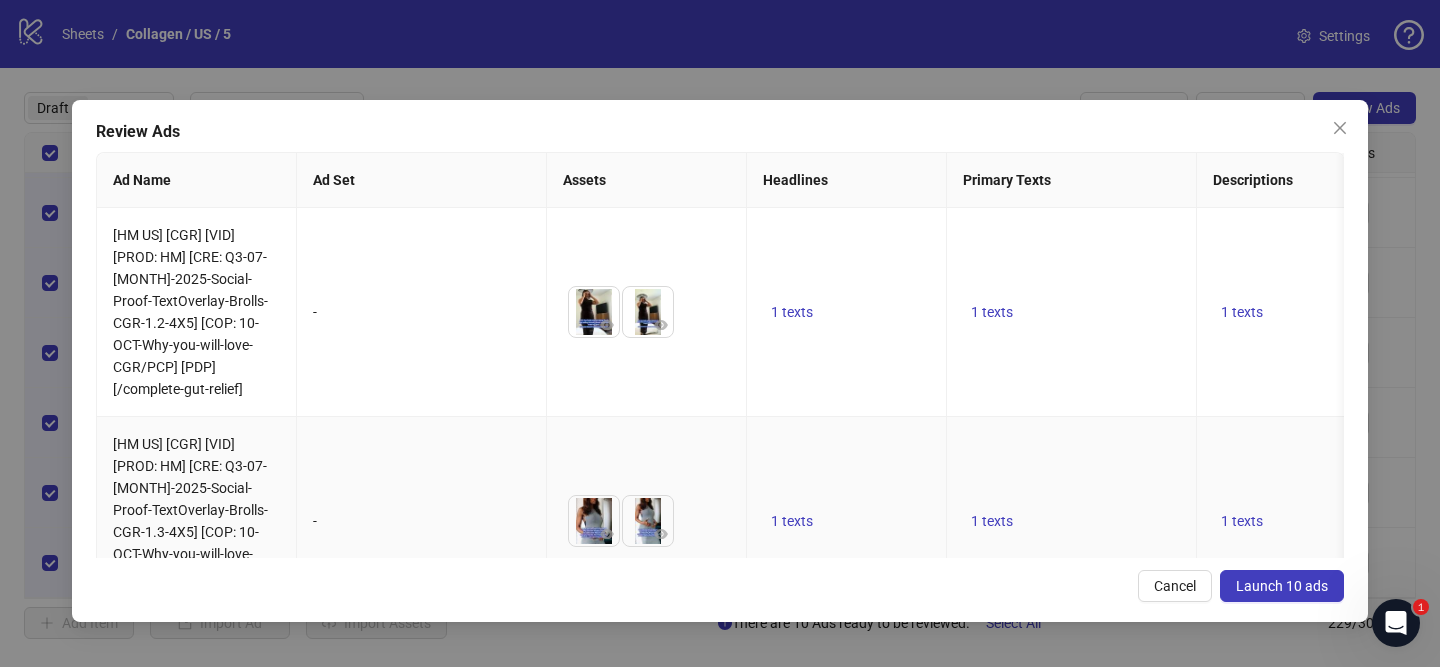 click on "Launch 10 ads" at bounding box center (1282, 586) 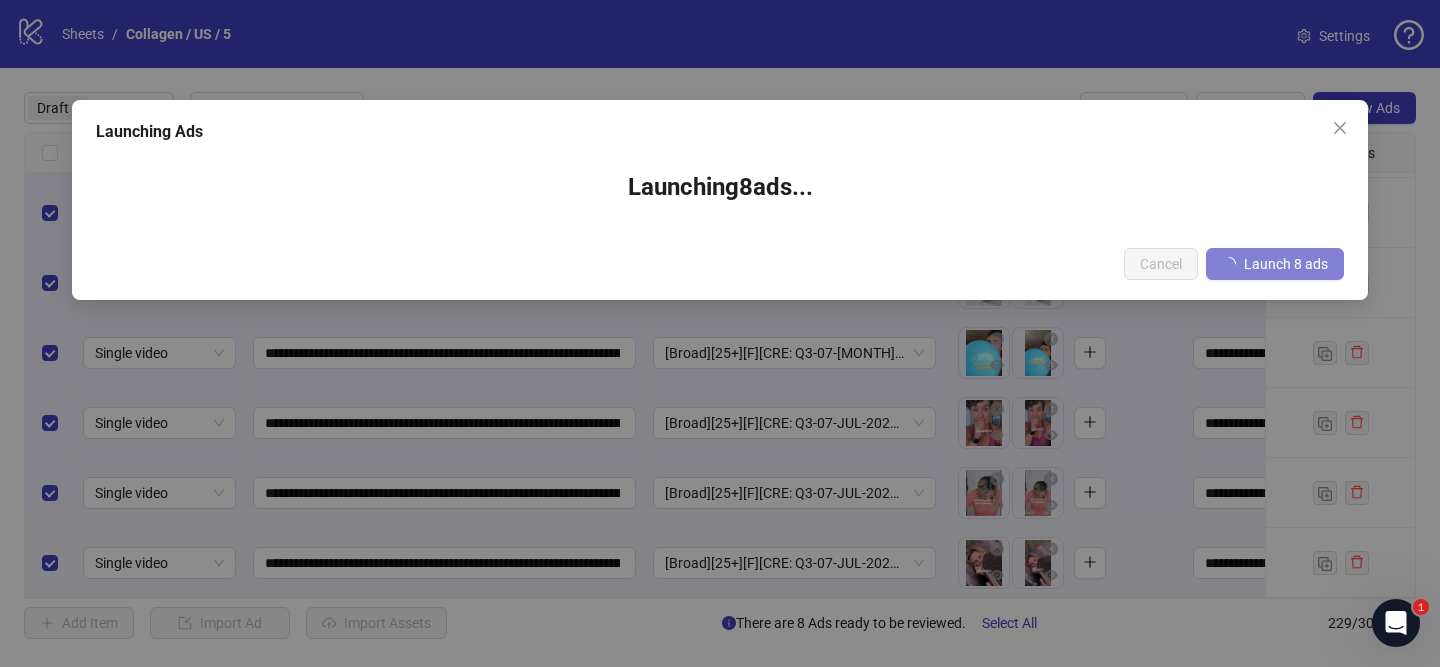 scroll, scrollTop: 0, scrollLeft: 0, axis: both 